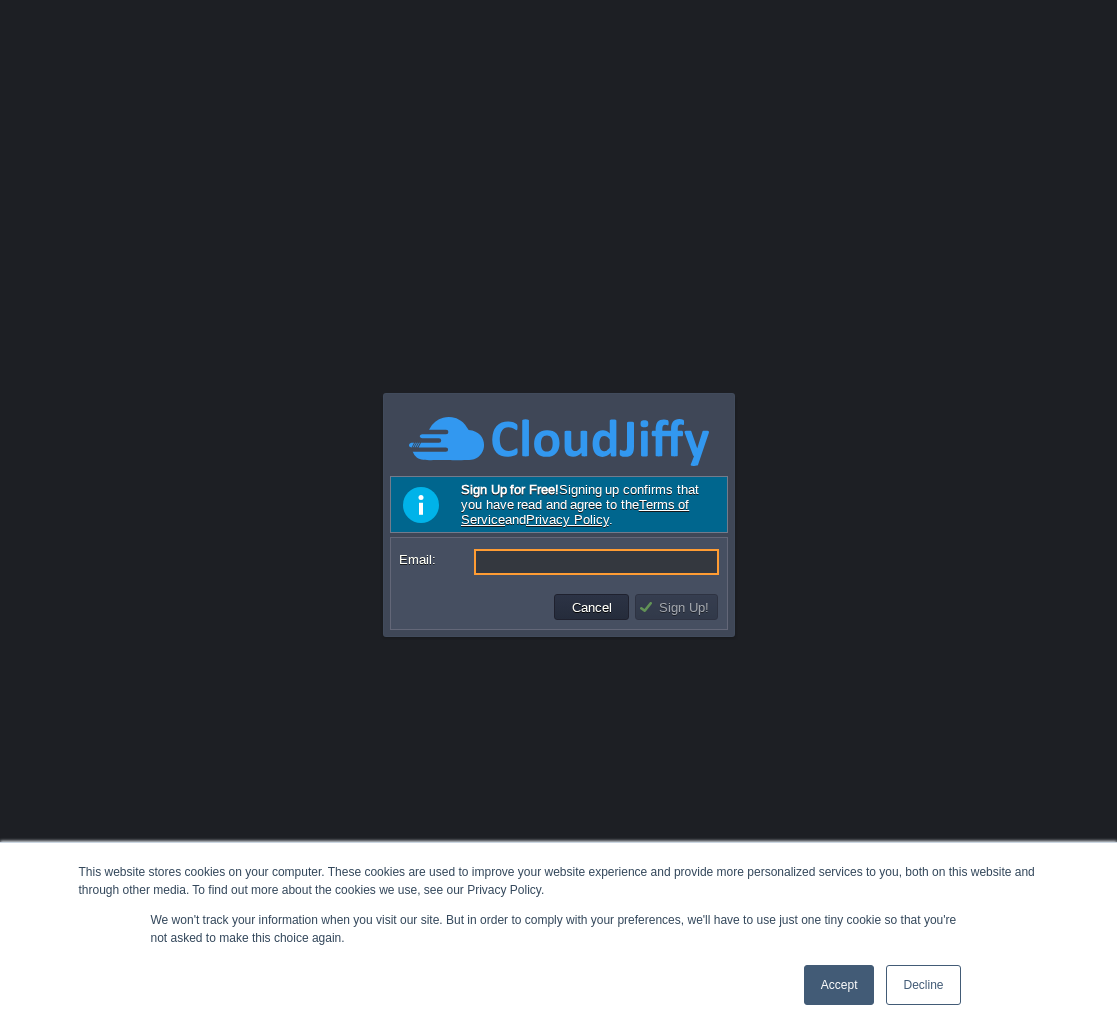 scroll, scrollTop: 0, scrollLeft: 0, axis: both 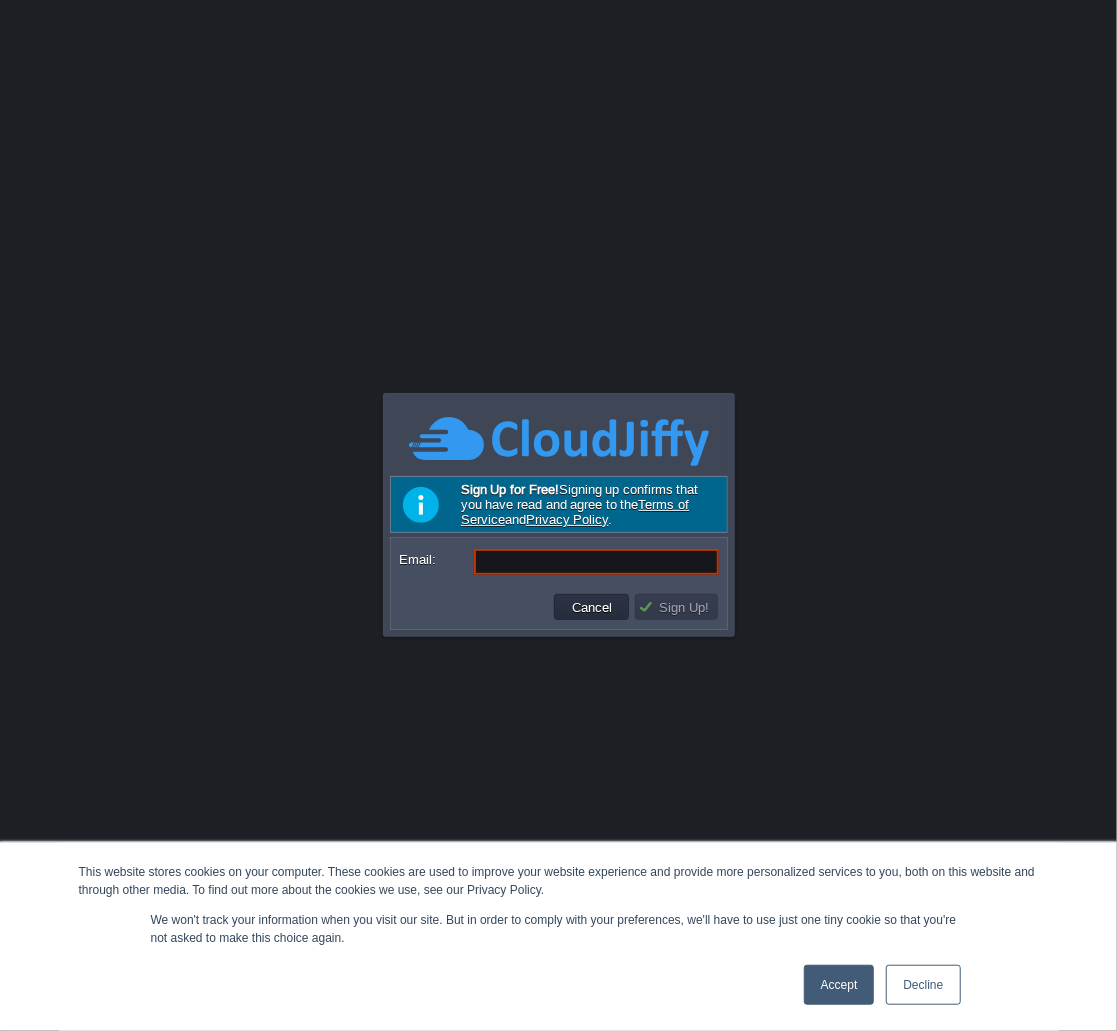 click on "Email:" at bounding box center (596, 562) 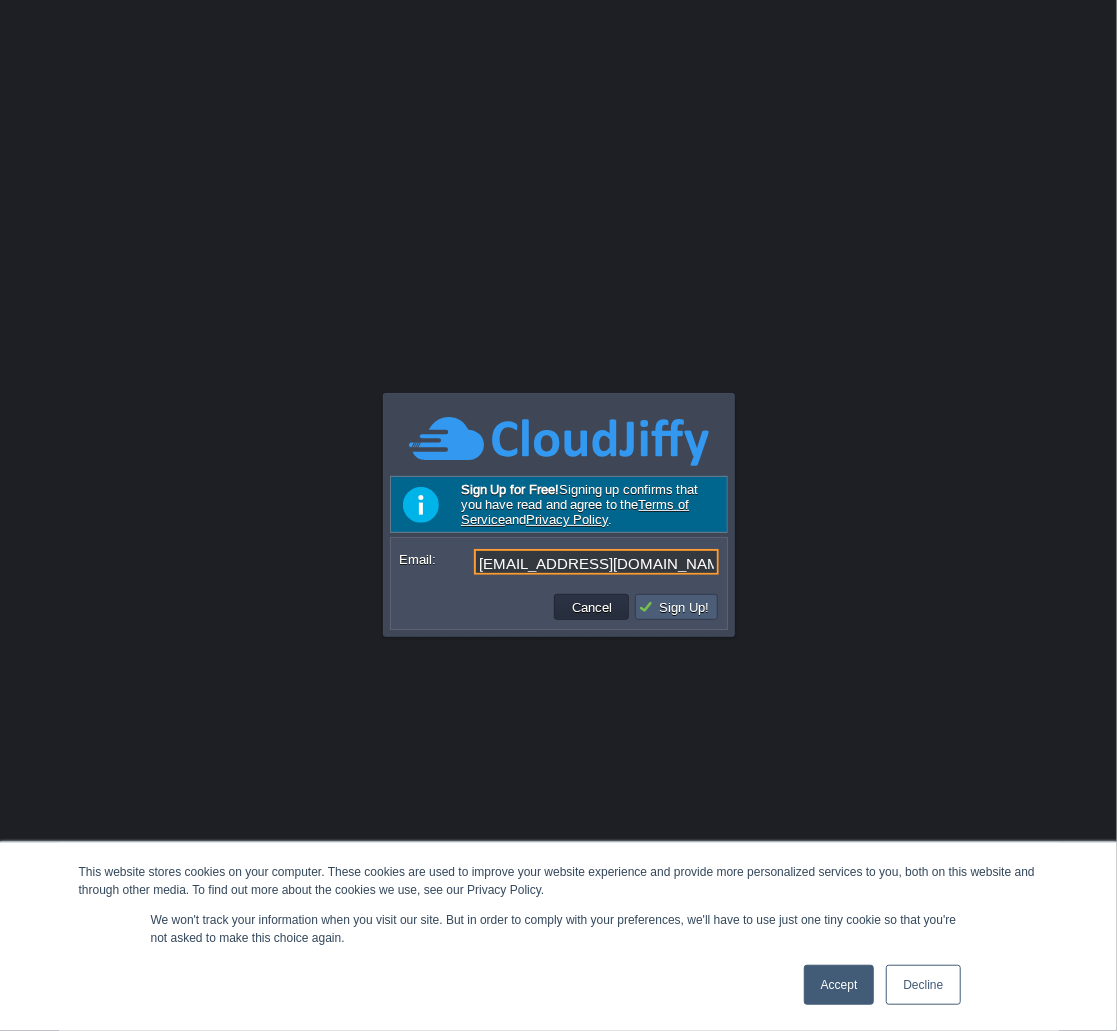 type on "magmacompanies@gmail.com" 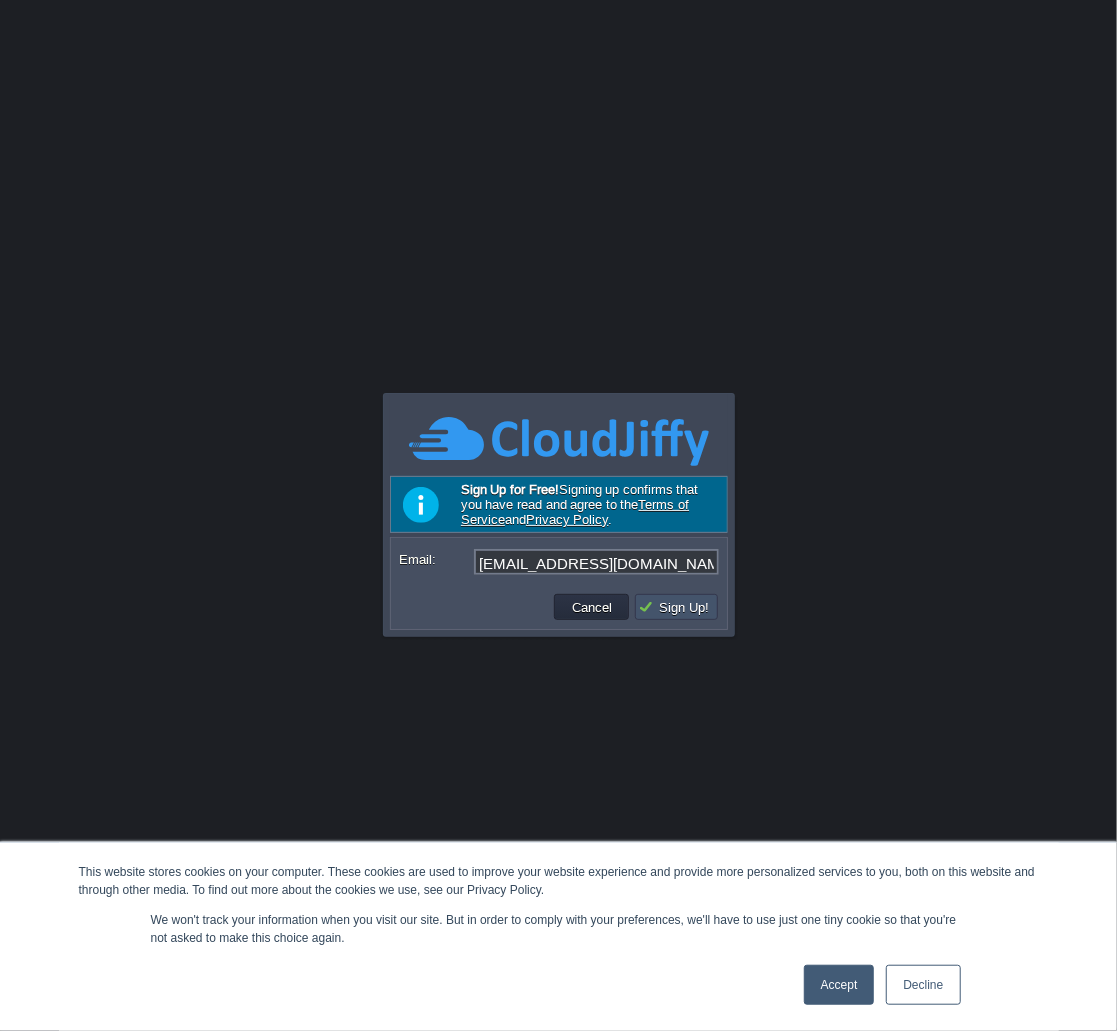click on "Sign Up!" at bounding box center (676, 607) 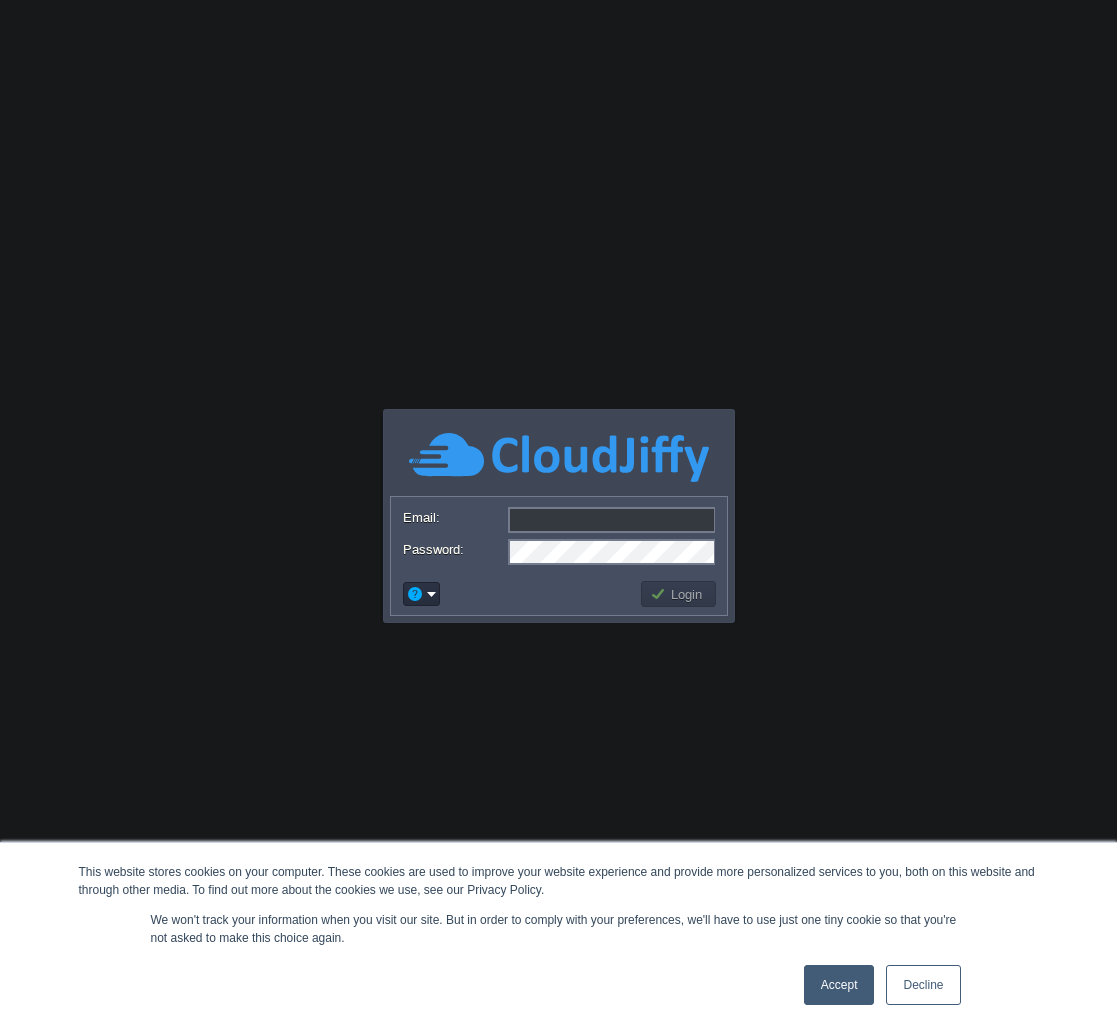 scroll, scrollTop: 0, scrollLeft: 0, axis: both 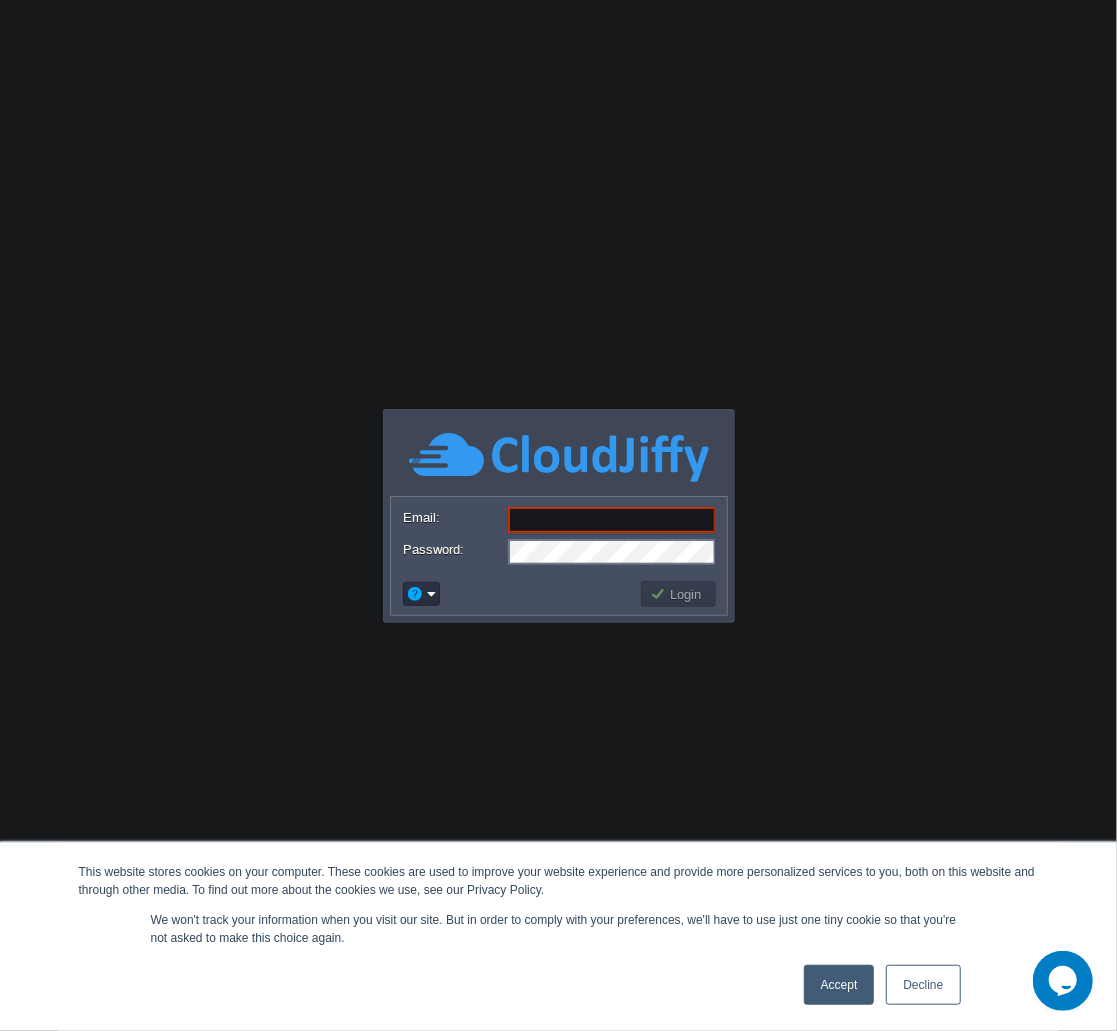 click on "Email:" at bounding box center (612, 520) 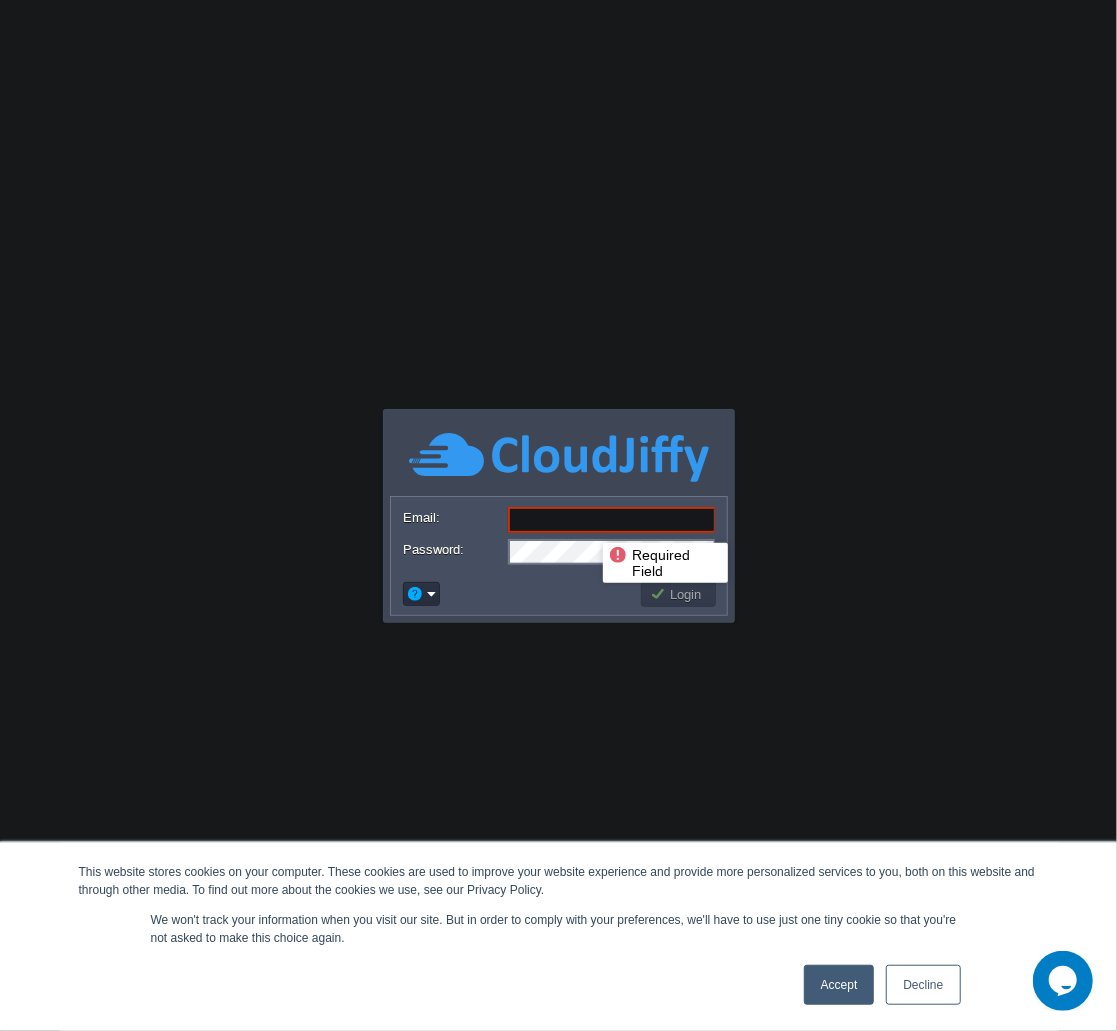 paste on "dlvvsurendra@gmail.com" 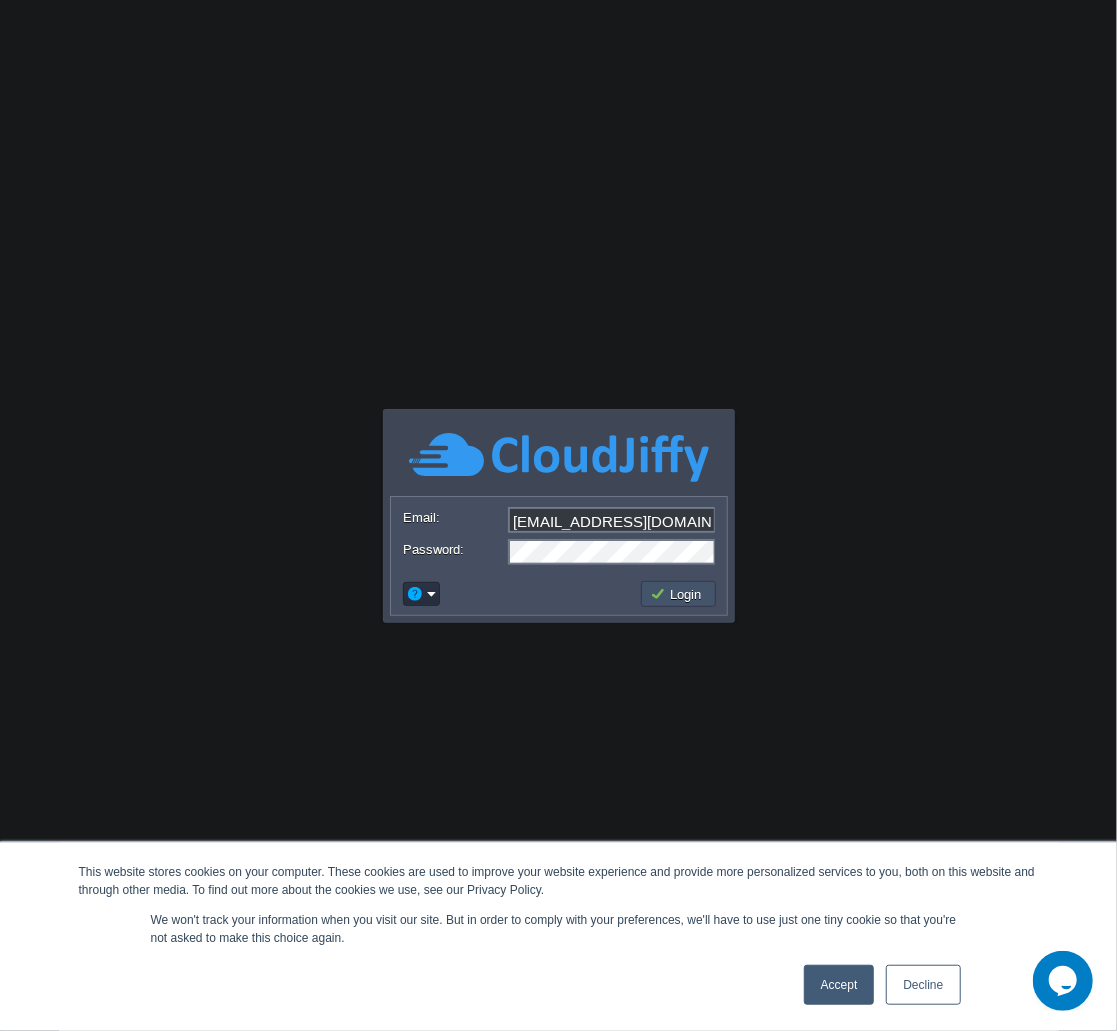 click on "Login" at bounding box center (679, 594) 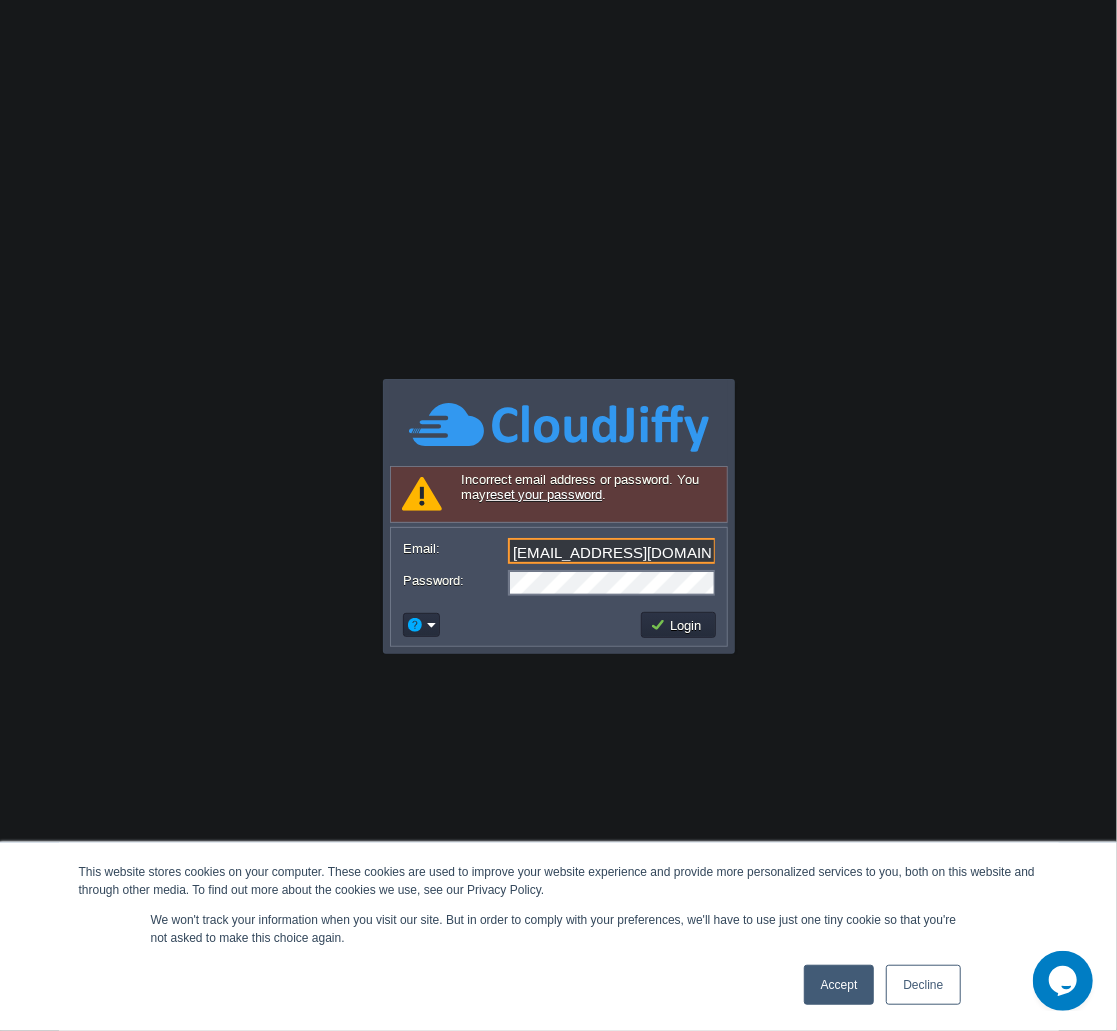 click on "dlvvsurendra@gmail.com" at bounding box center (612, 551) 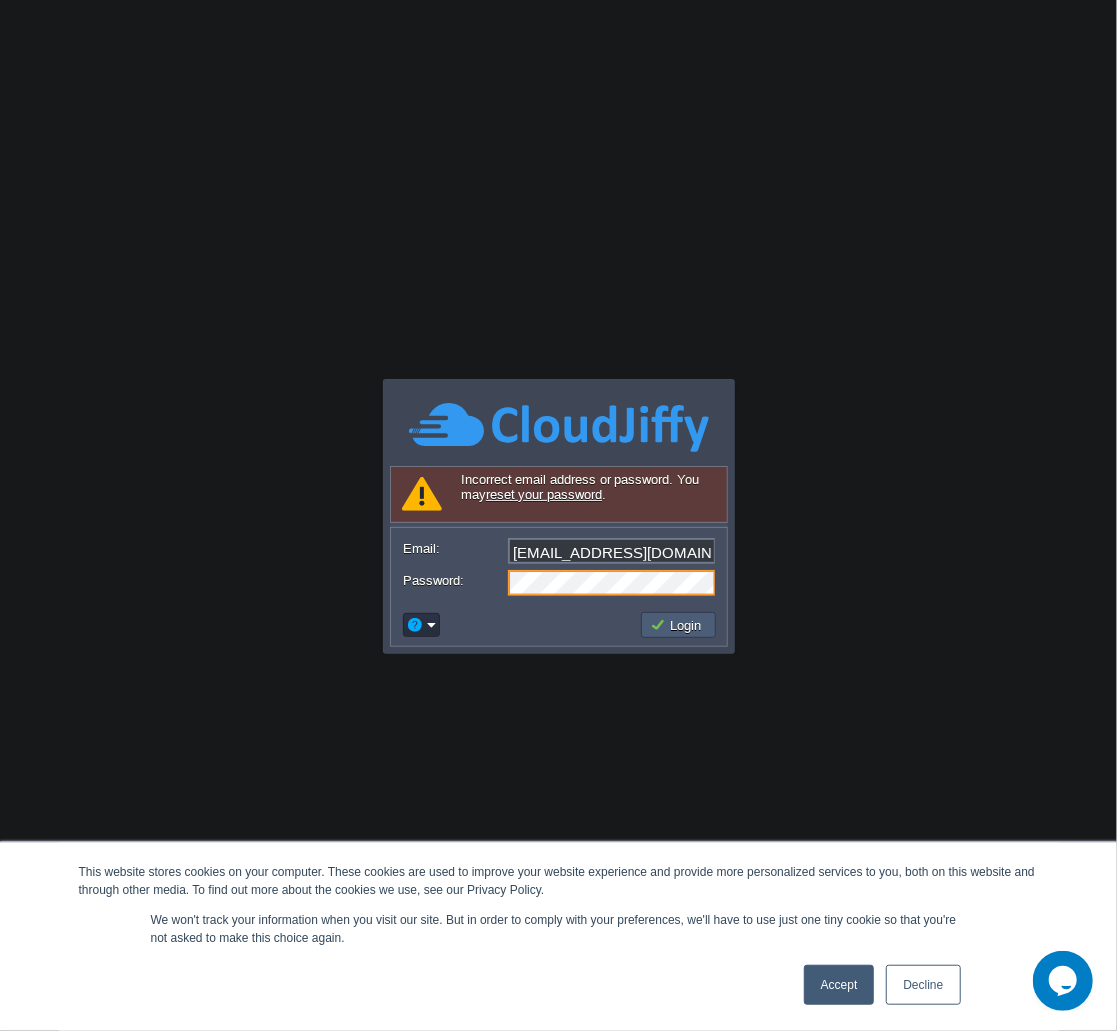 click on "Login" at bounding box center (679, 625) 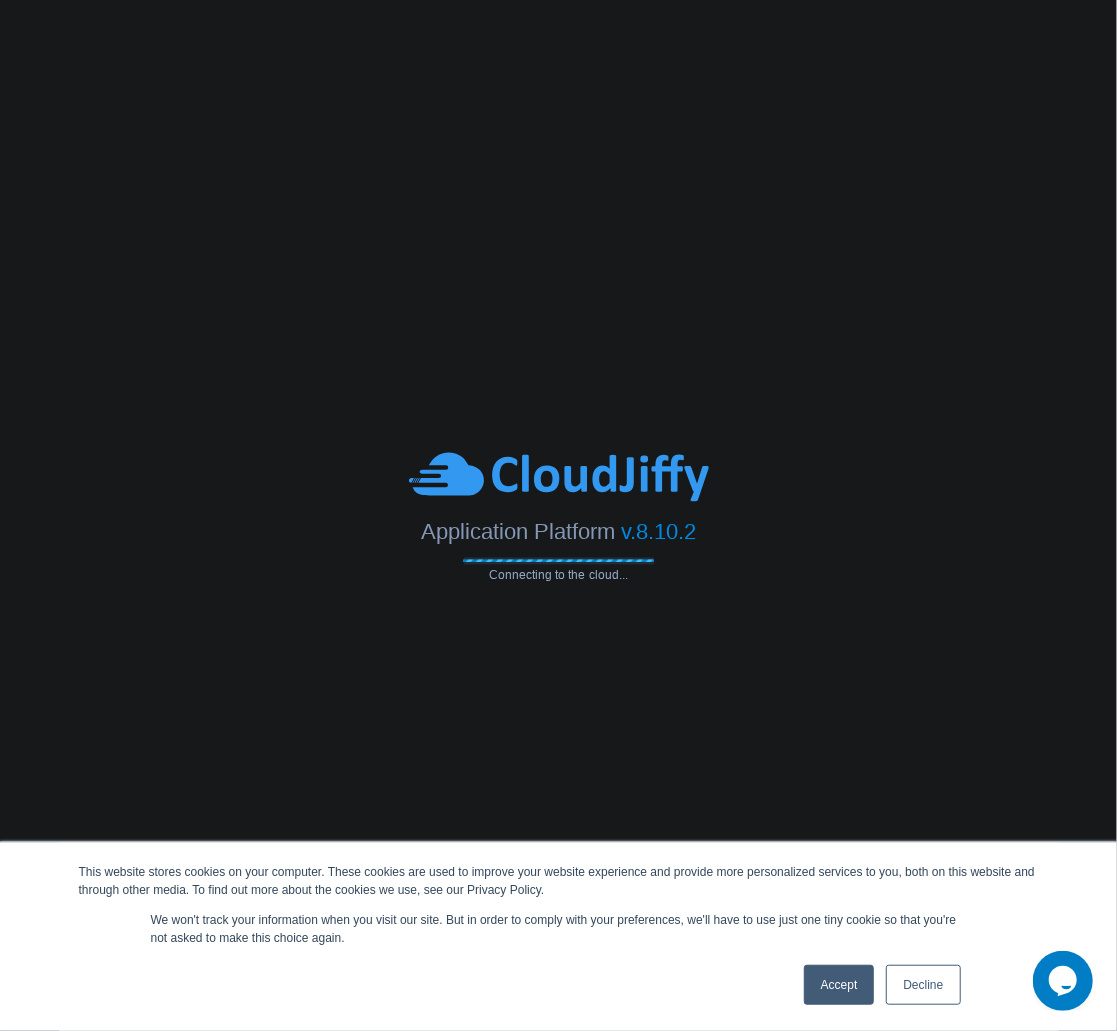 click on "Accept" at bounding box center (839, 985) 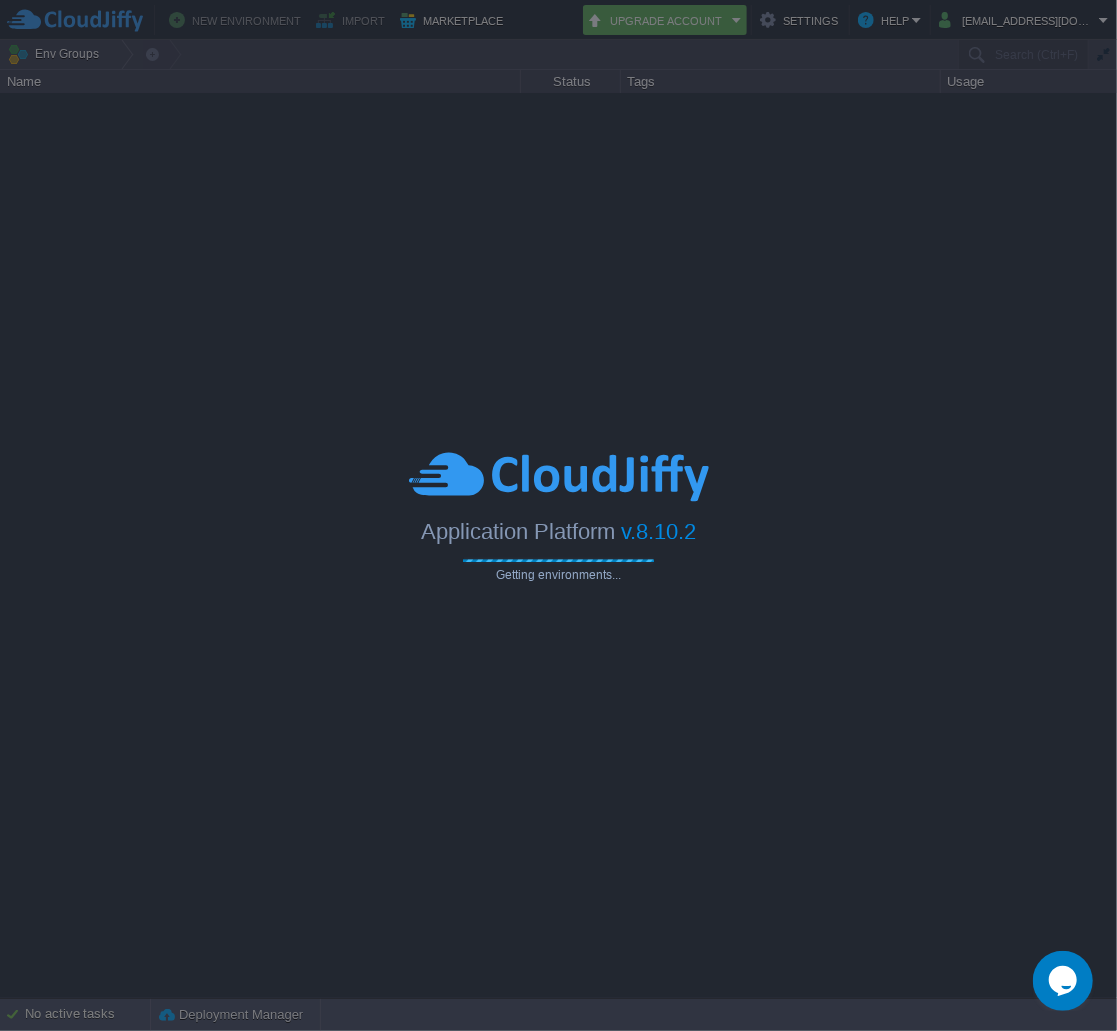 type on "Search (Ctrl+F)" 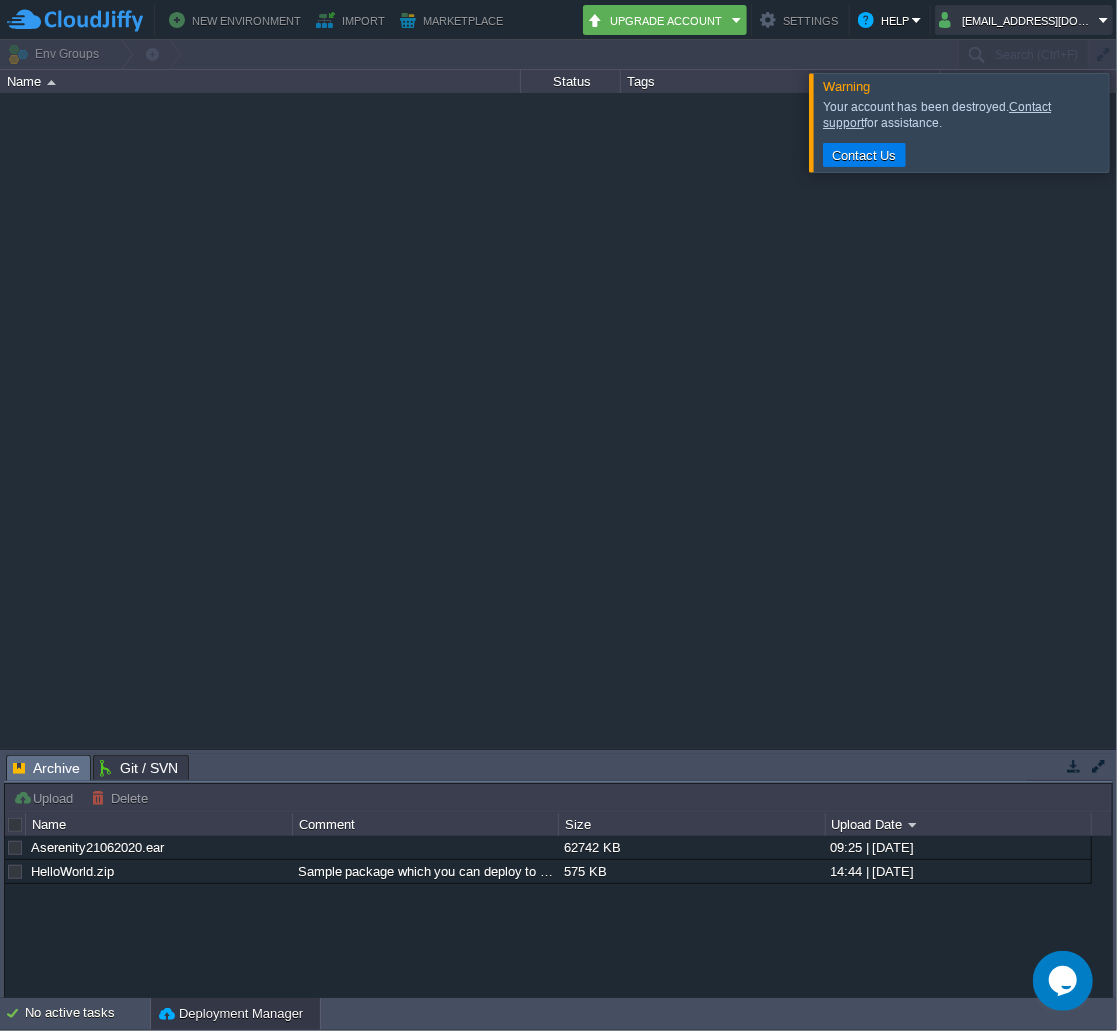 click on "inzodialo@gmail.com" at bounding box center (1019, 20) 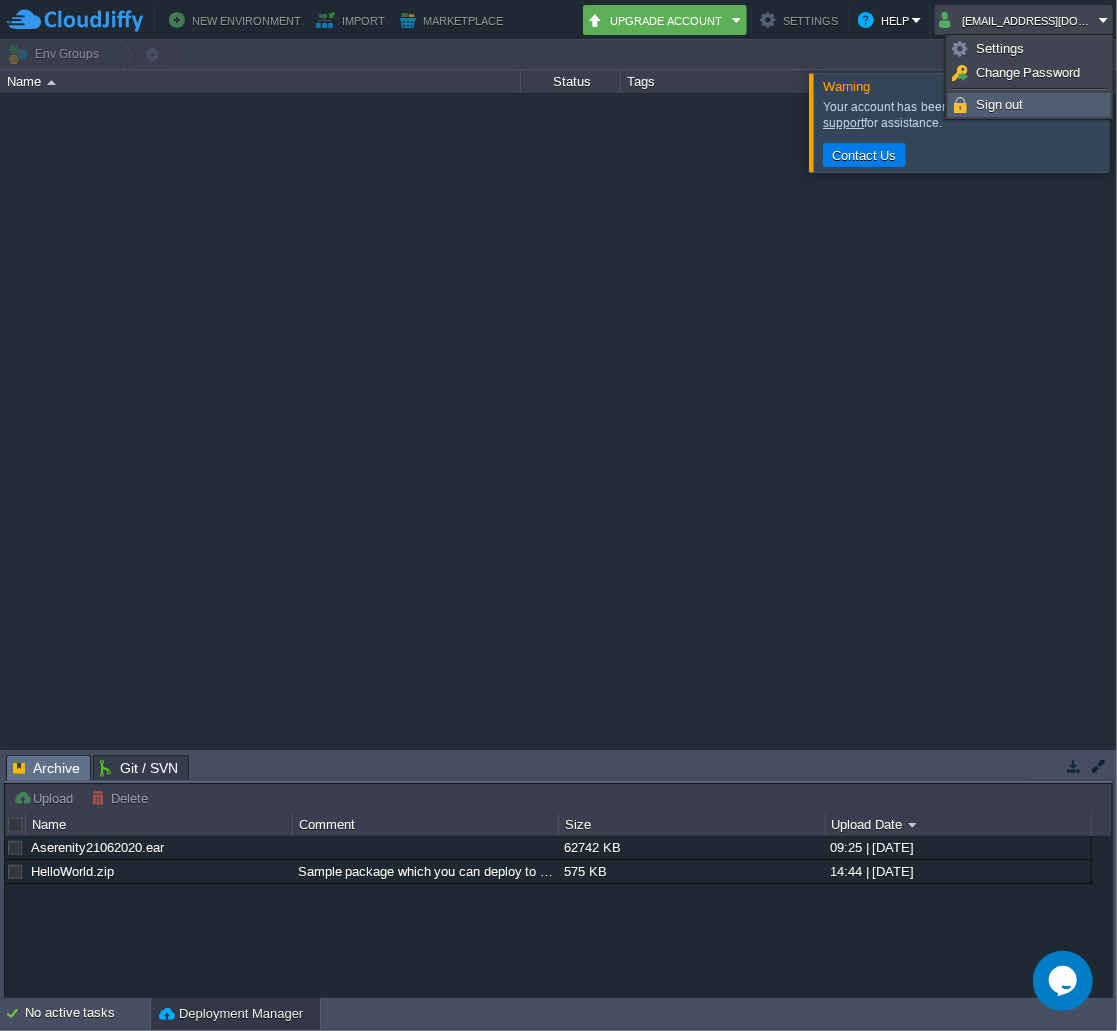 click on "Sign out" at bounding box center [1029, 105] 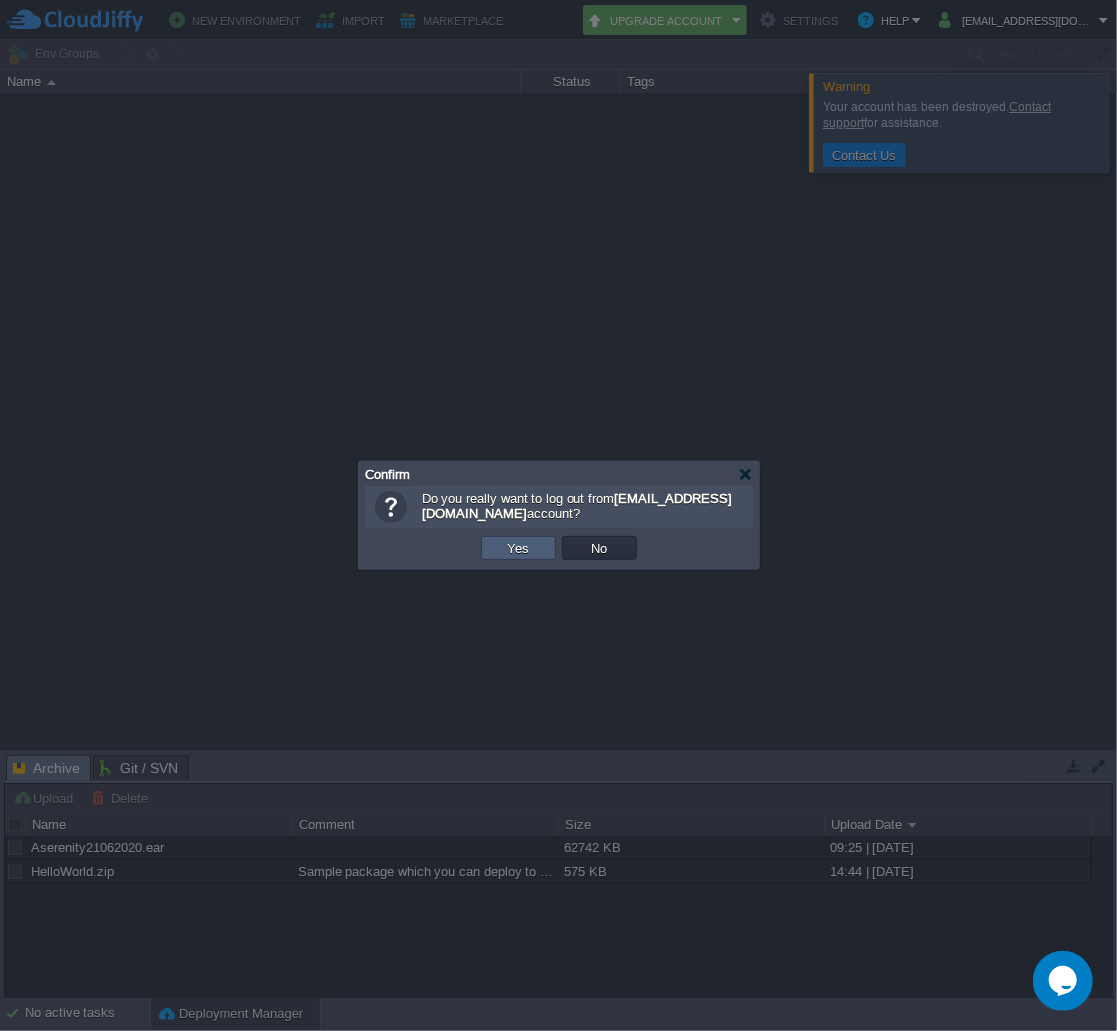 click on "Yes" at bounding box center (518, 548) 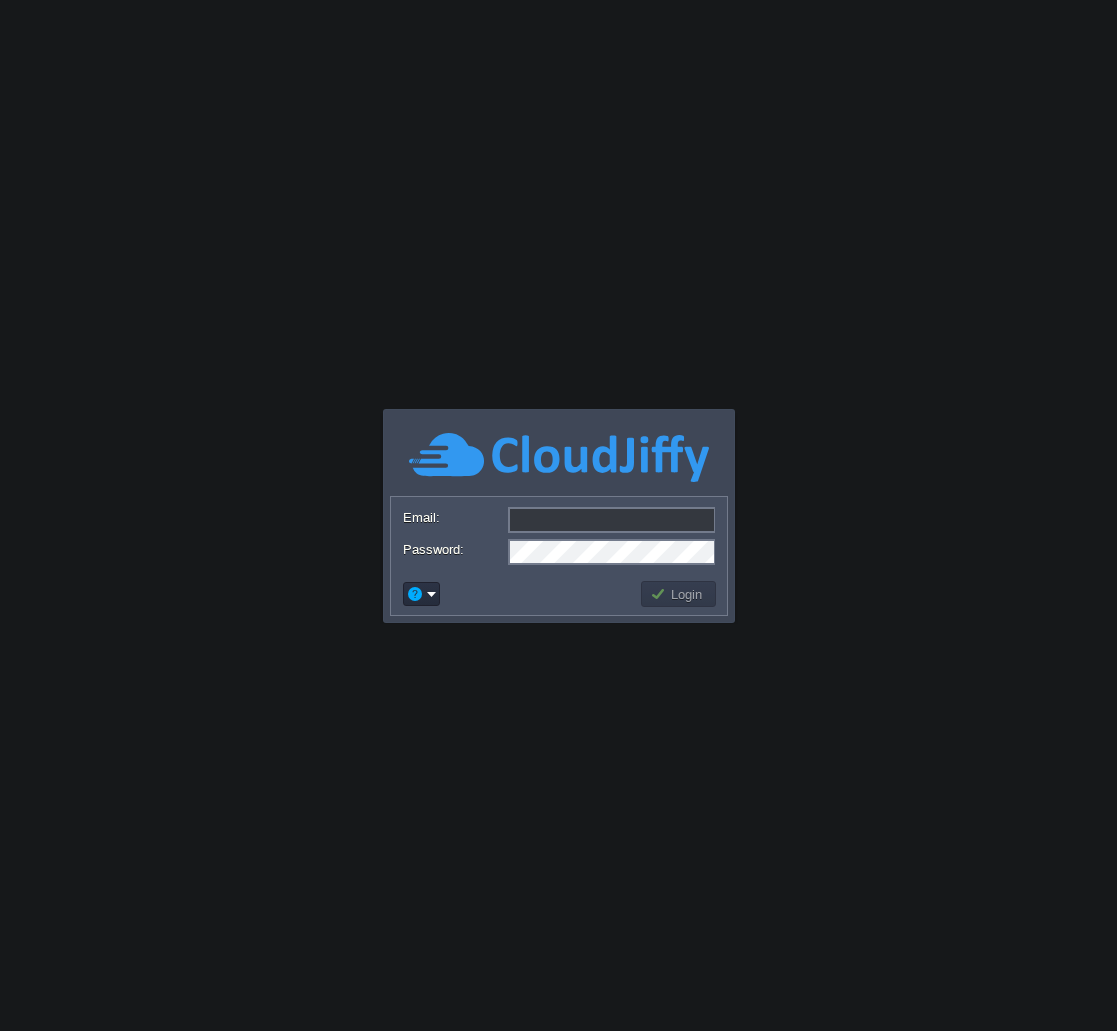 scroll, scrollTop: 0, scrollLeft: 0, axis: both 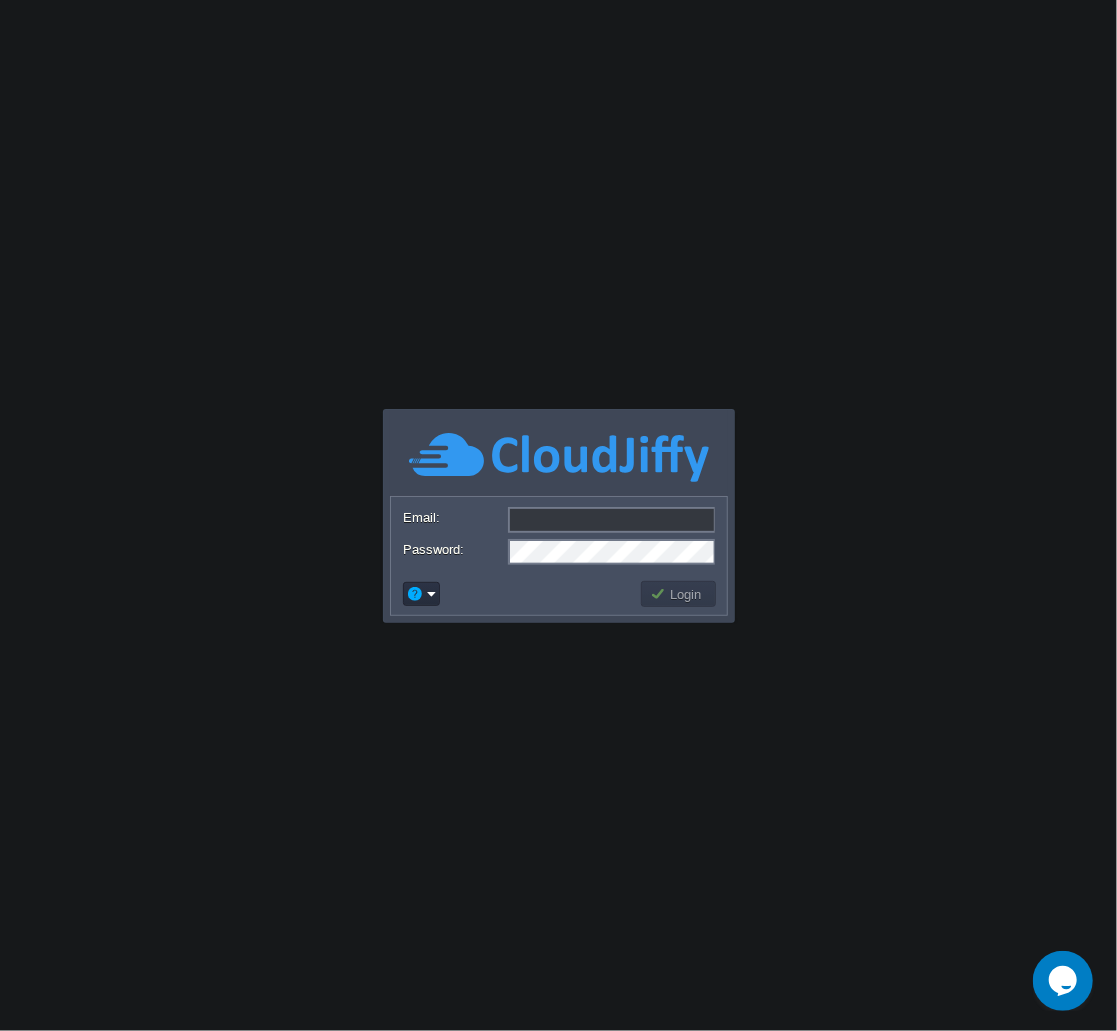 click on "Email:" at bounding box center (612, 520) 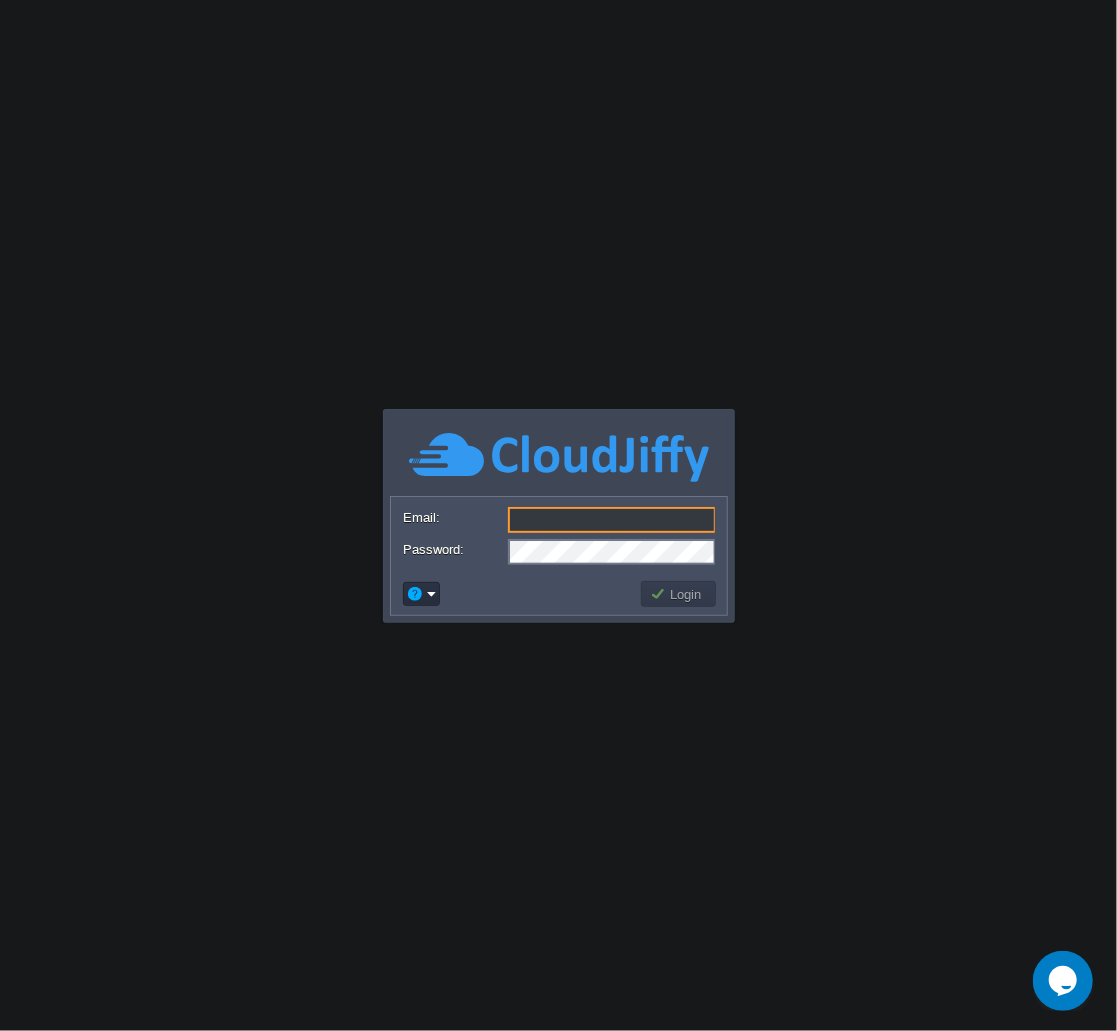 paste on "hergys.helmesi@gmail.com" 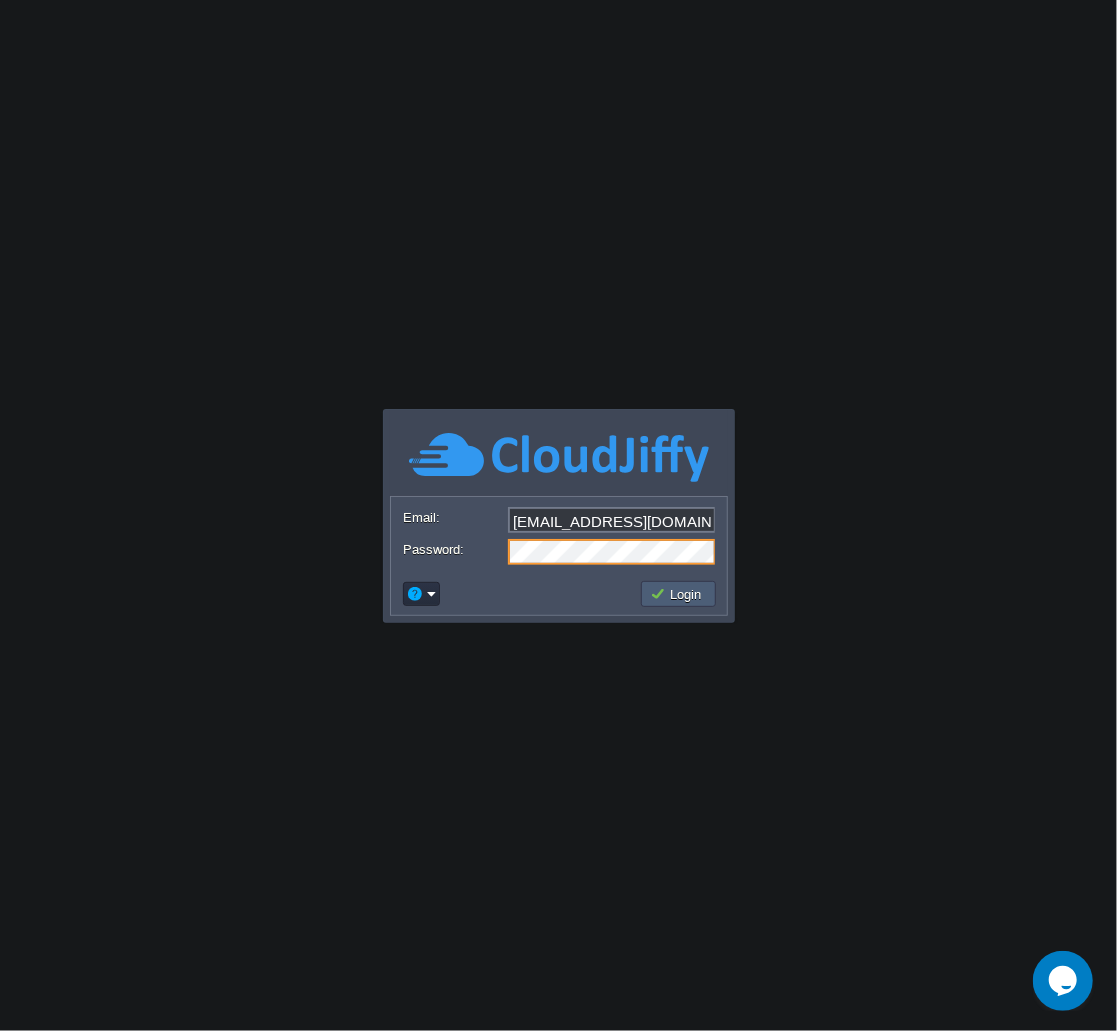 click on "Login" at bounding box center [678, 594] 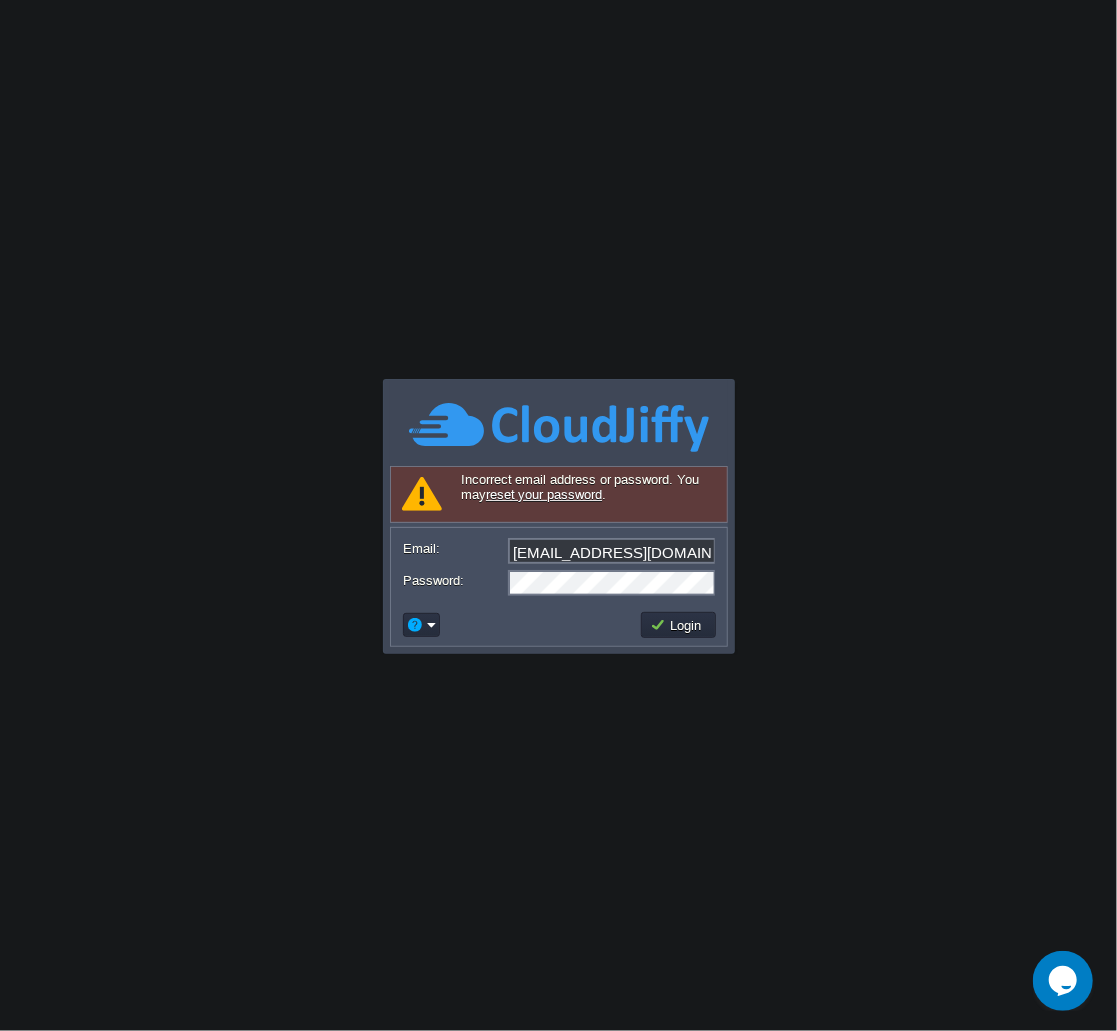 click on "hergys.helmesi@gmail.com" at bounding box center (612, 551) 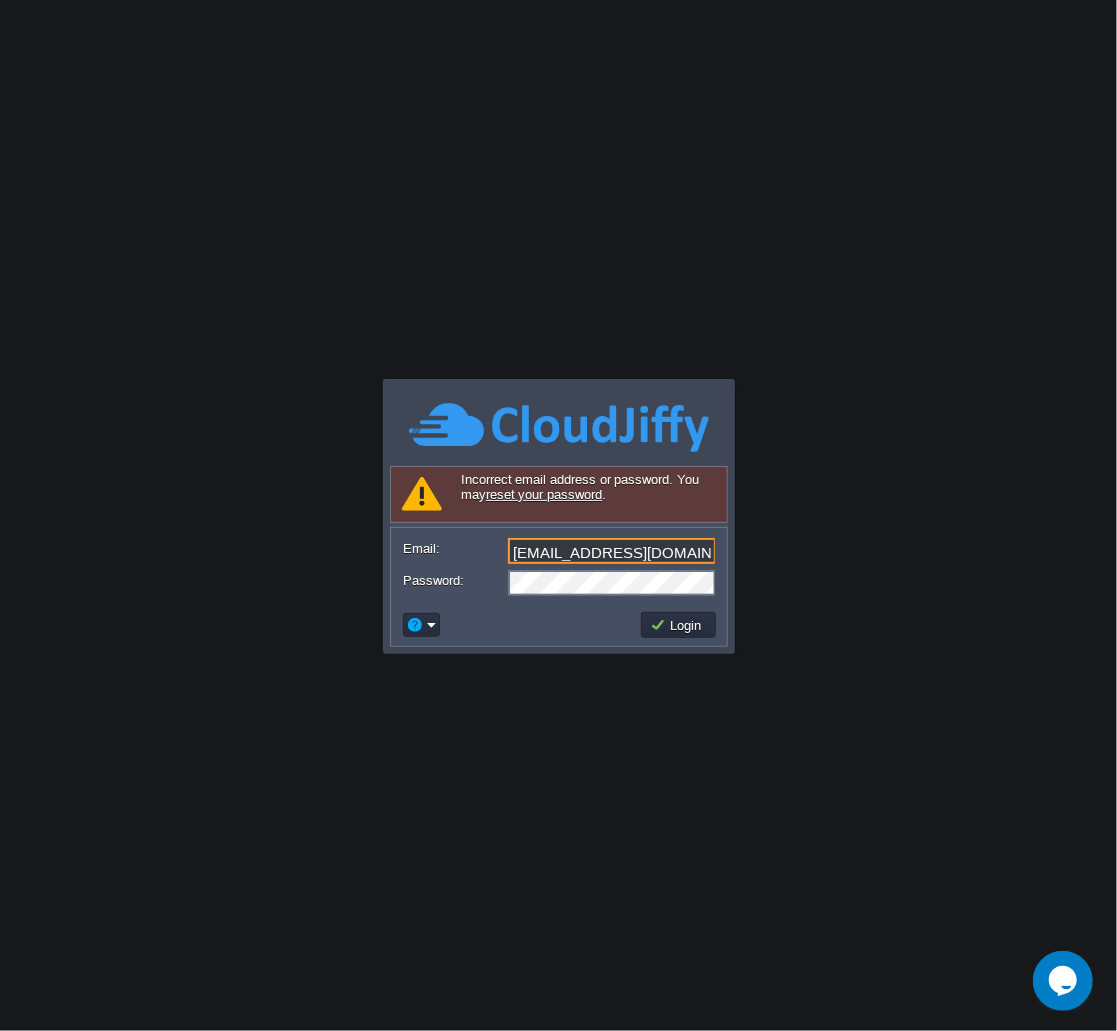 paste on "drsolutionbaba132" 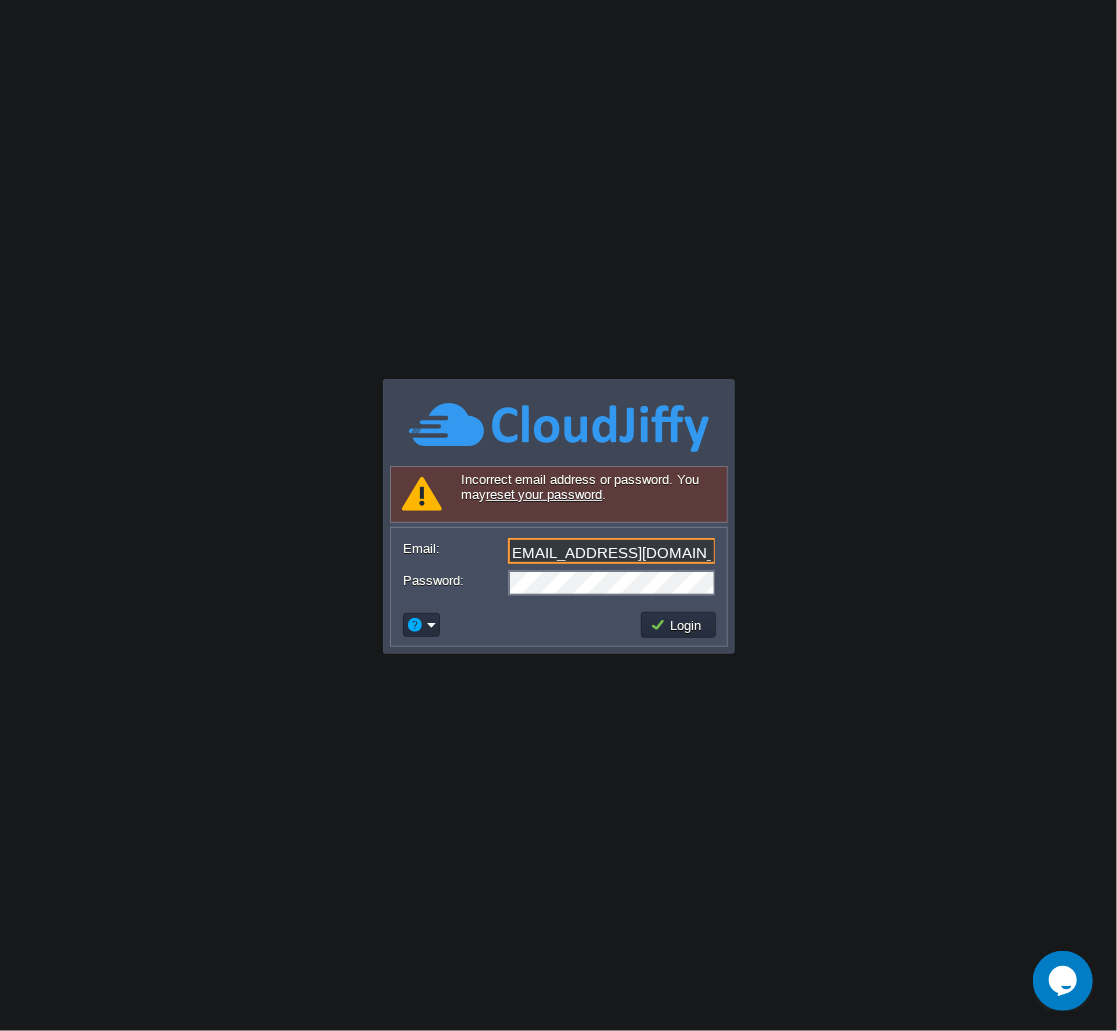 type on "drsolutionbaba132@gmail.com" 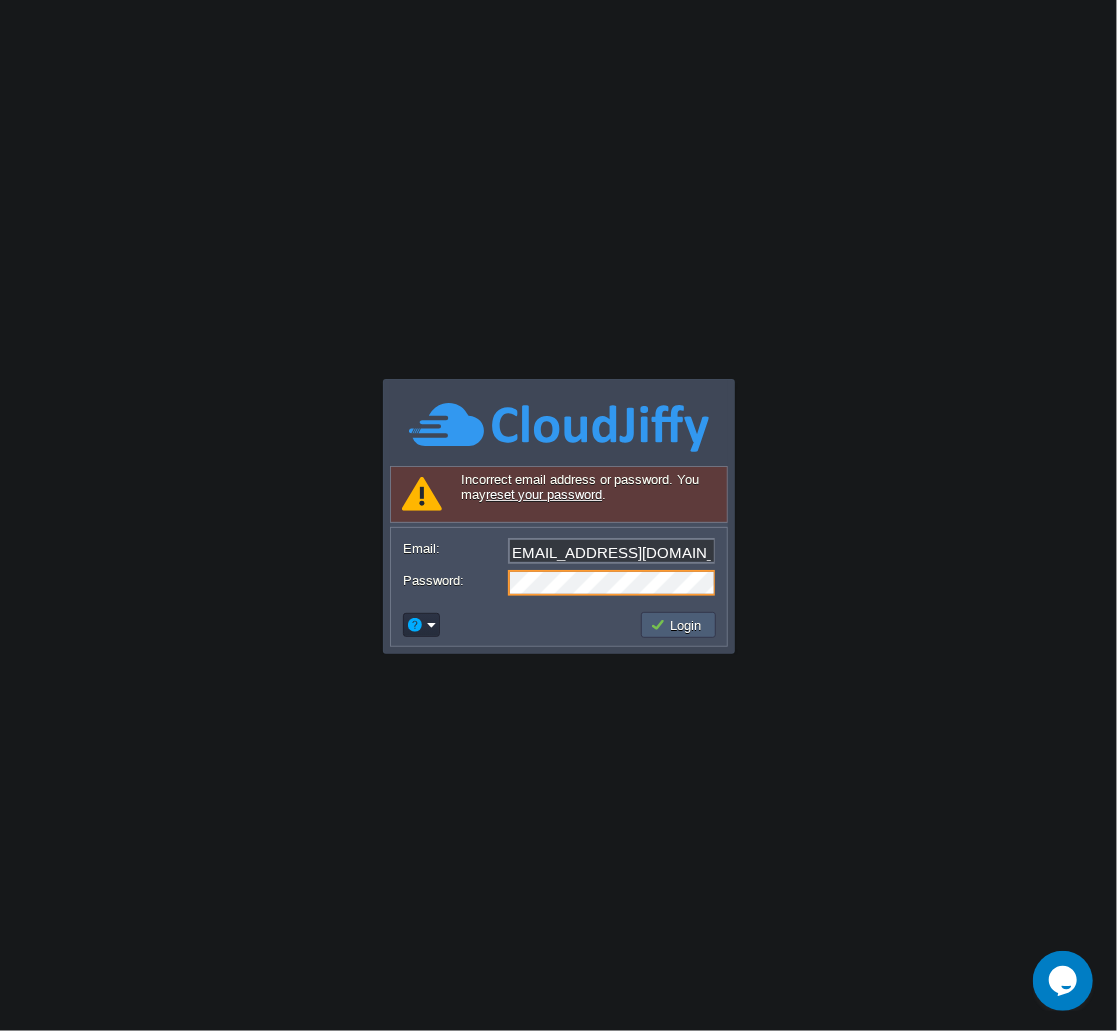 click on "Login" at bounding box center (678, 625) 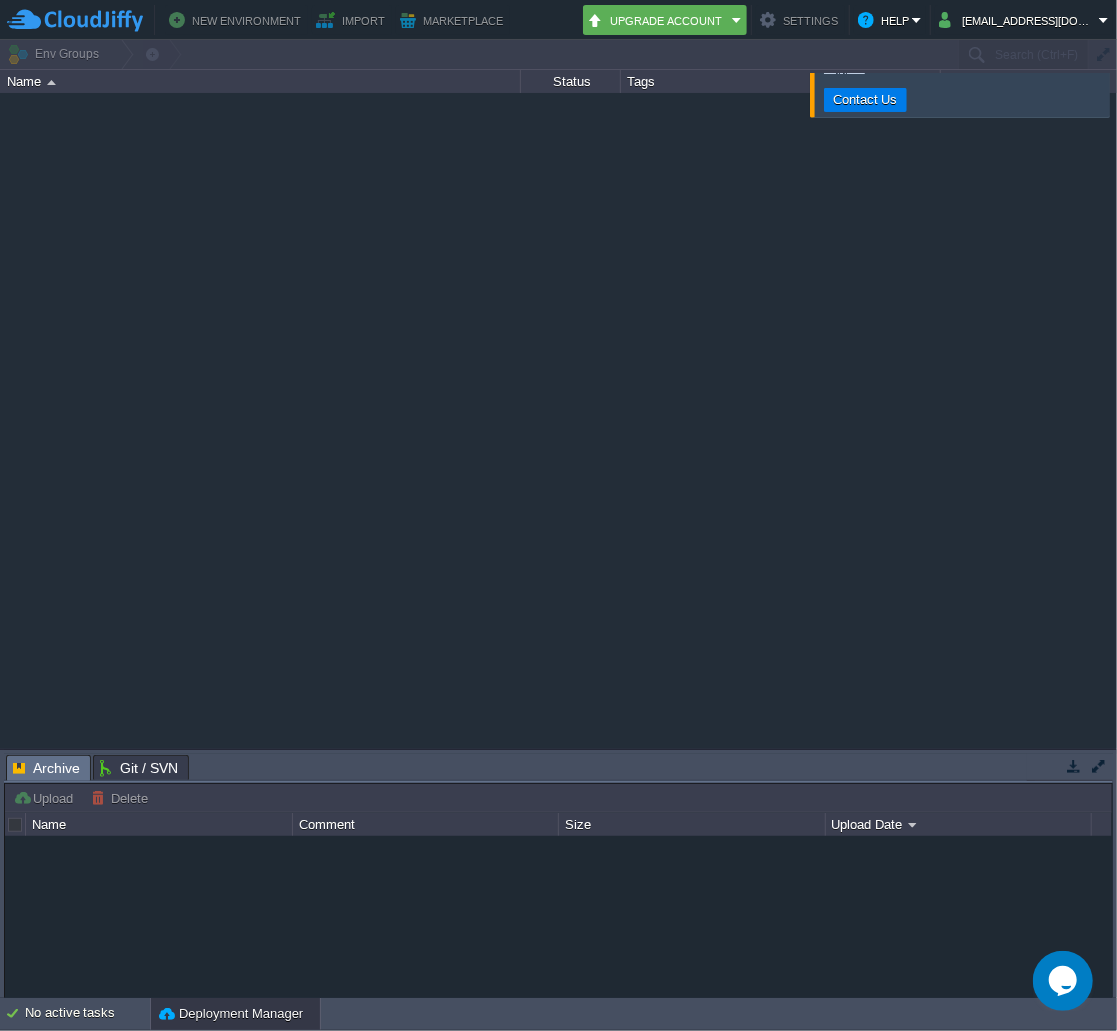 type on "Search (Ctrl+F)" 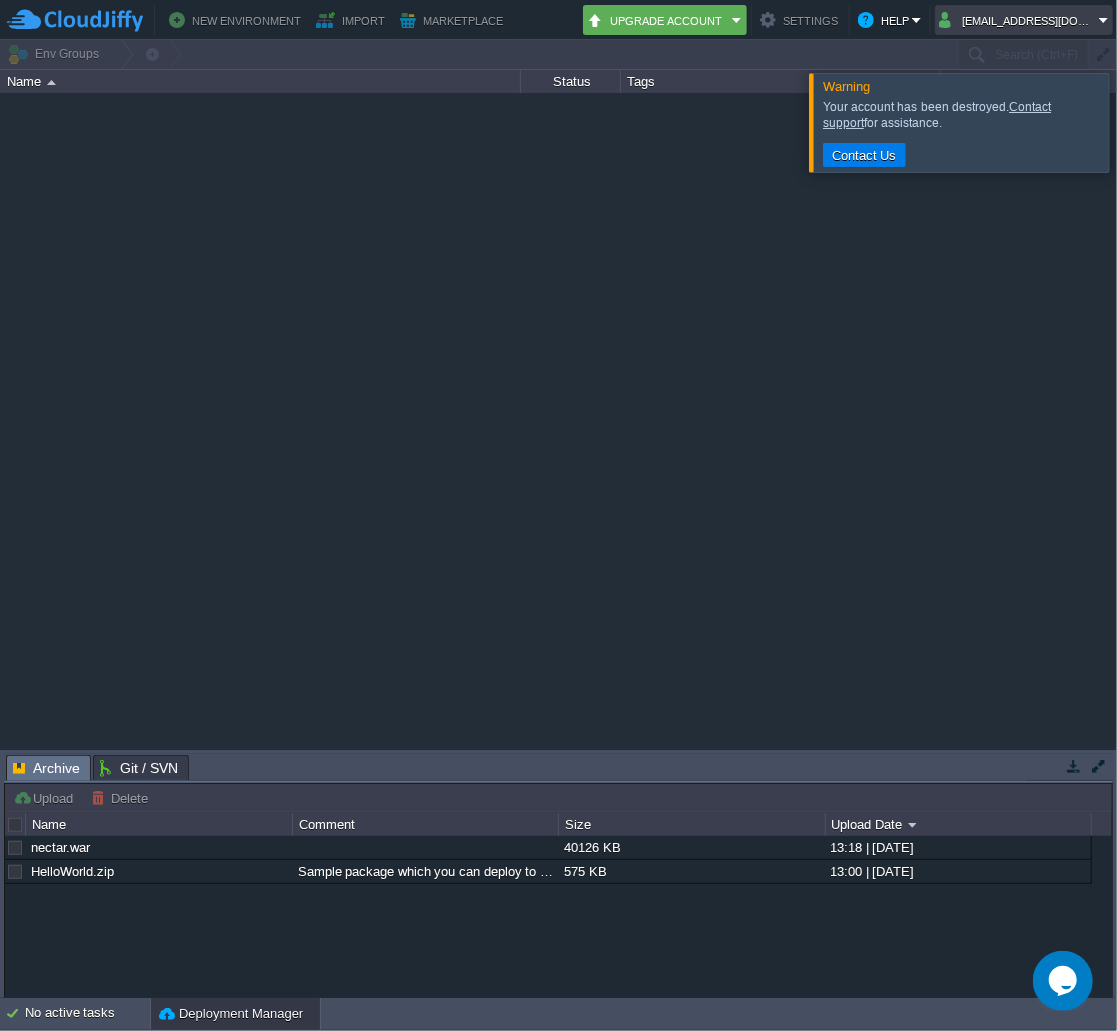 click on "drsolutionbaba132@gmail.com" at bounding box center (1024, 20) 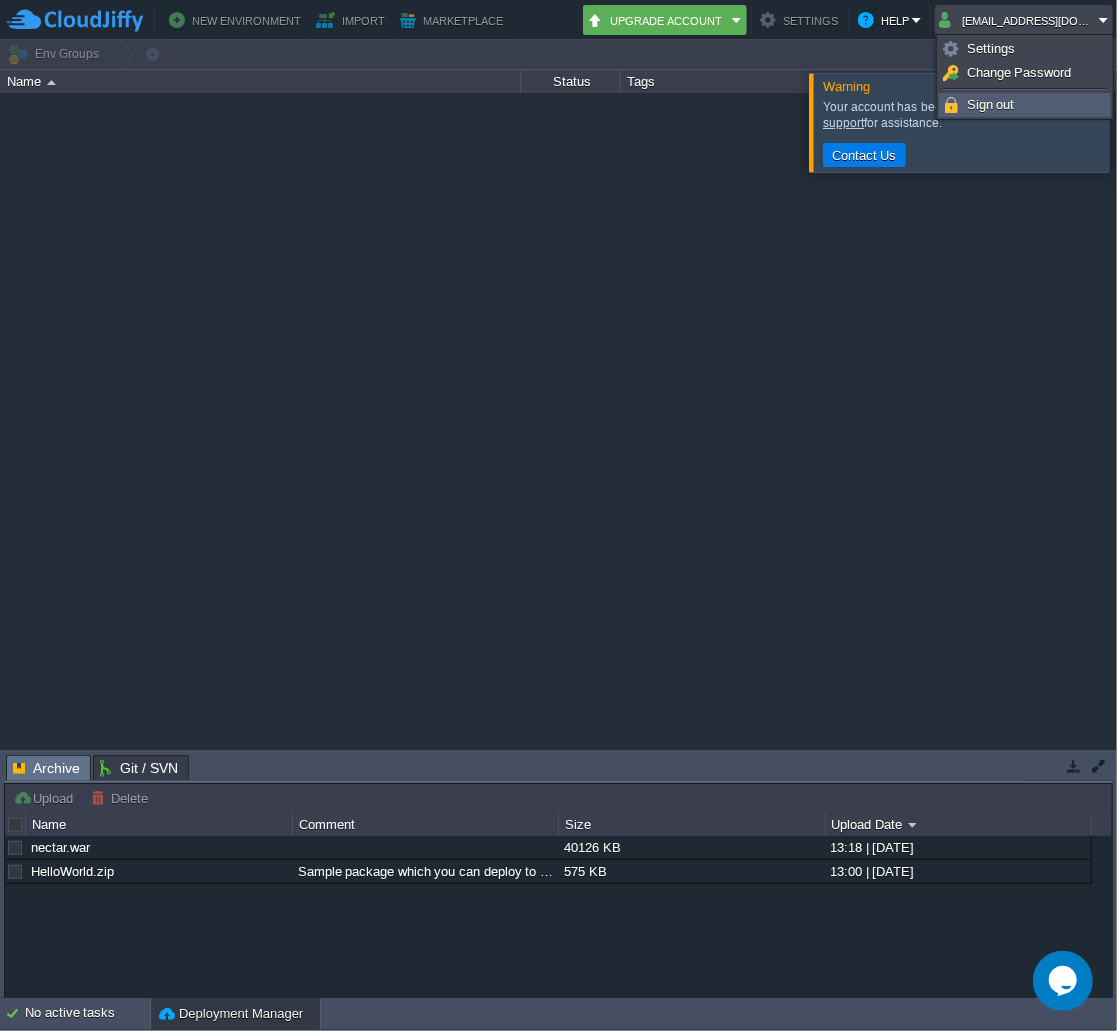 click on "Sign out" at bounding box center [991, 104] 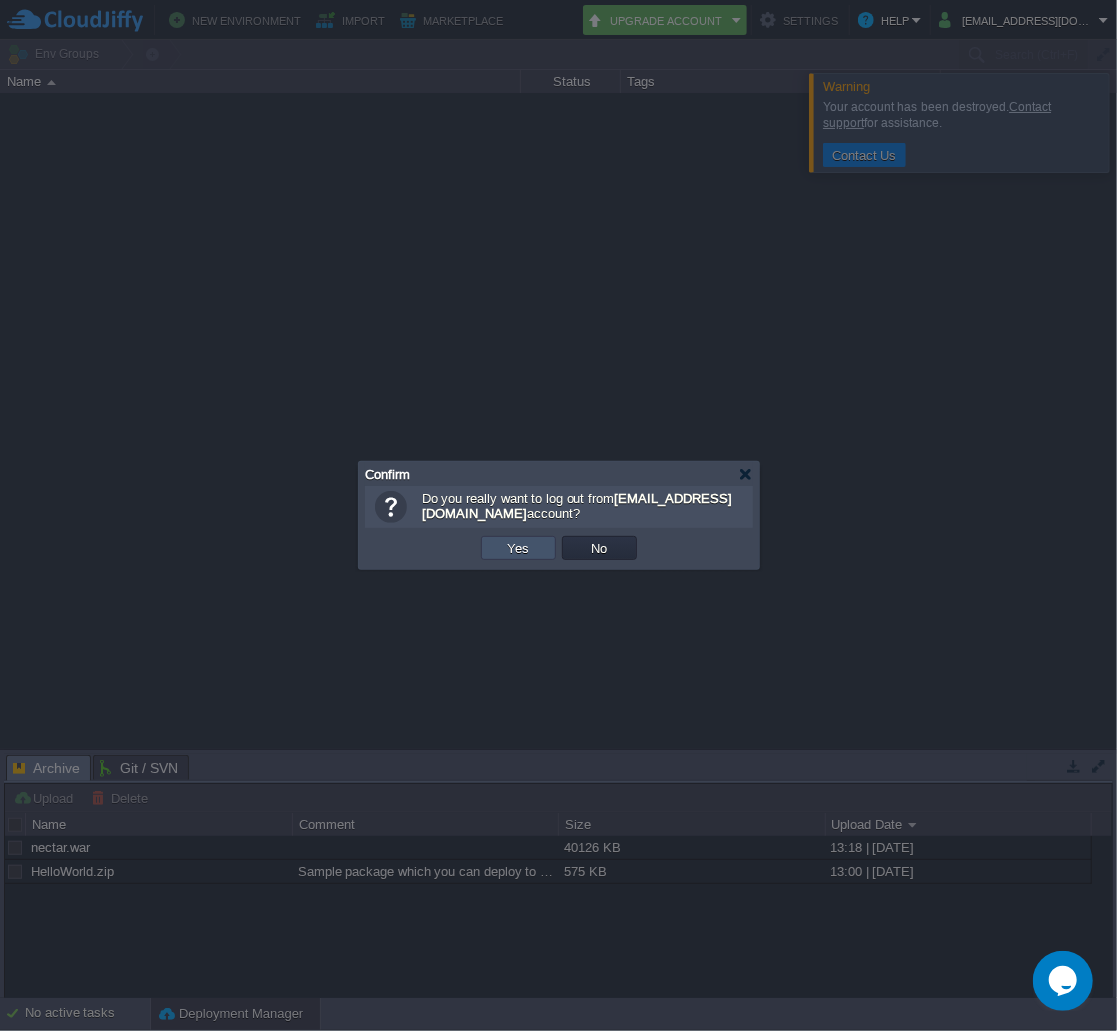 click on "Yes" at bounding box center [519, 548] 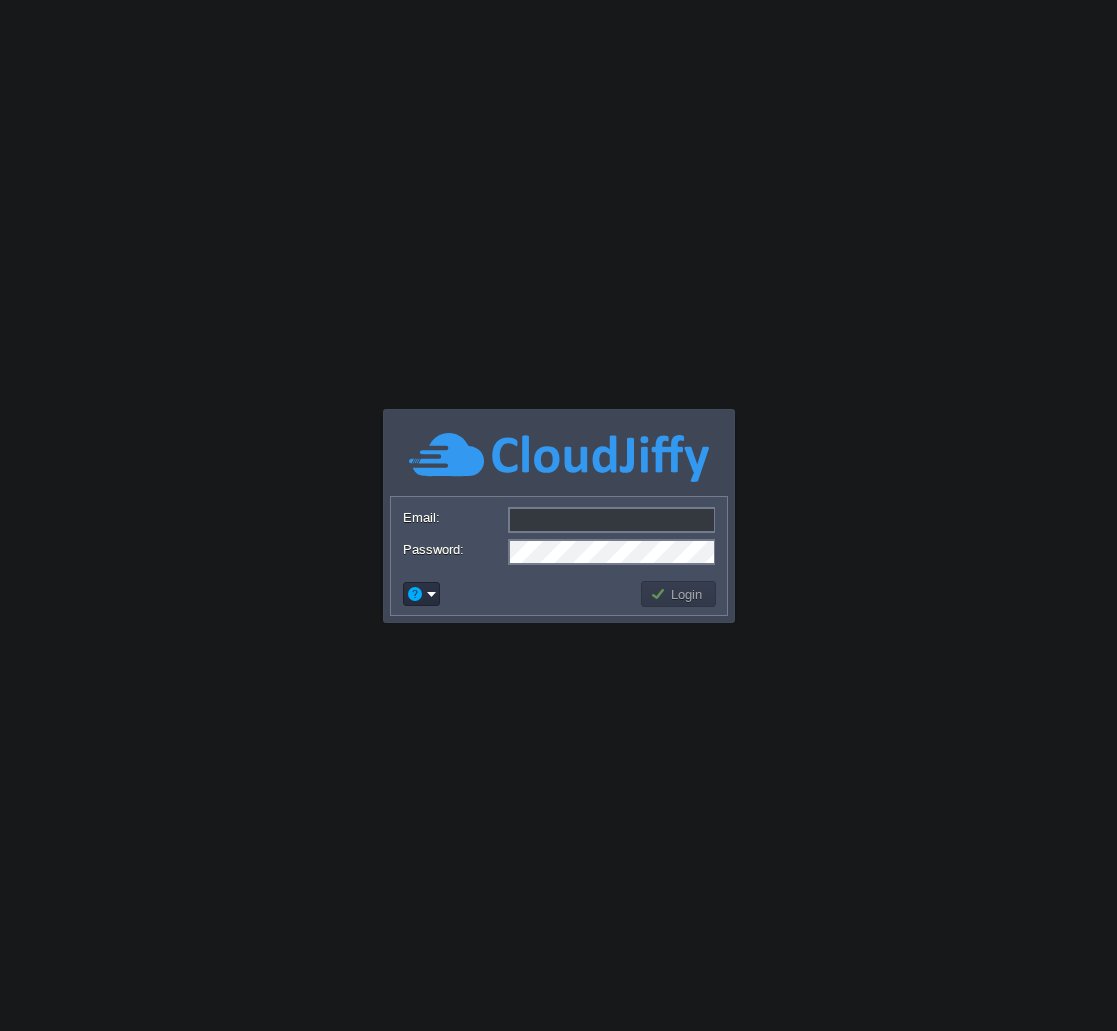 scroll, scrollTop: 0, scrollLeft: 0, axis: both 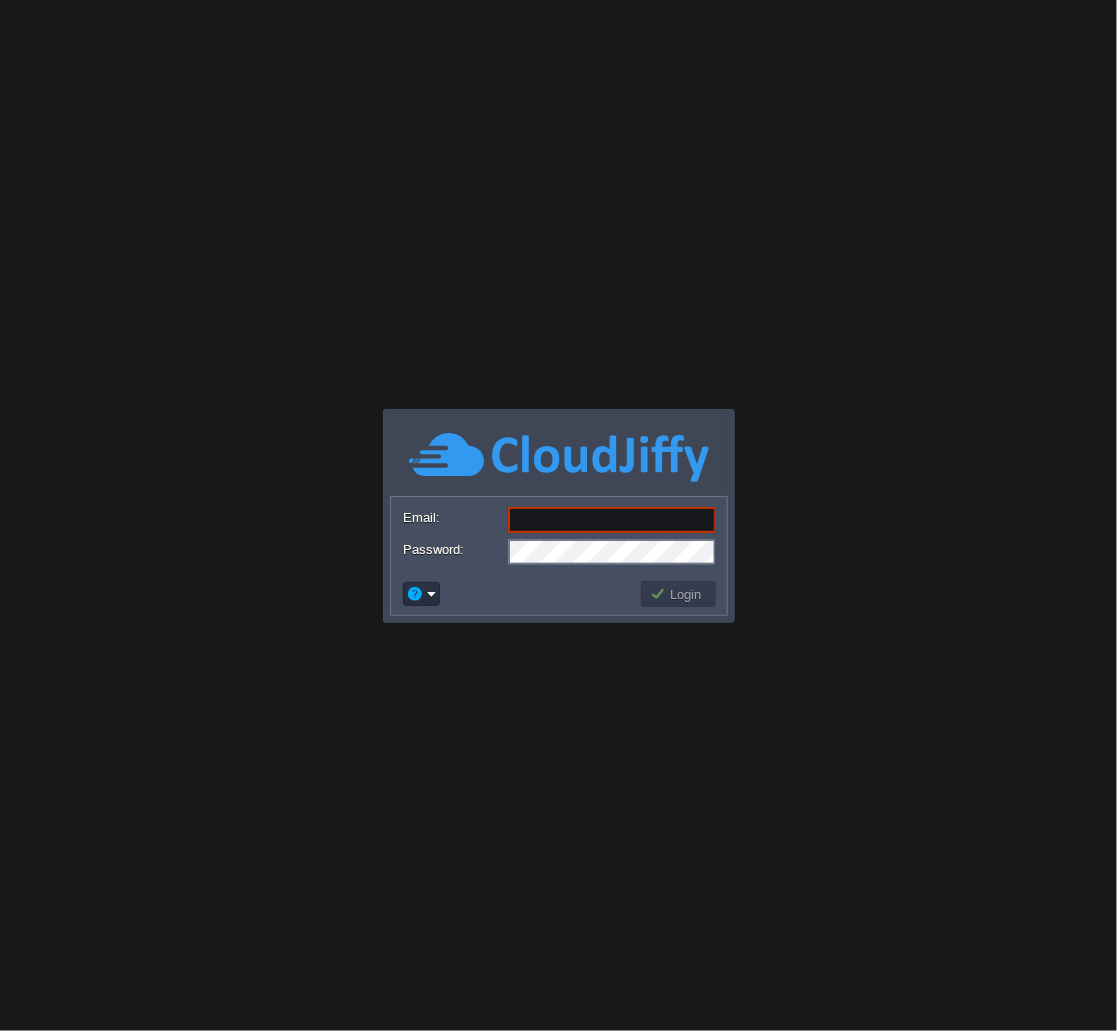 click on "Email:" at bounding box center [612, 520] 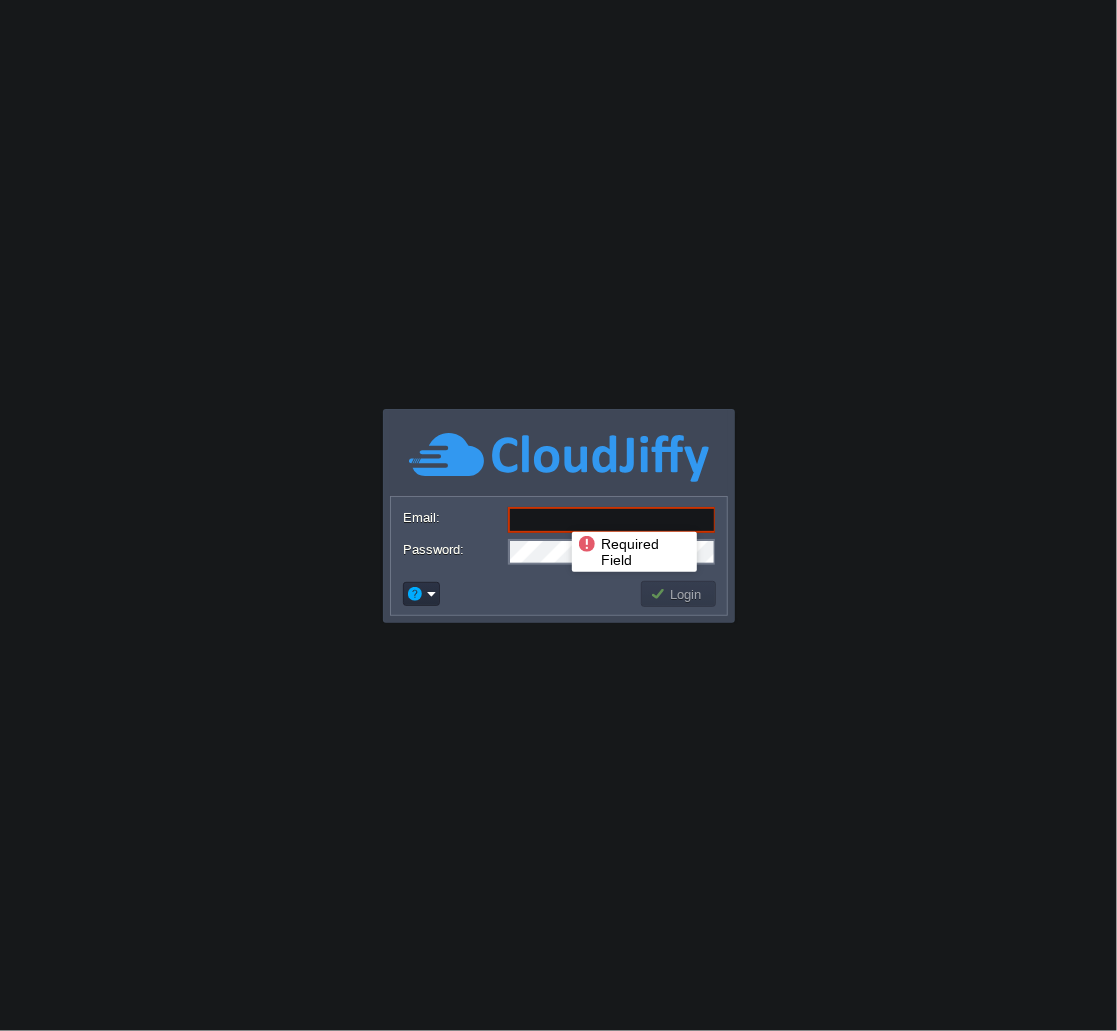paste on "[EMAIL_ADDRESS][DOMAIN_NAME]" 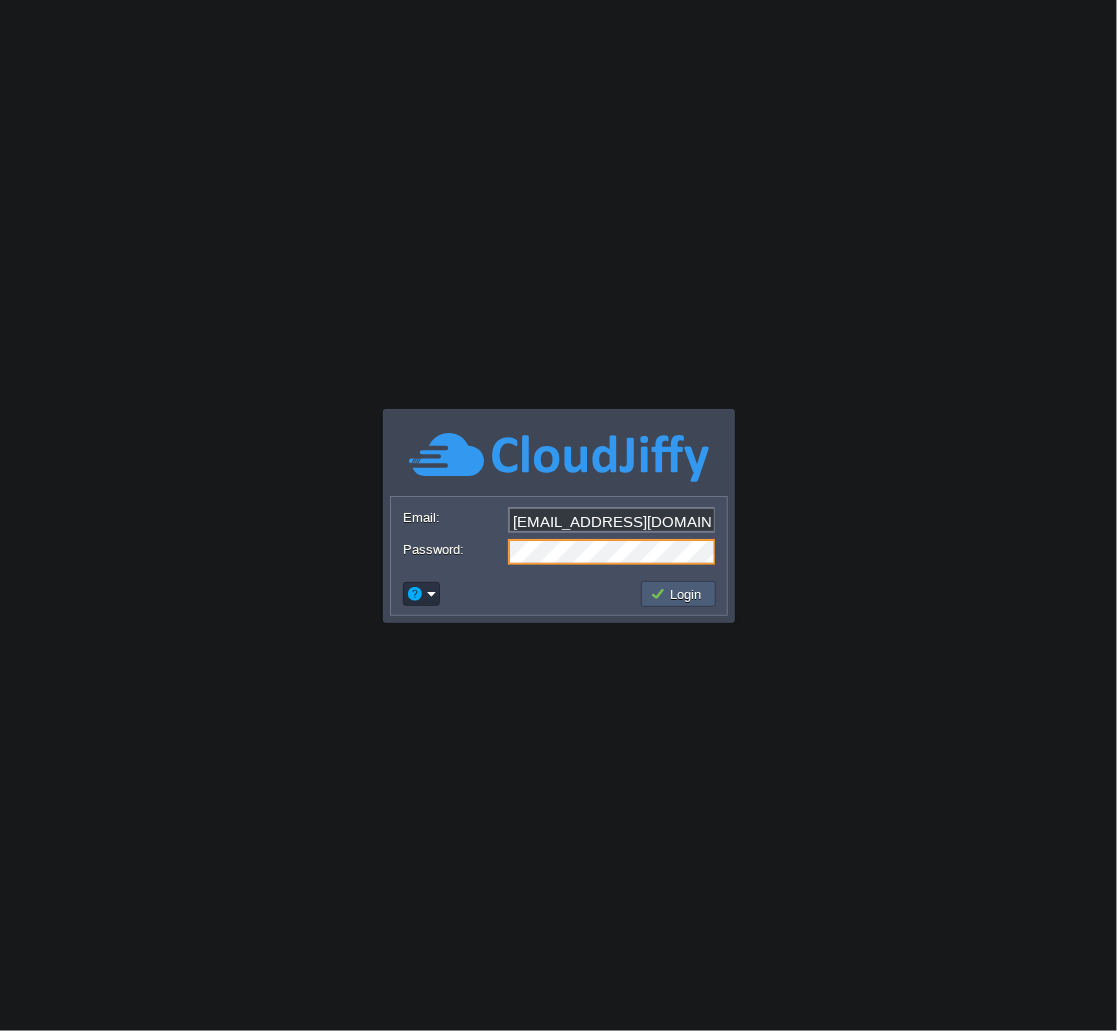 click on "Login" at bounding box center (679, 594) 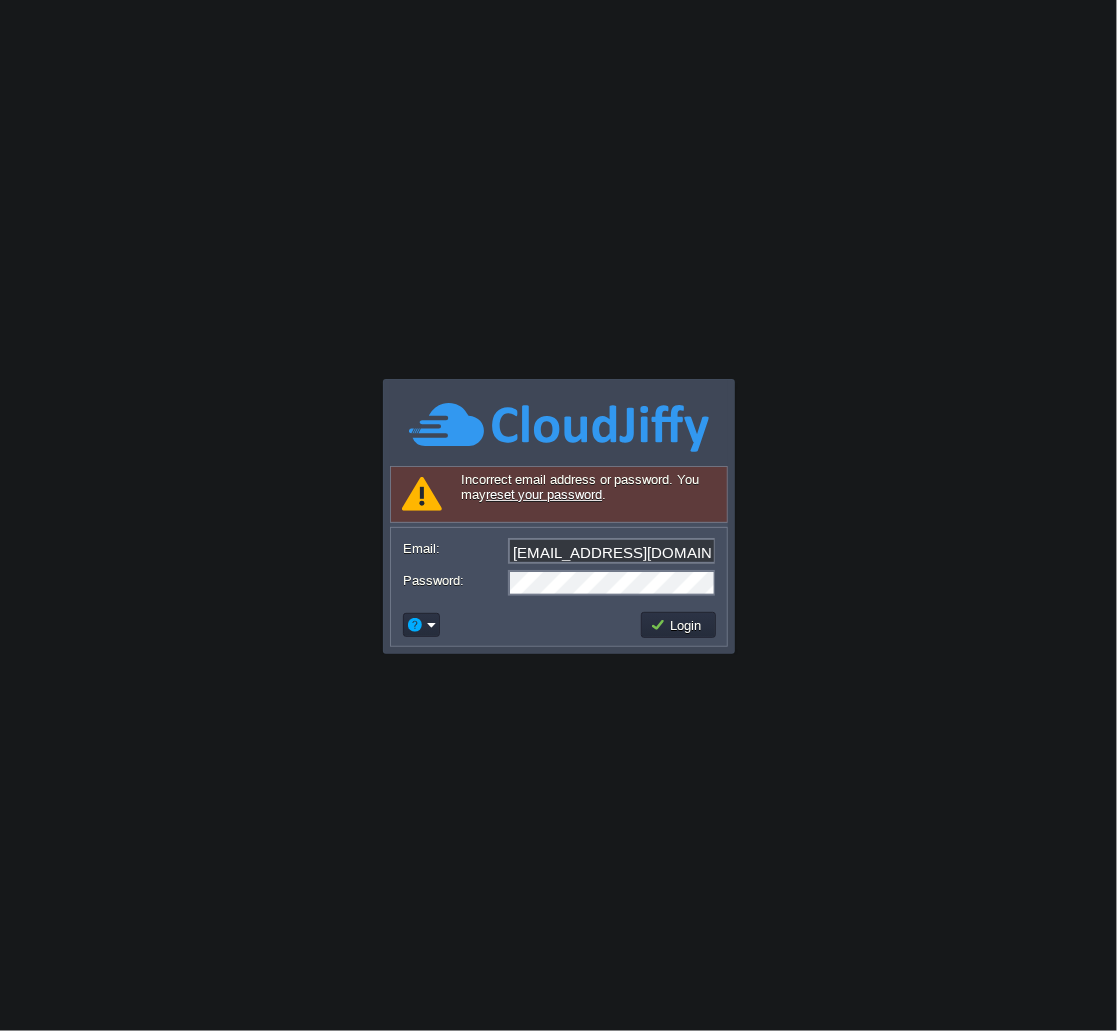 click on "help.repadtech@gmail.com" at bounding box center (612, 551) 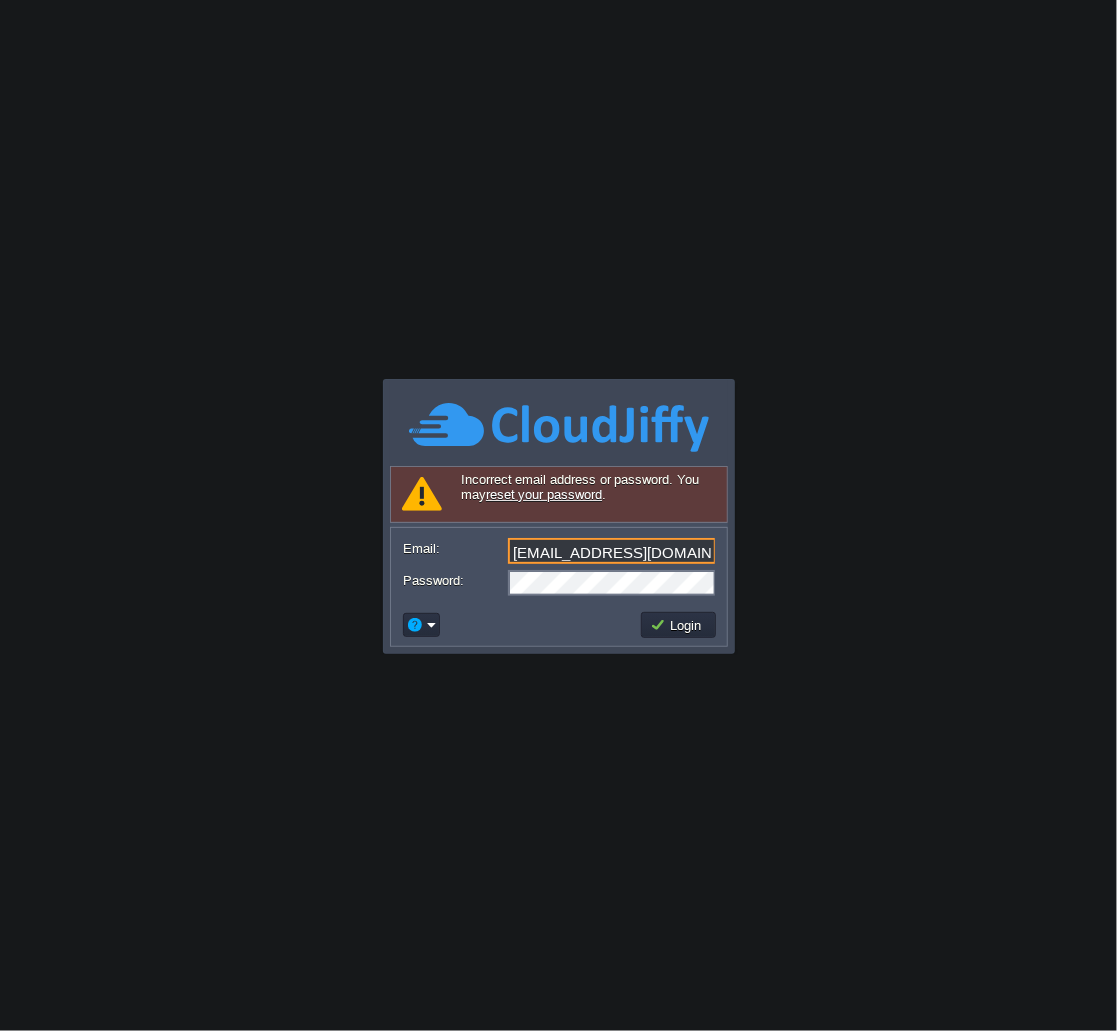 paste on "jeffrey.armijosr" 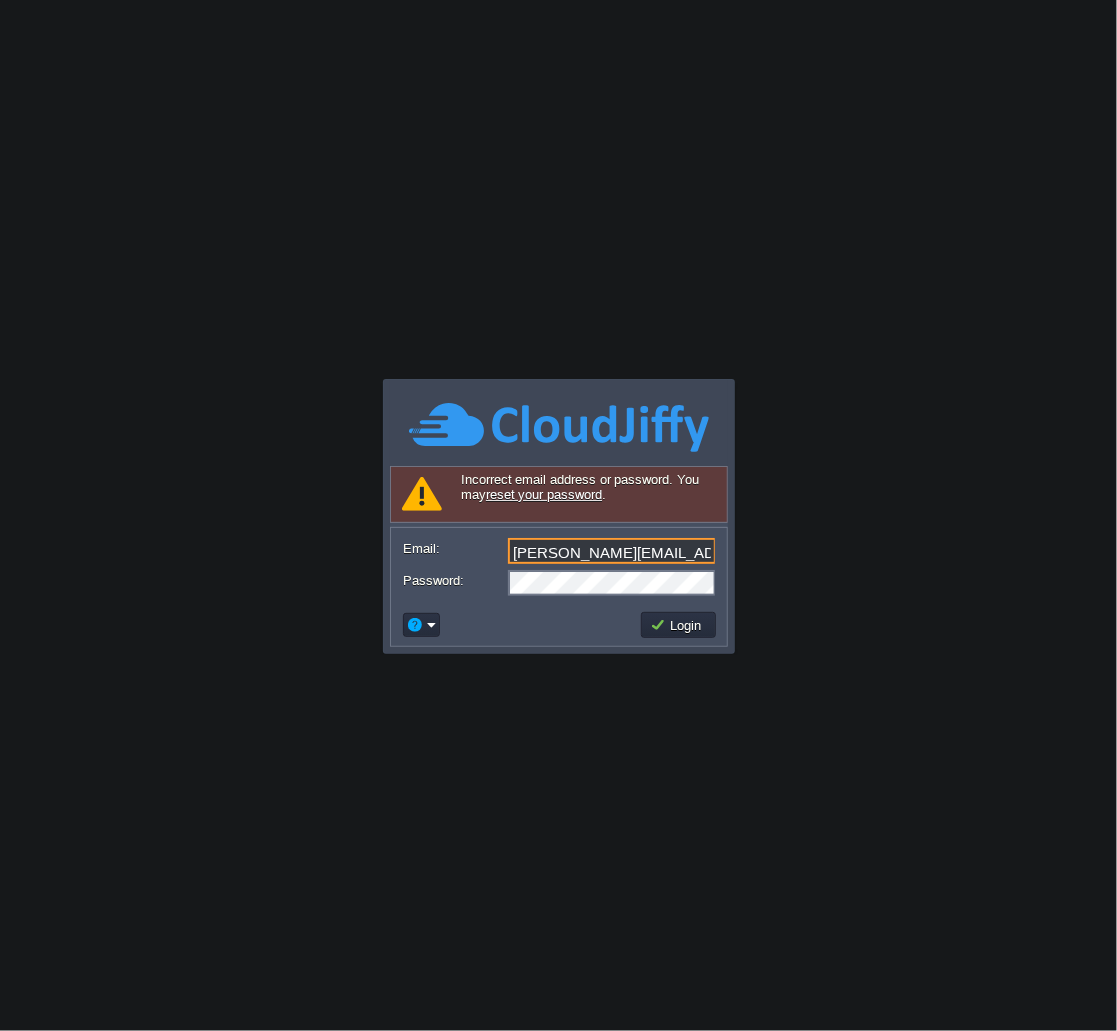 type on "jeffrey.armijosr@gmail.com" 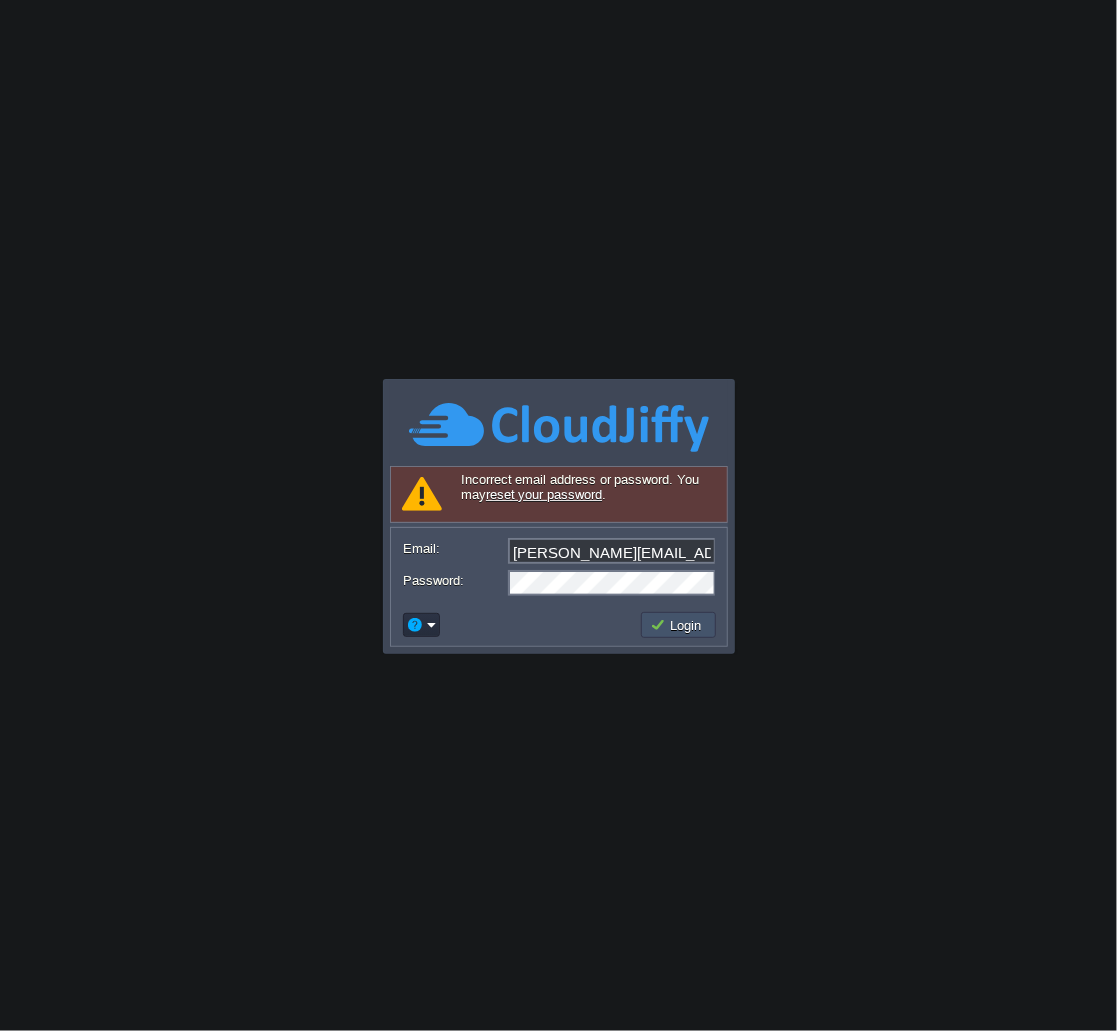 click on "Login" at bounding box center [679, 625] 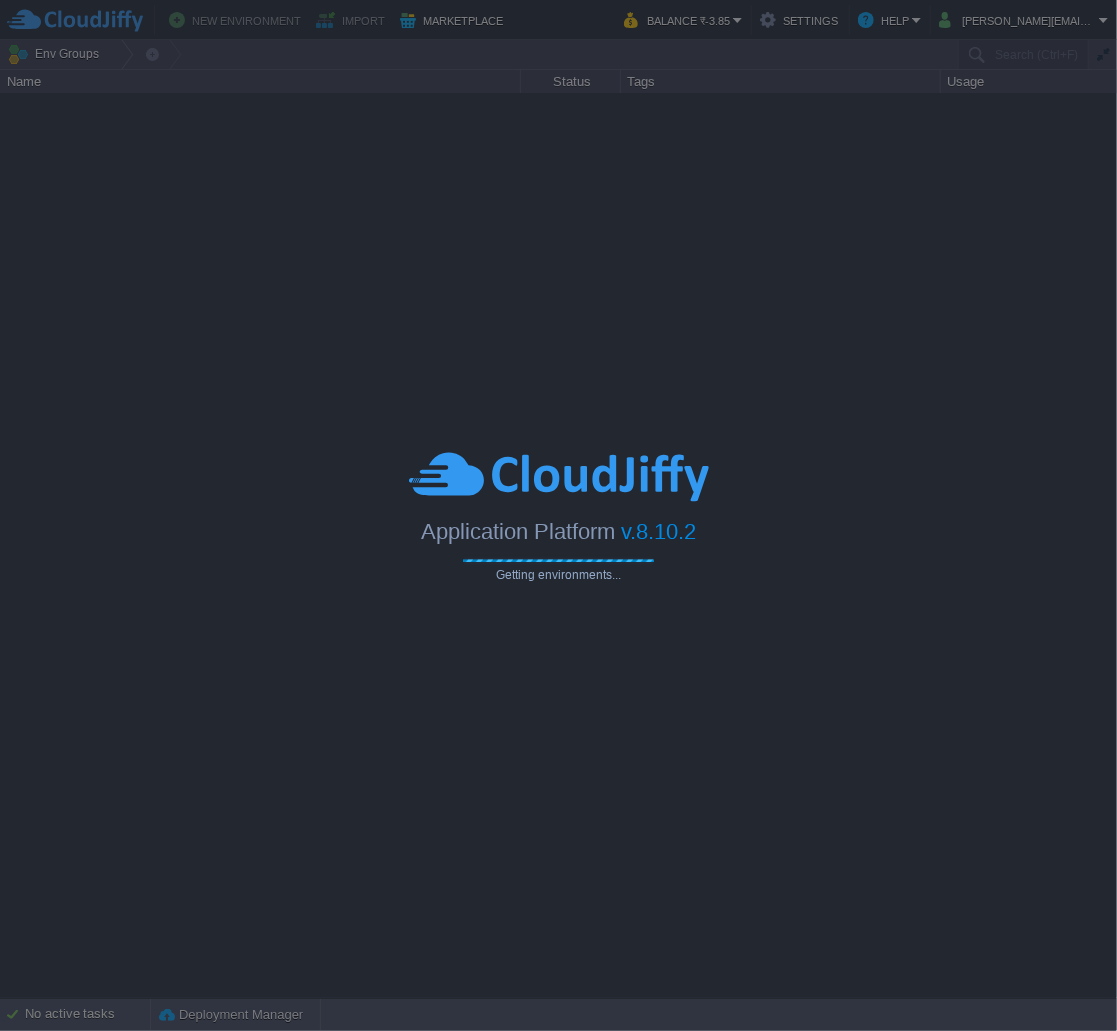 type on "Search (Ctrl+F)" 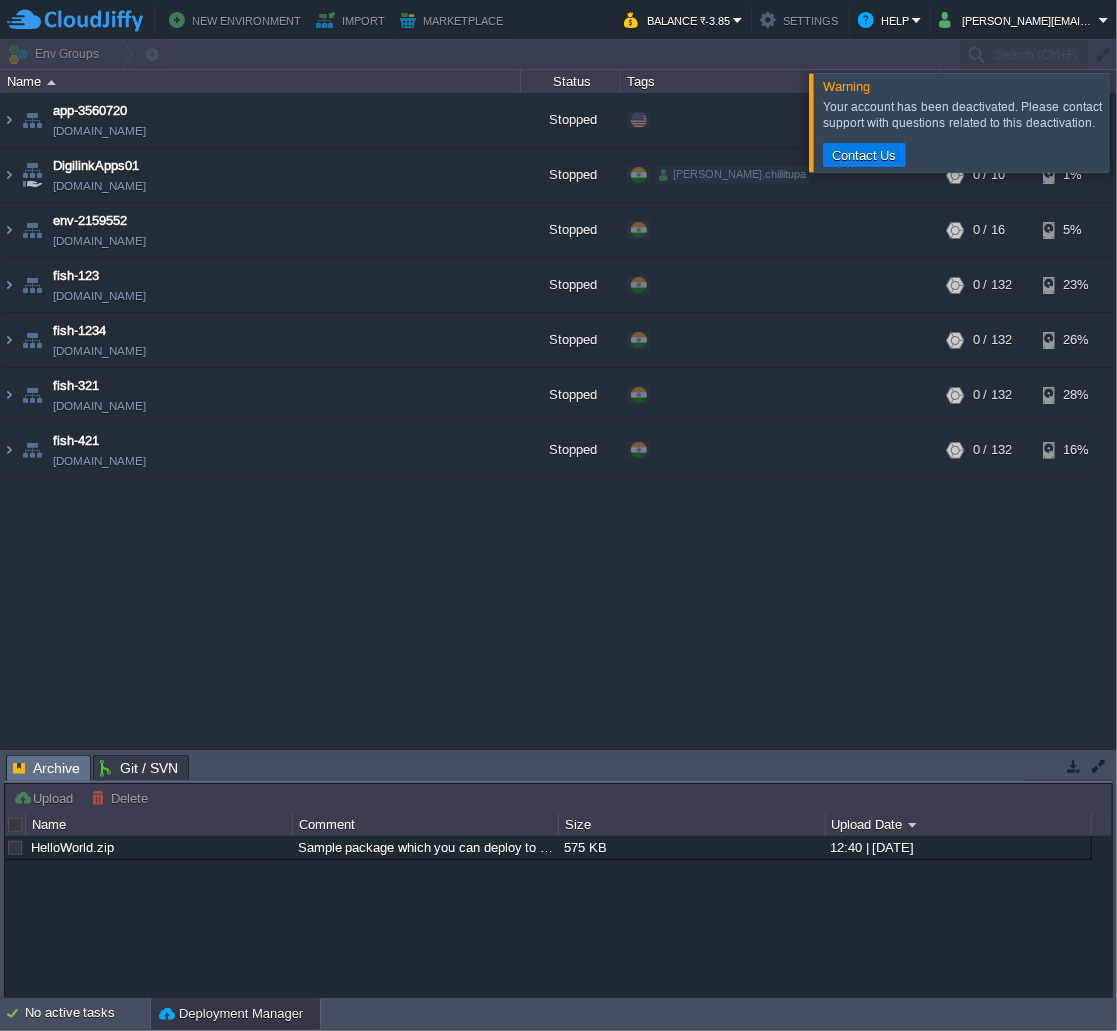 click at bounding box center (1141, 122) 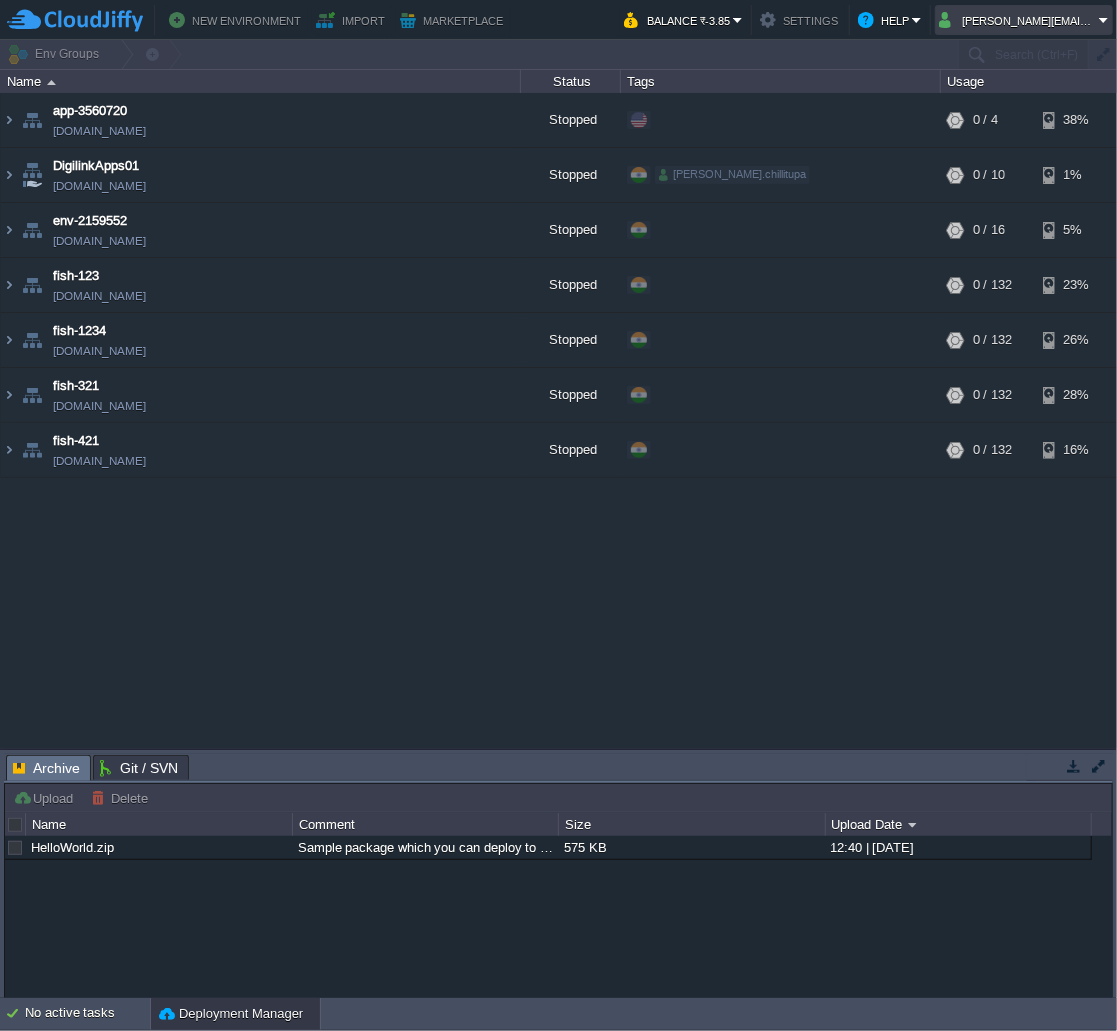 click on "jeffrey.armijosr@gmail.com" at bounding box center [1024, 20] 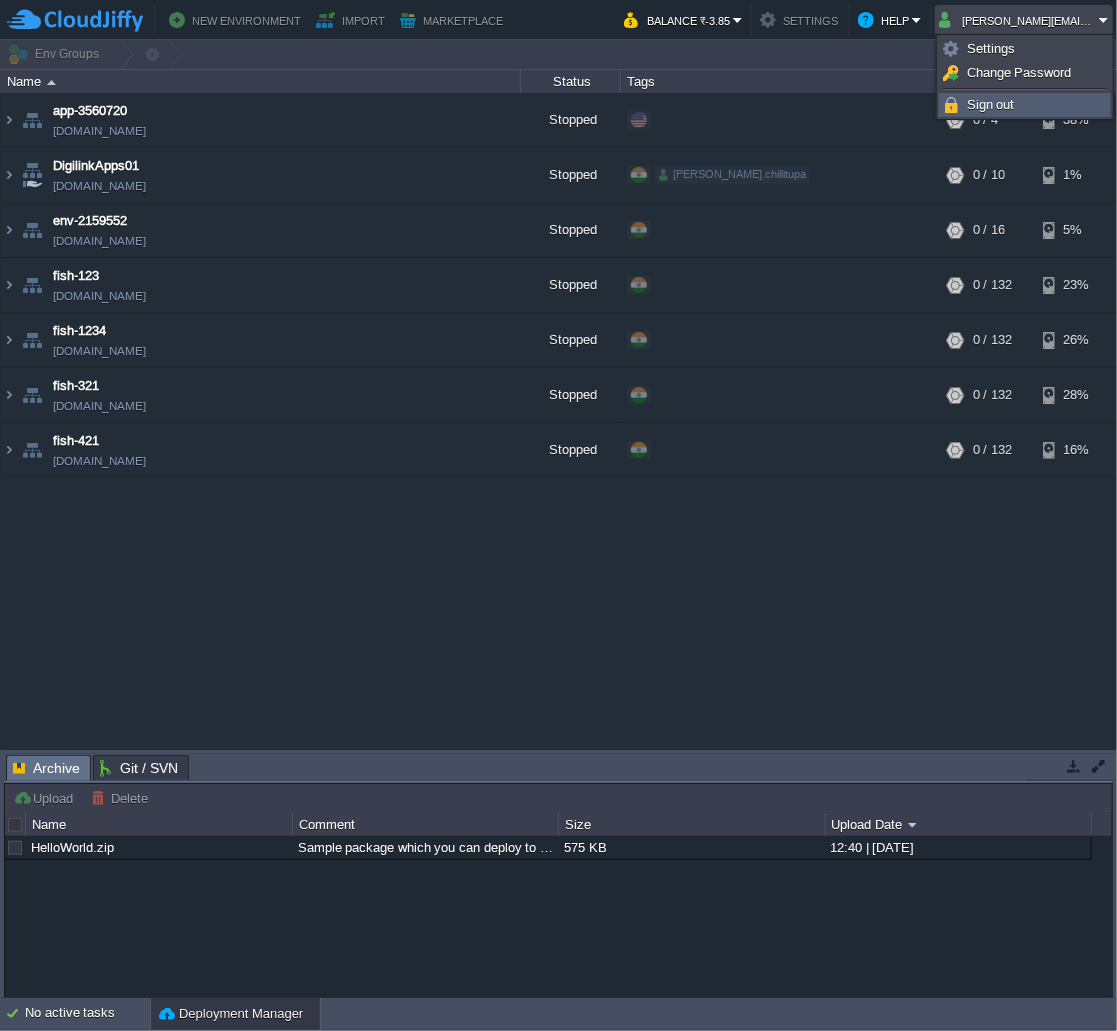 click on "Sign out" at bounding box center [1025, 105] 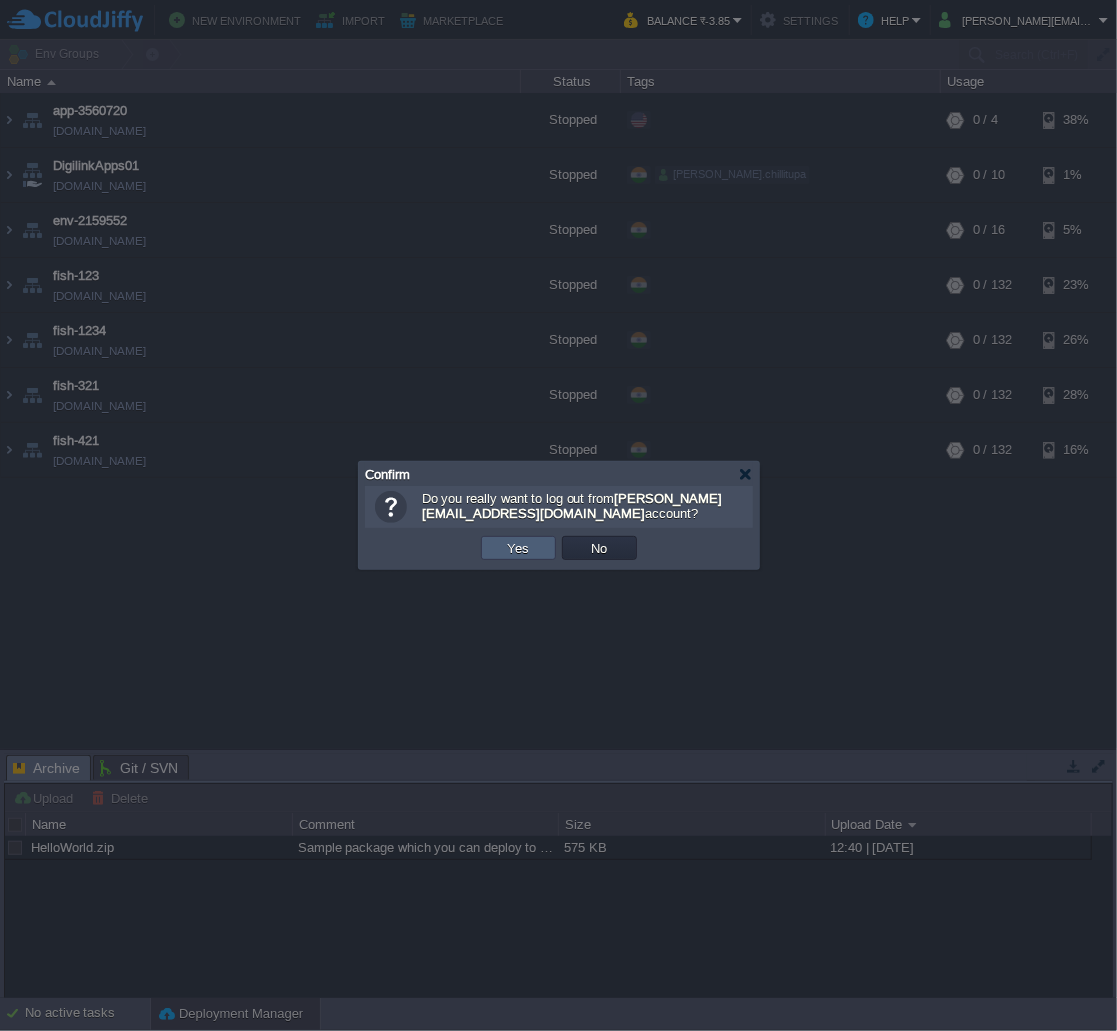 click on "Yes" at bounding box center [518, 548] 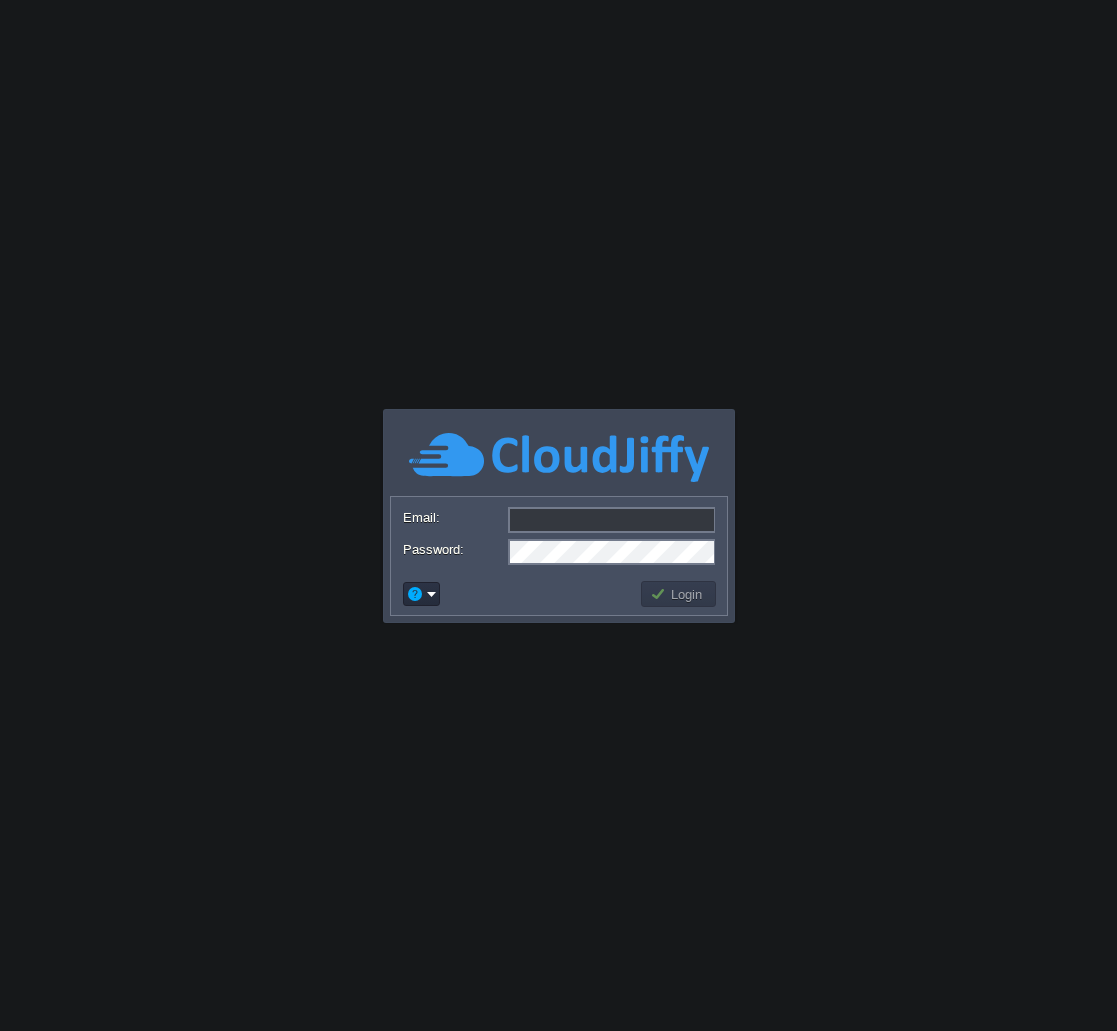 scroll, scrollTop: 0, scrollLeft: 0, axis: both 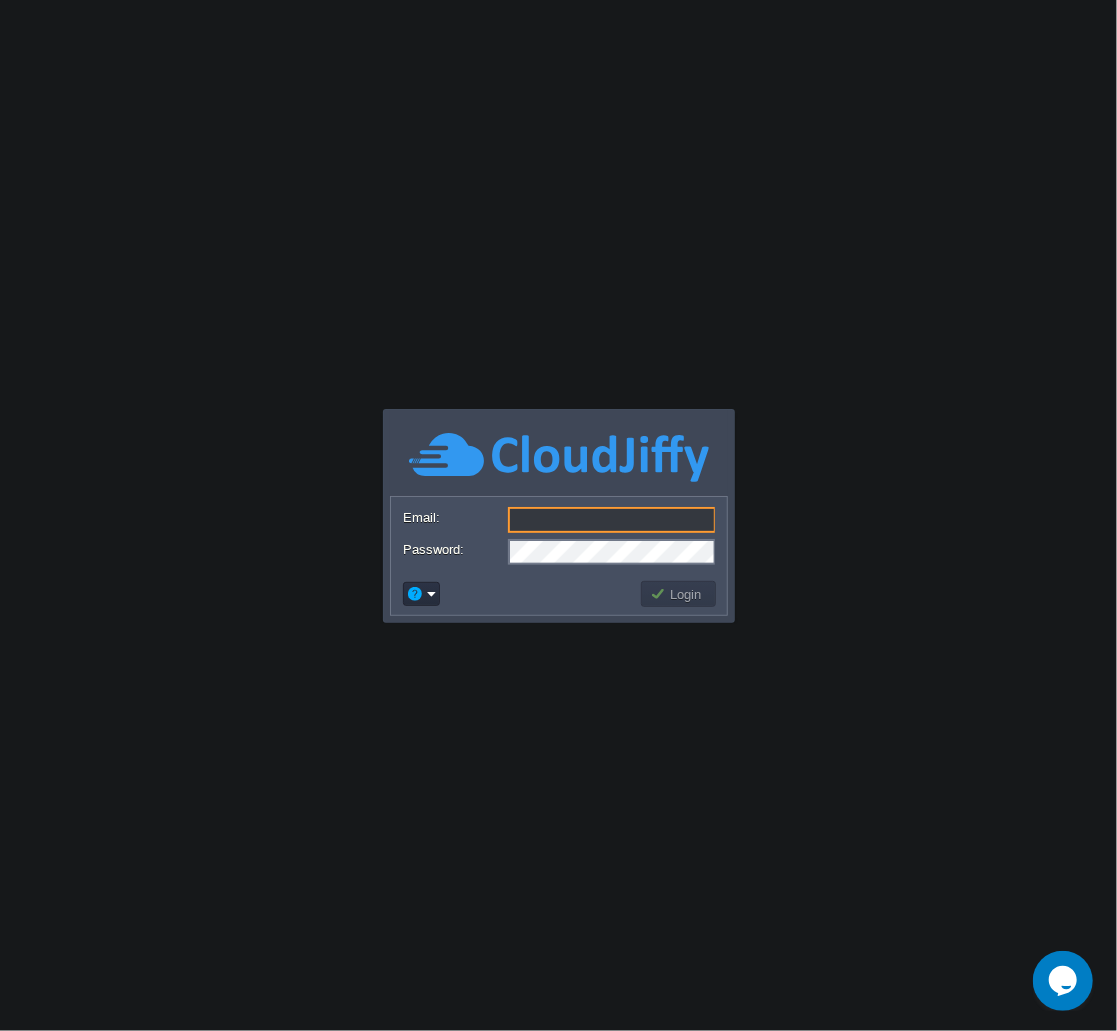click on "Email:" at bounding box center (612, 520) 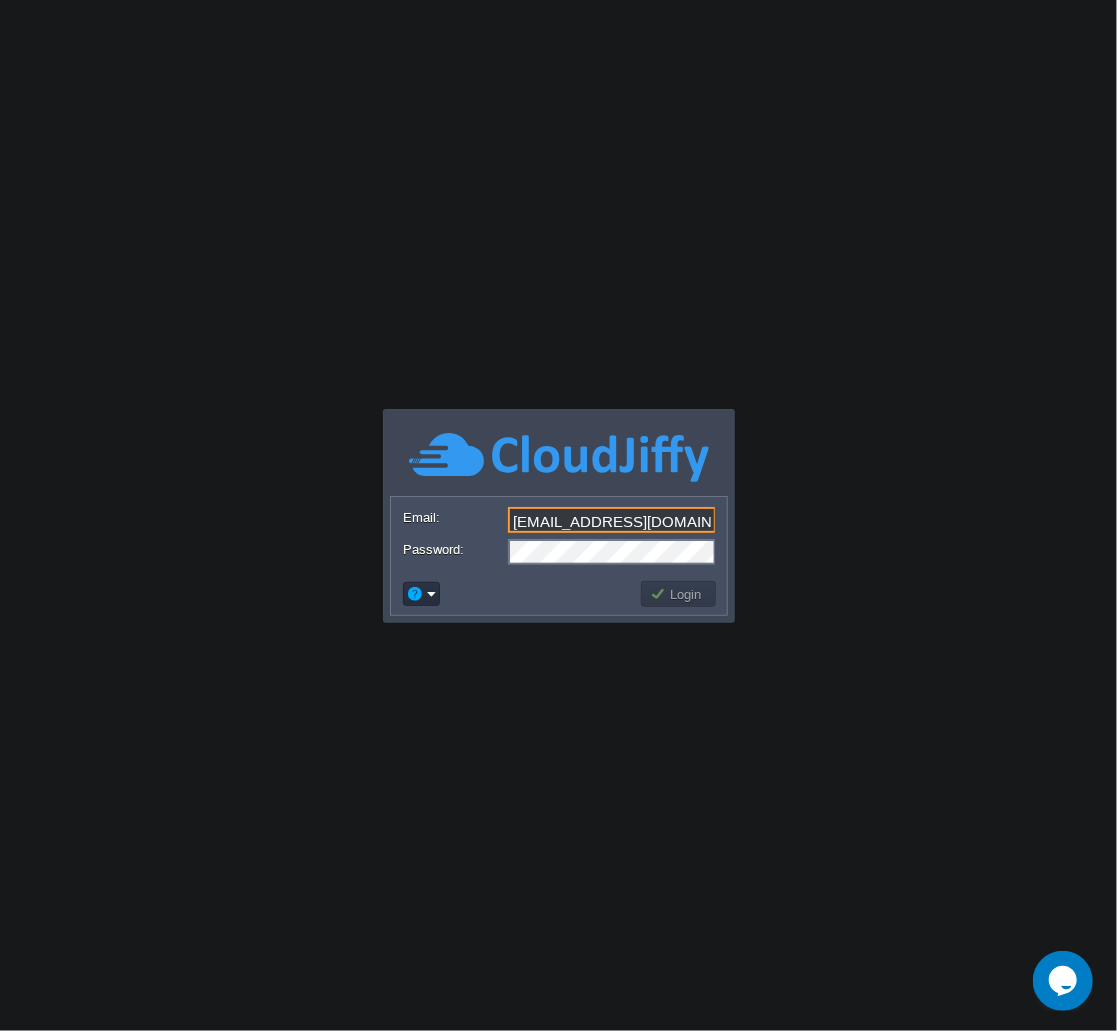 type on "[EMAIL_ADDRESS][DOMAIN_NAME]" 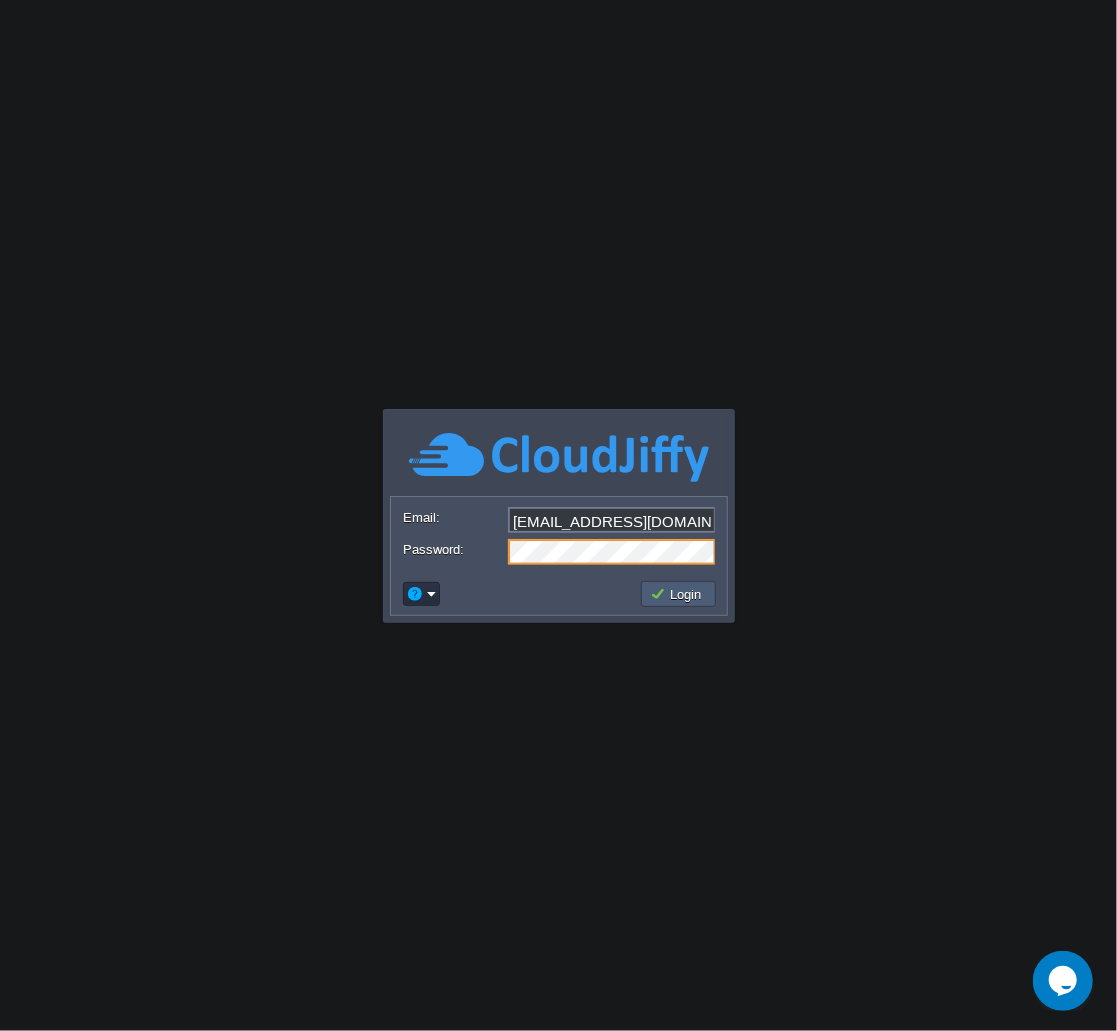 click on "Login" at bounding box center (678, 594) 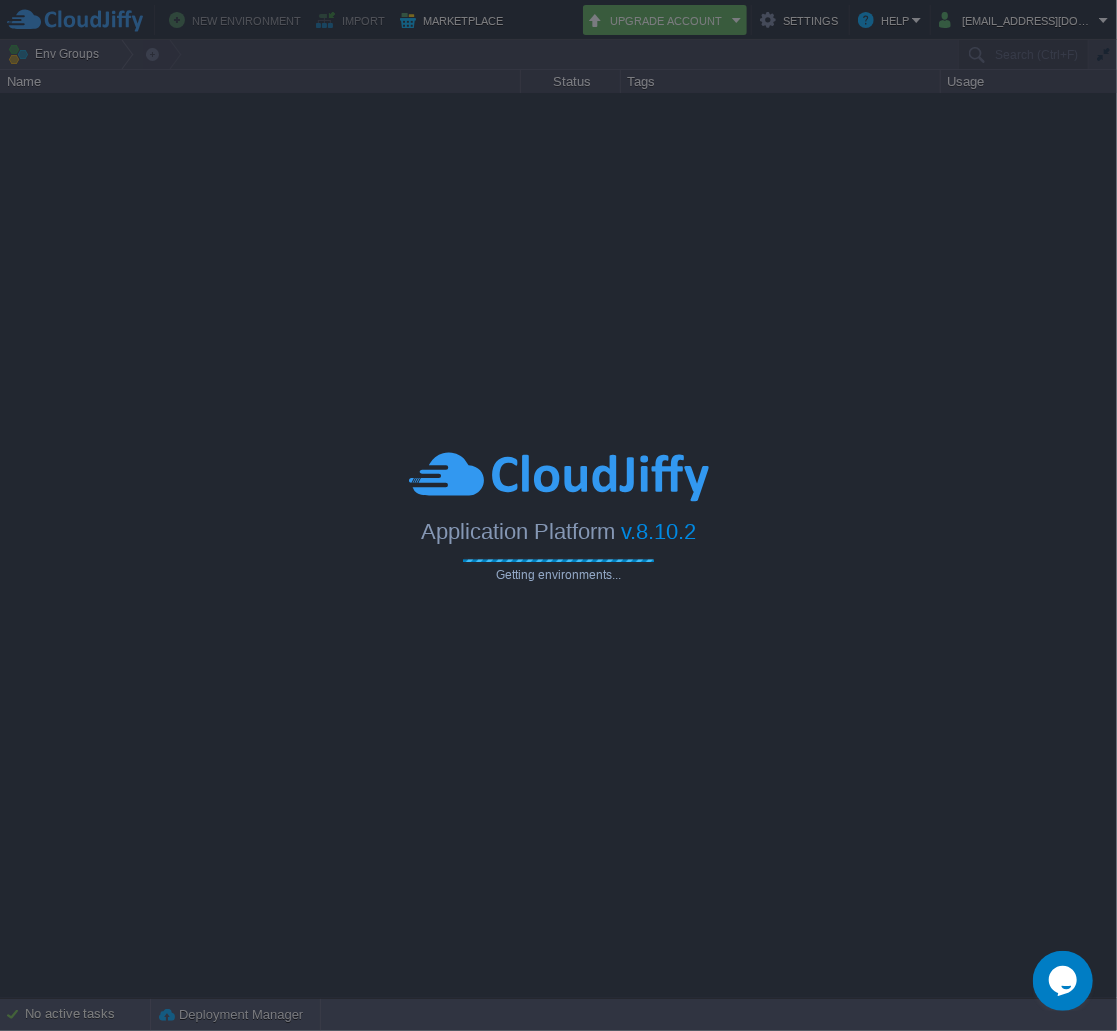 type on "Search (Ctrl+F)" 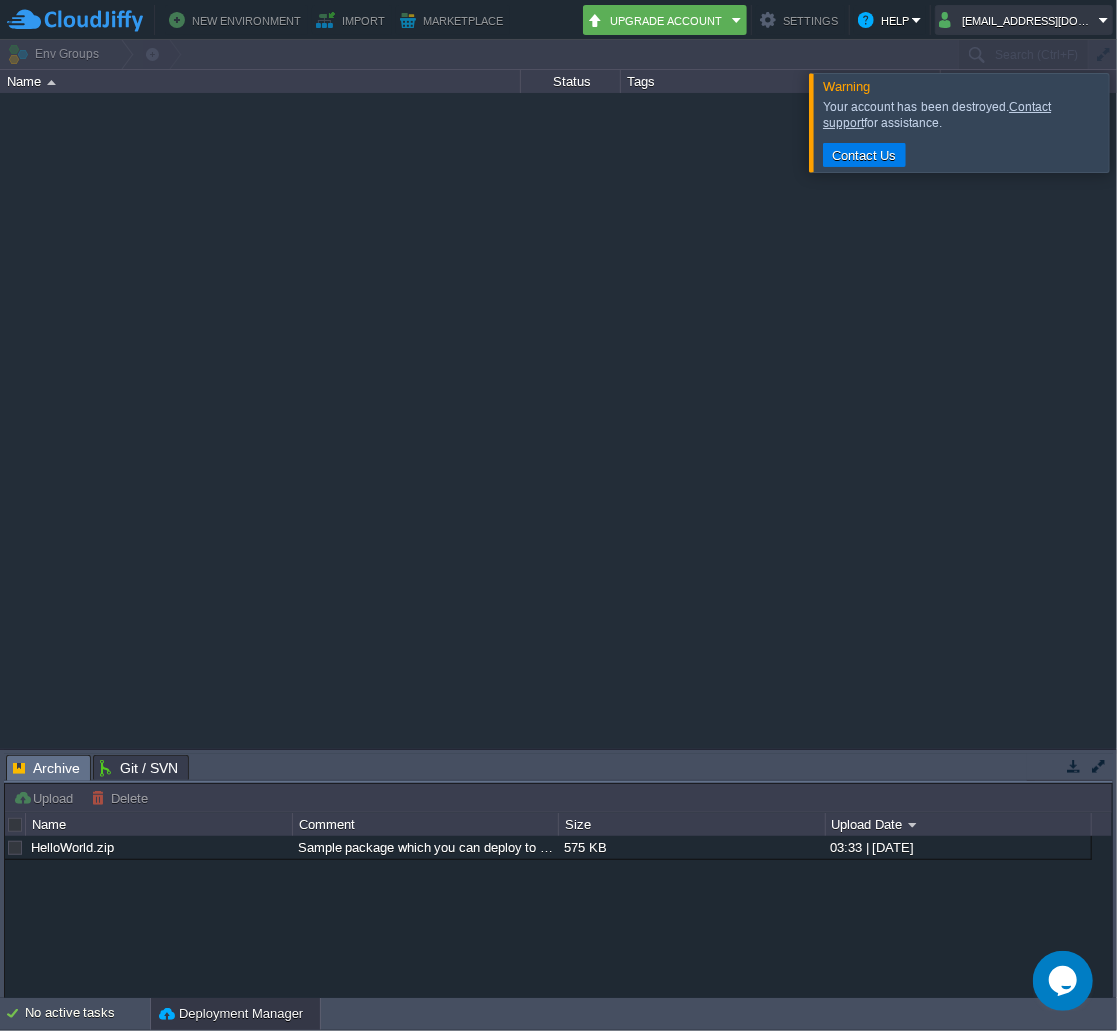 click on "ujjwalrathore125@gmail.com" at bounding box center (1019, 20) 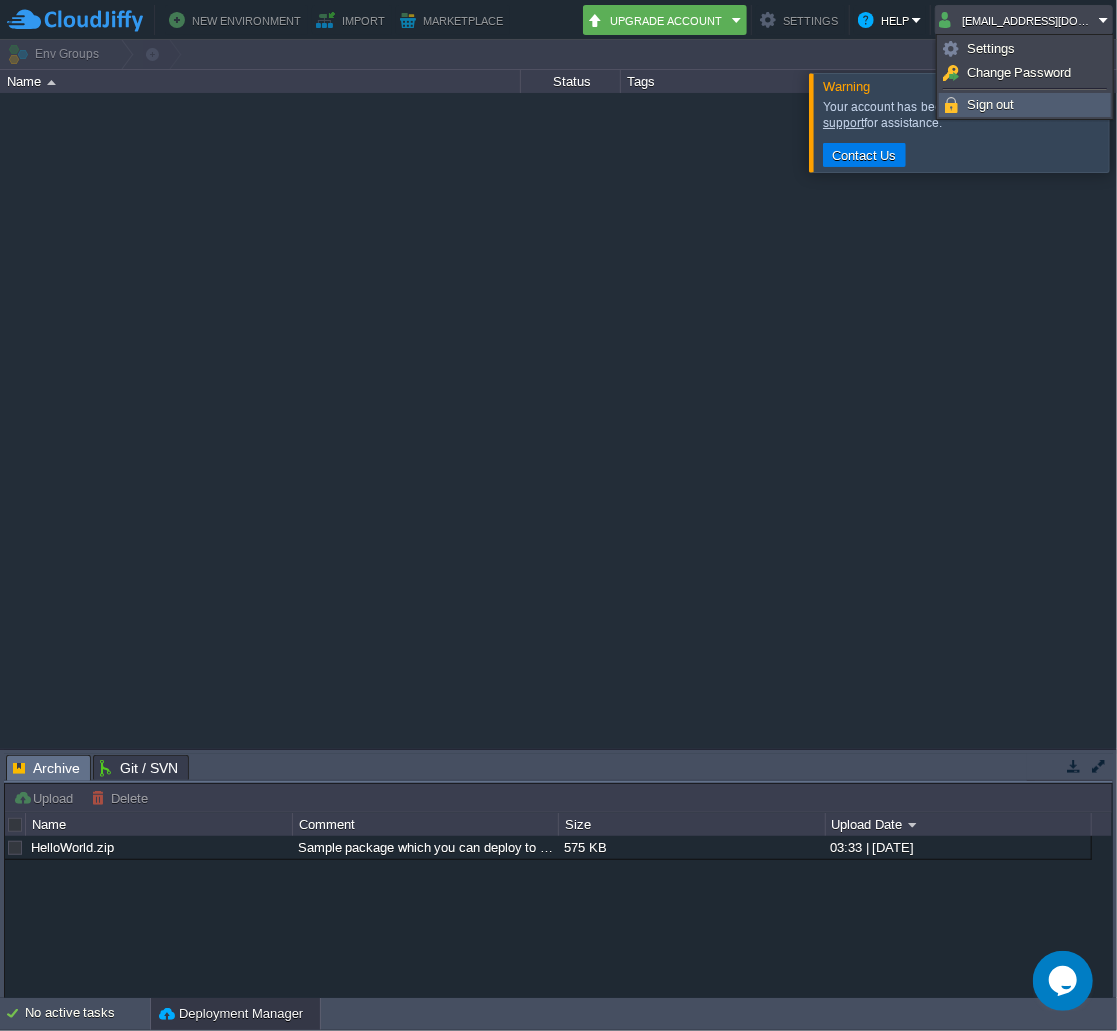 click on "Sign out" at bounding box center [991, 104] 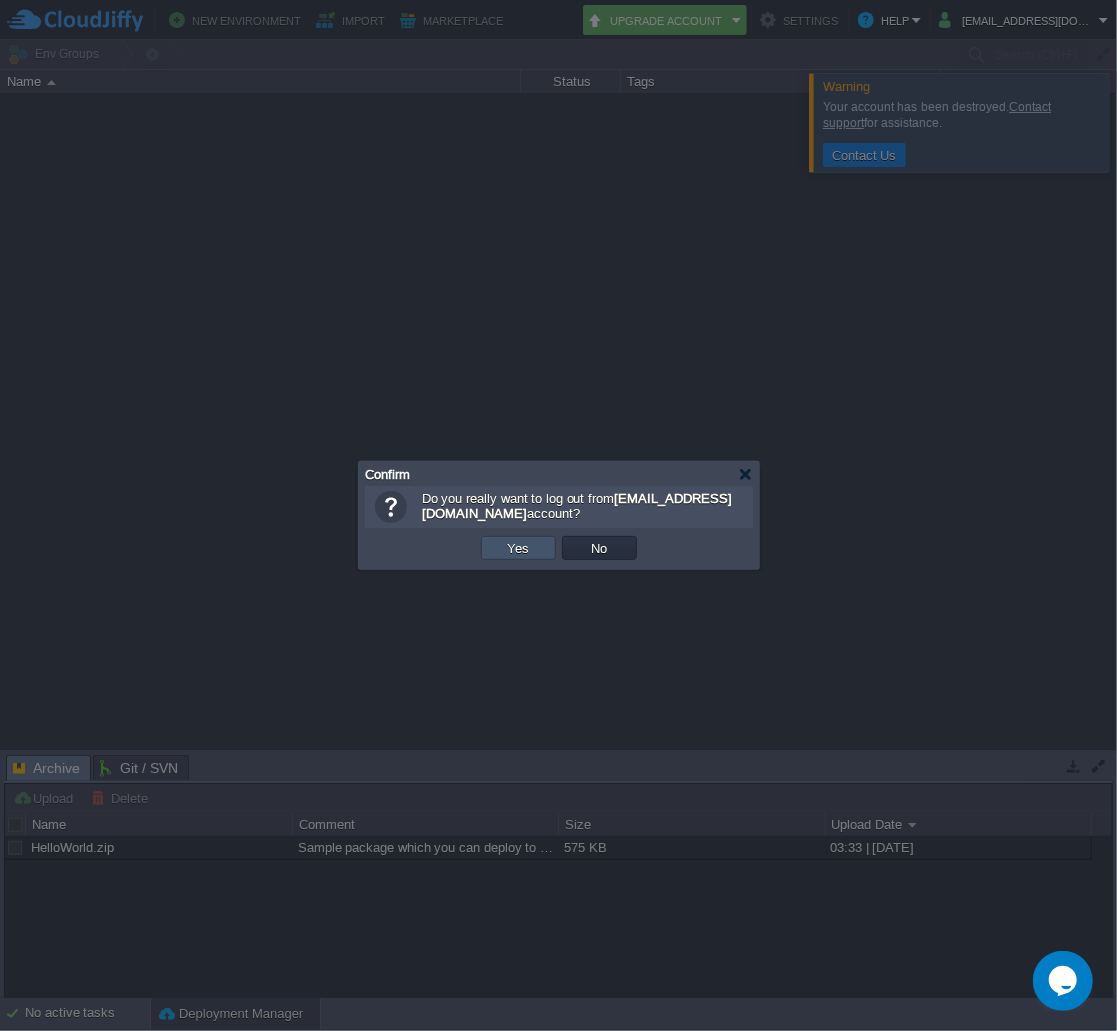 click on "Yes" at bounding box center [519, 548] 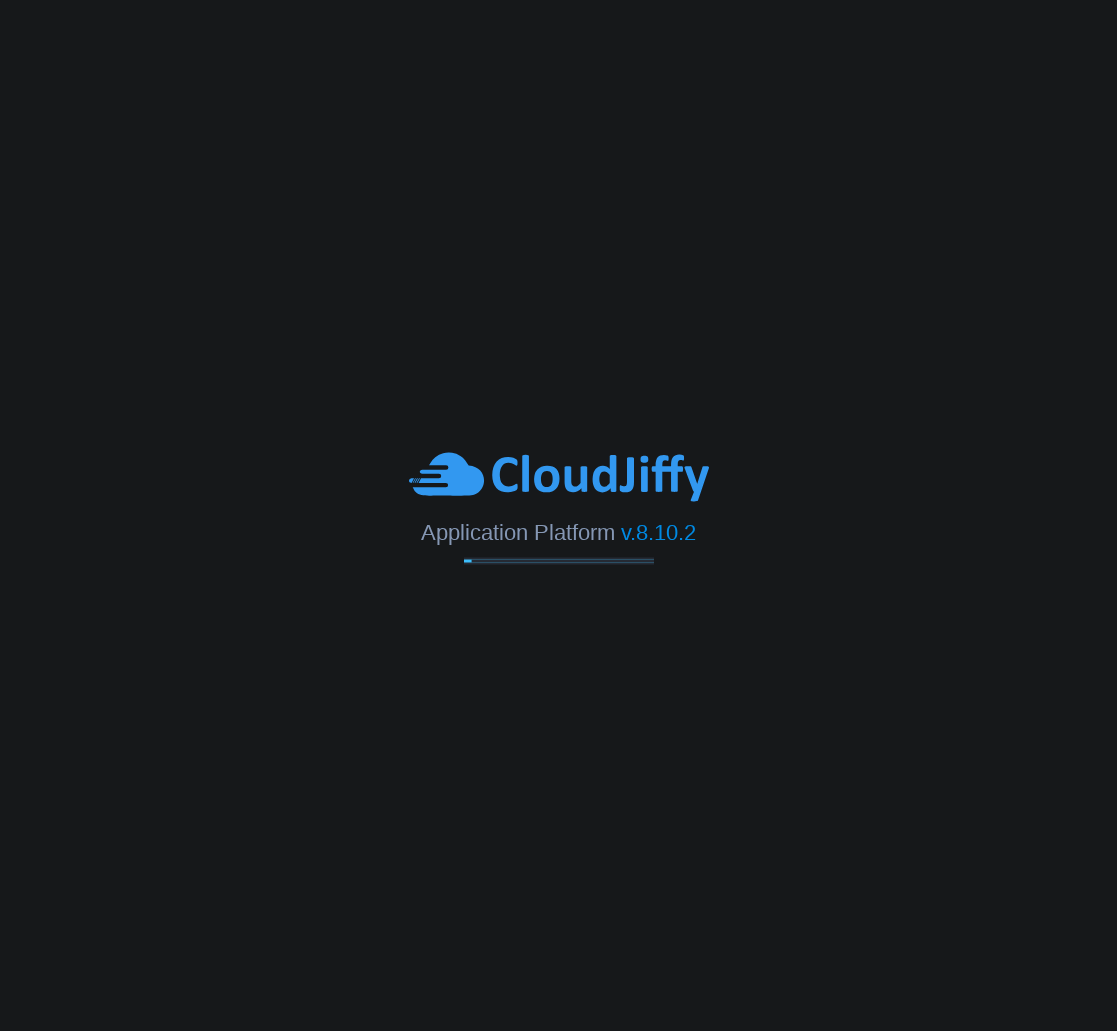 scroll, scrollTop: 0, scrollLeft: 0, axis: both 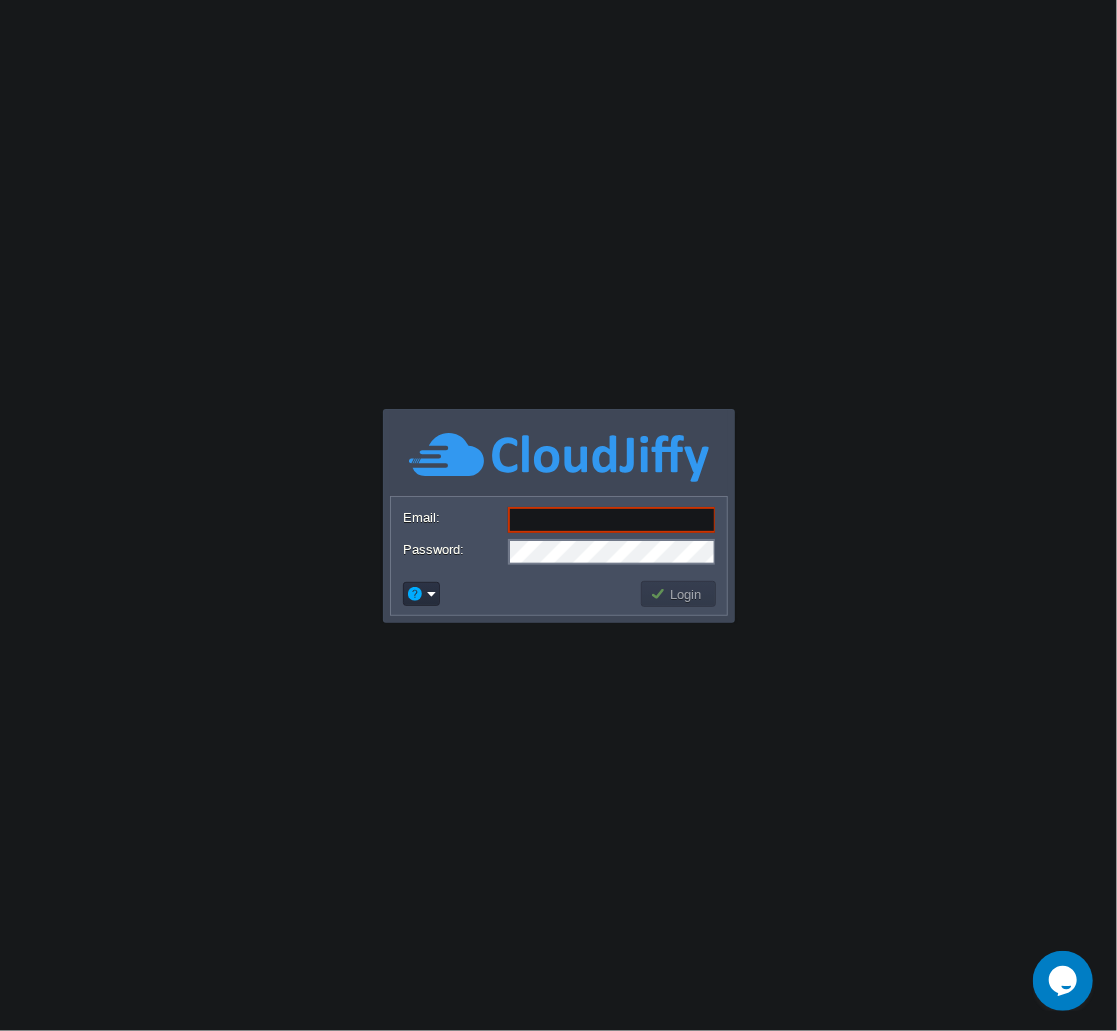 click on "Email:" at bounding box center [612, 520] 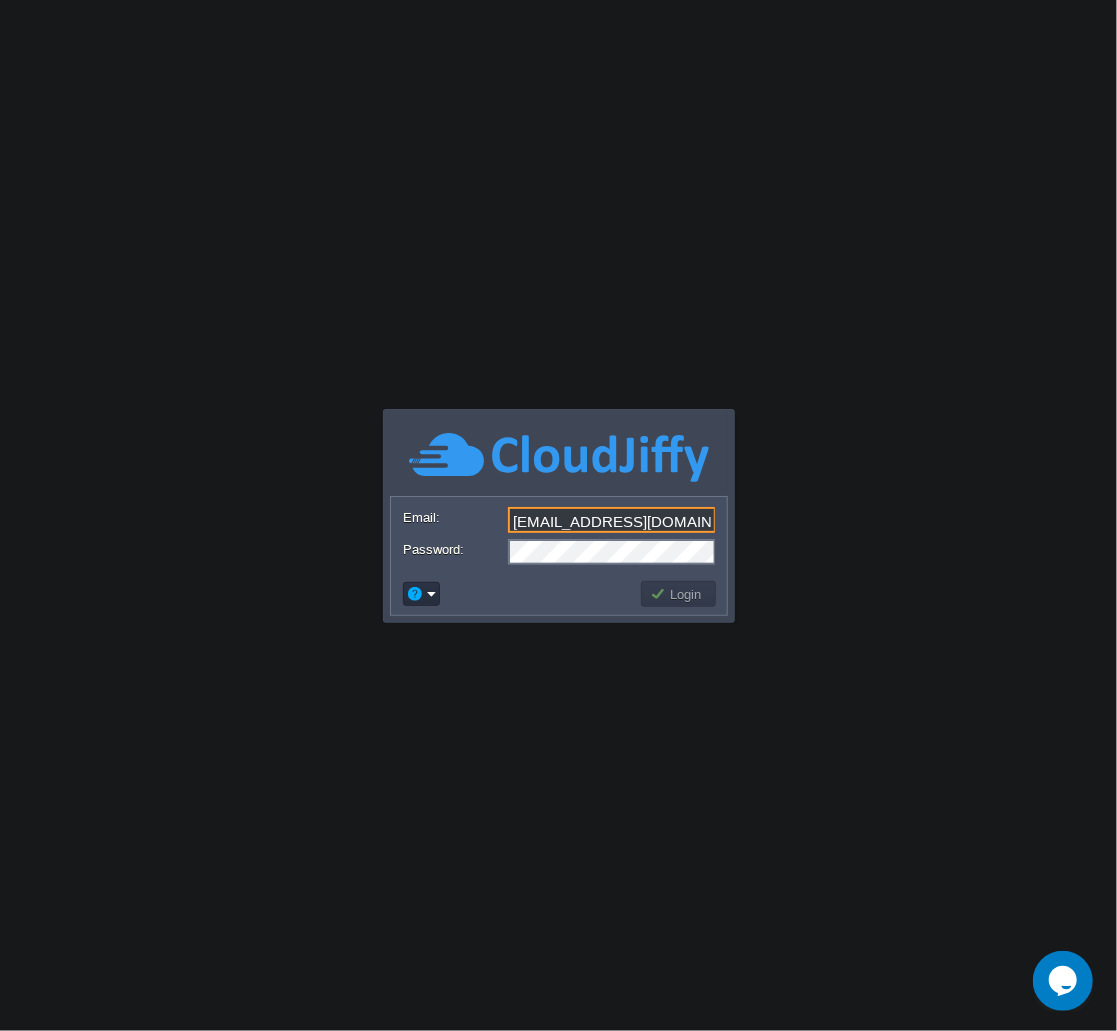 type on "[EMAIL_ADDRESS][DOMAIN_NAME]" 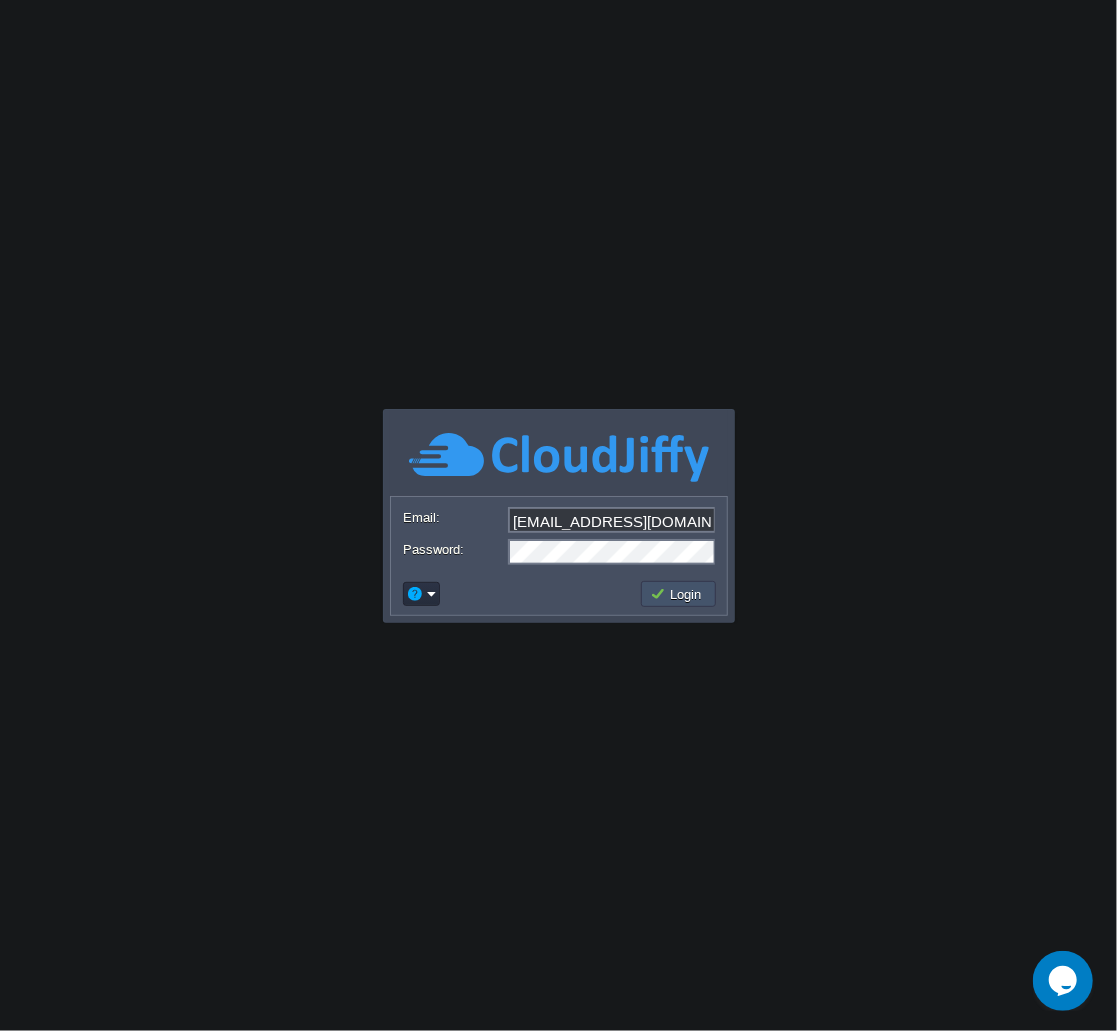 click on "Login" at bounding box center [679, 594] 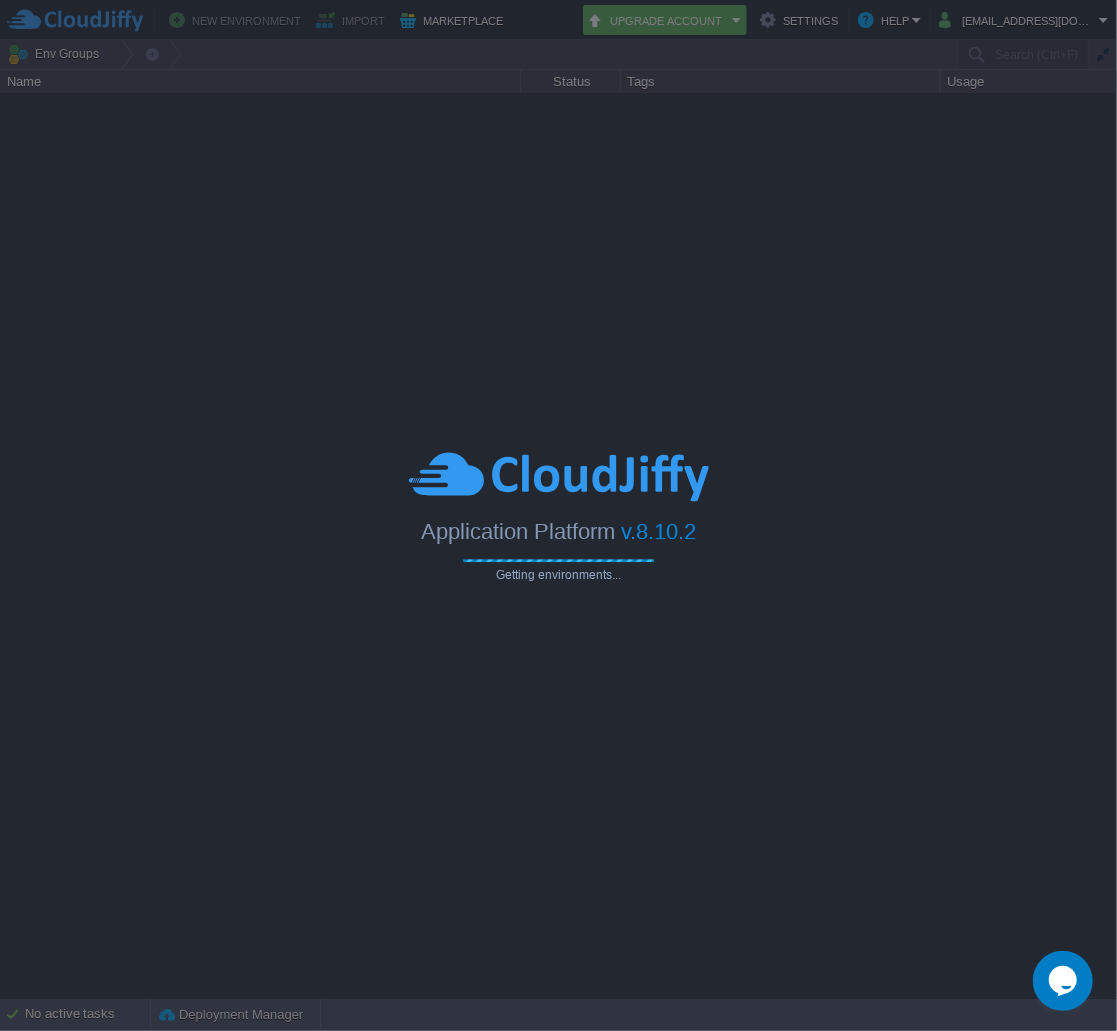 type on "Search (Ctrl+F)" 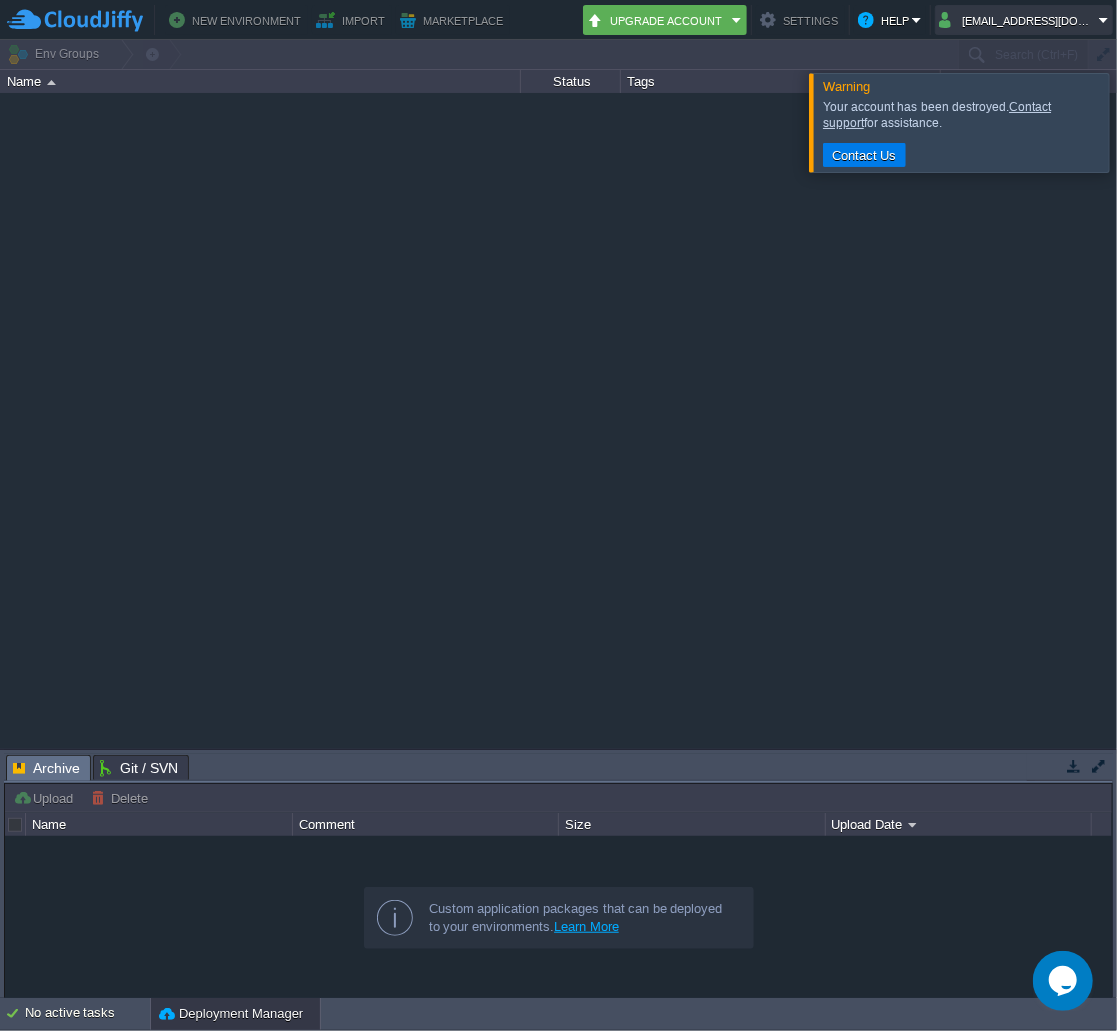 click on "jhonalex109@gmail.com" at bounding box center (1019, 20) 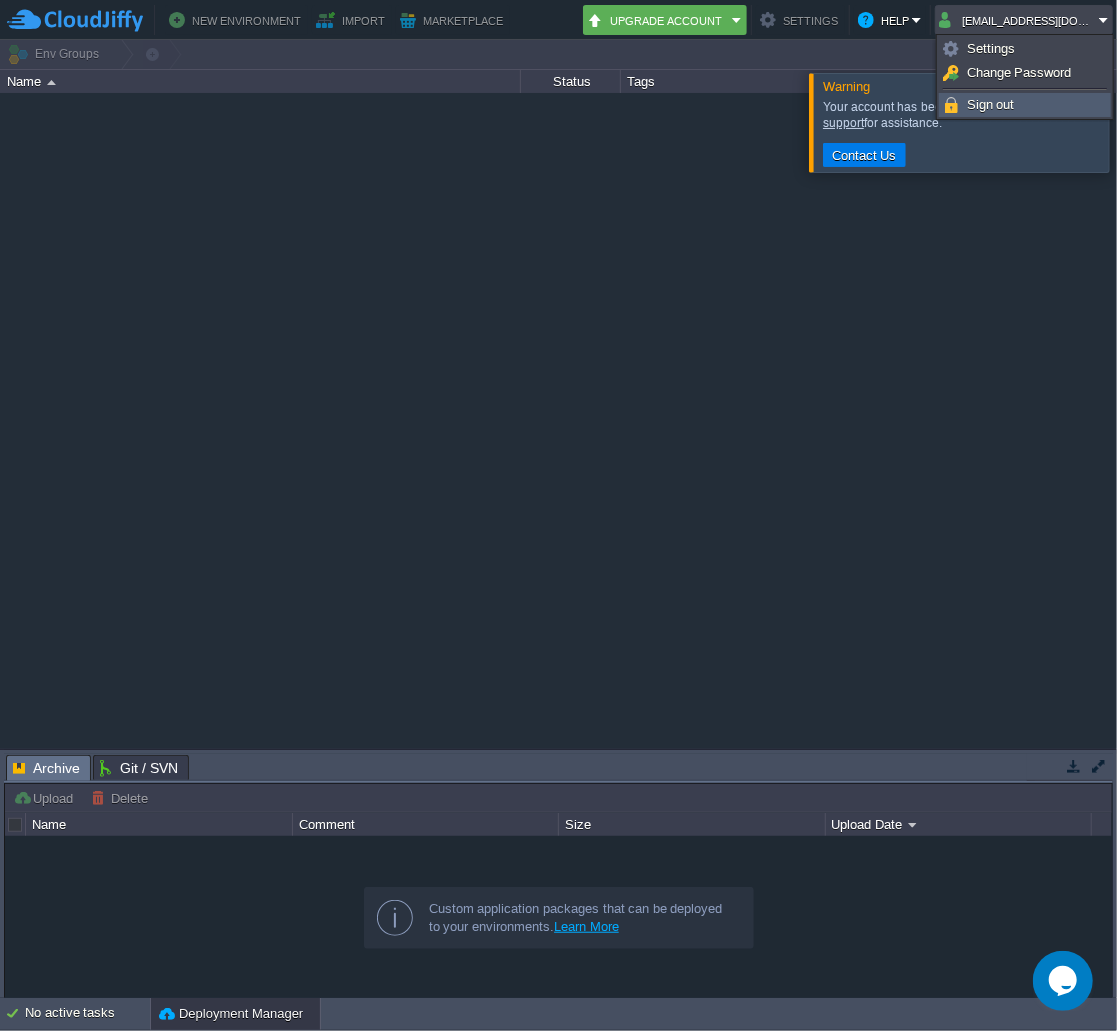 click on "Sign out" at bounding box center (991, 104) 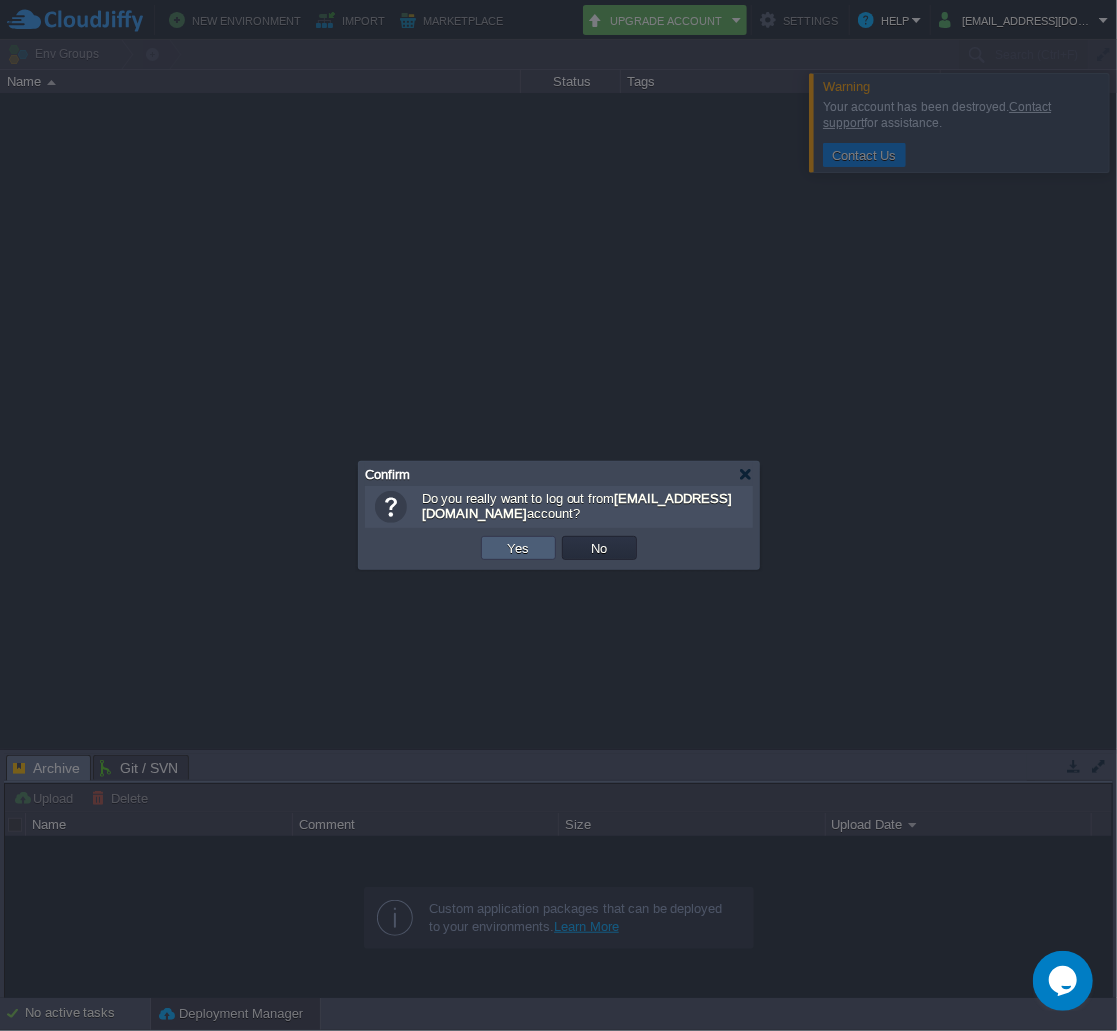 click on "Yes" at bounding box center (519, 548) 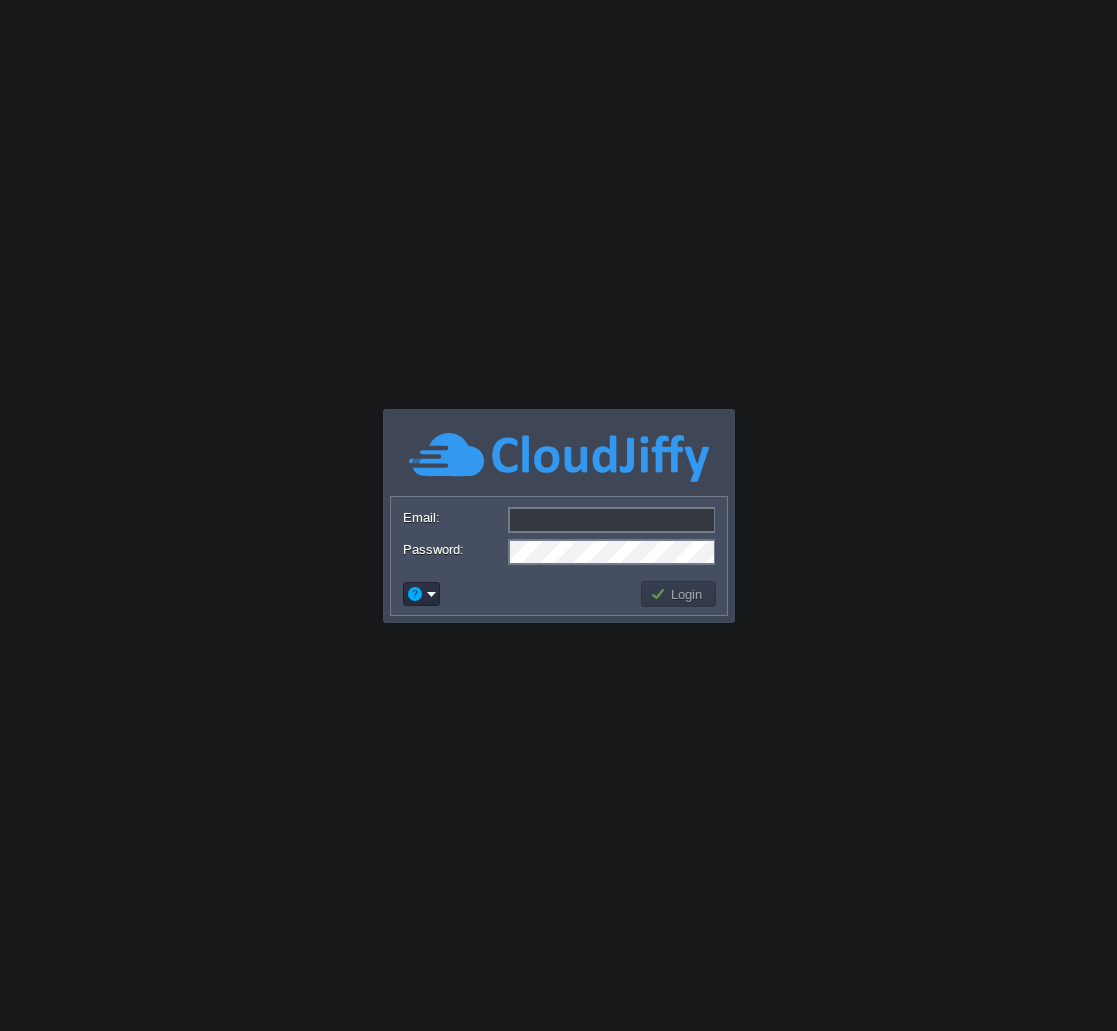 scroll, scrollTop: 0, scrollLeft: 0, axis: both 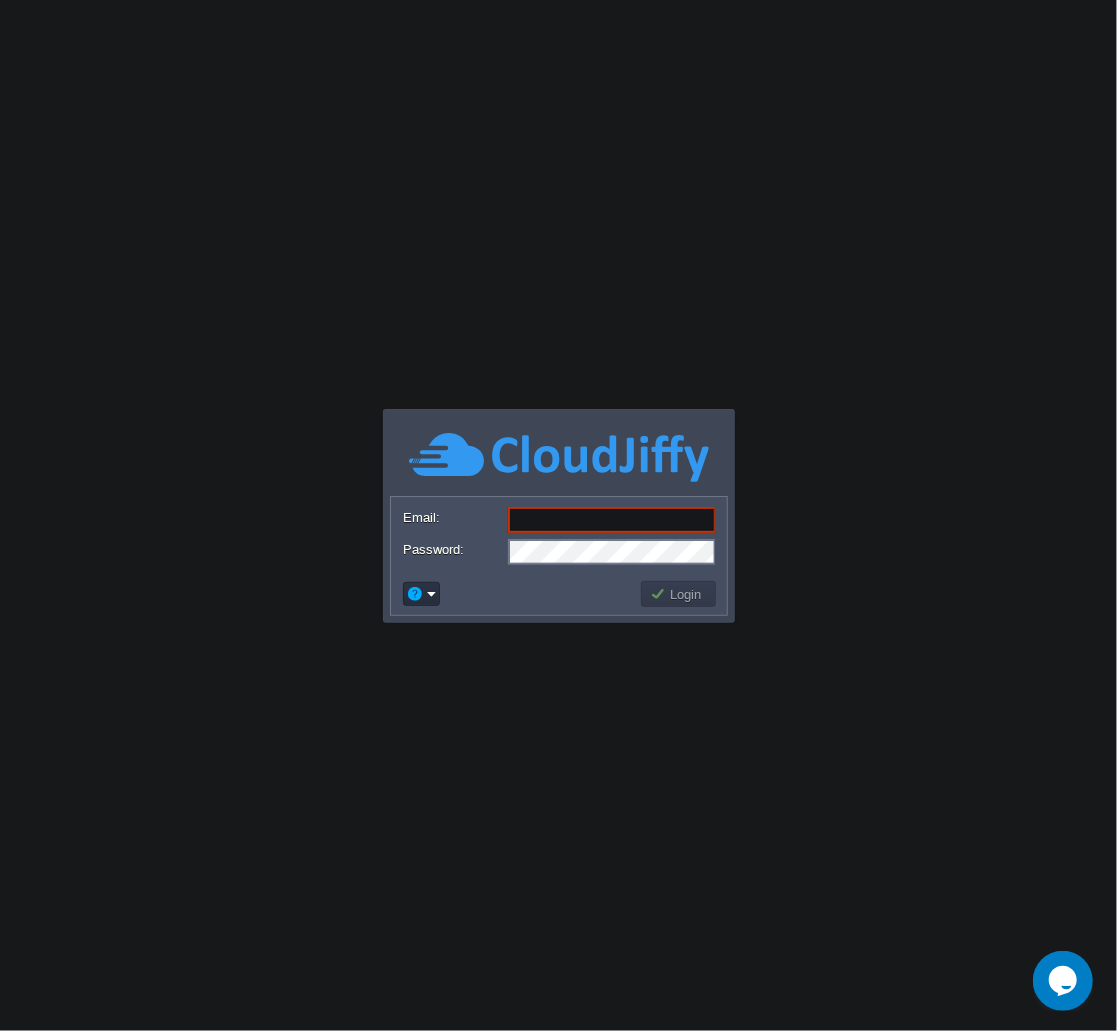 click on "Email: Password:" at bounding box center [559, 535] 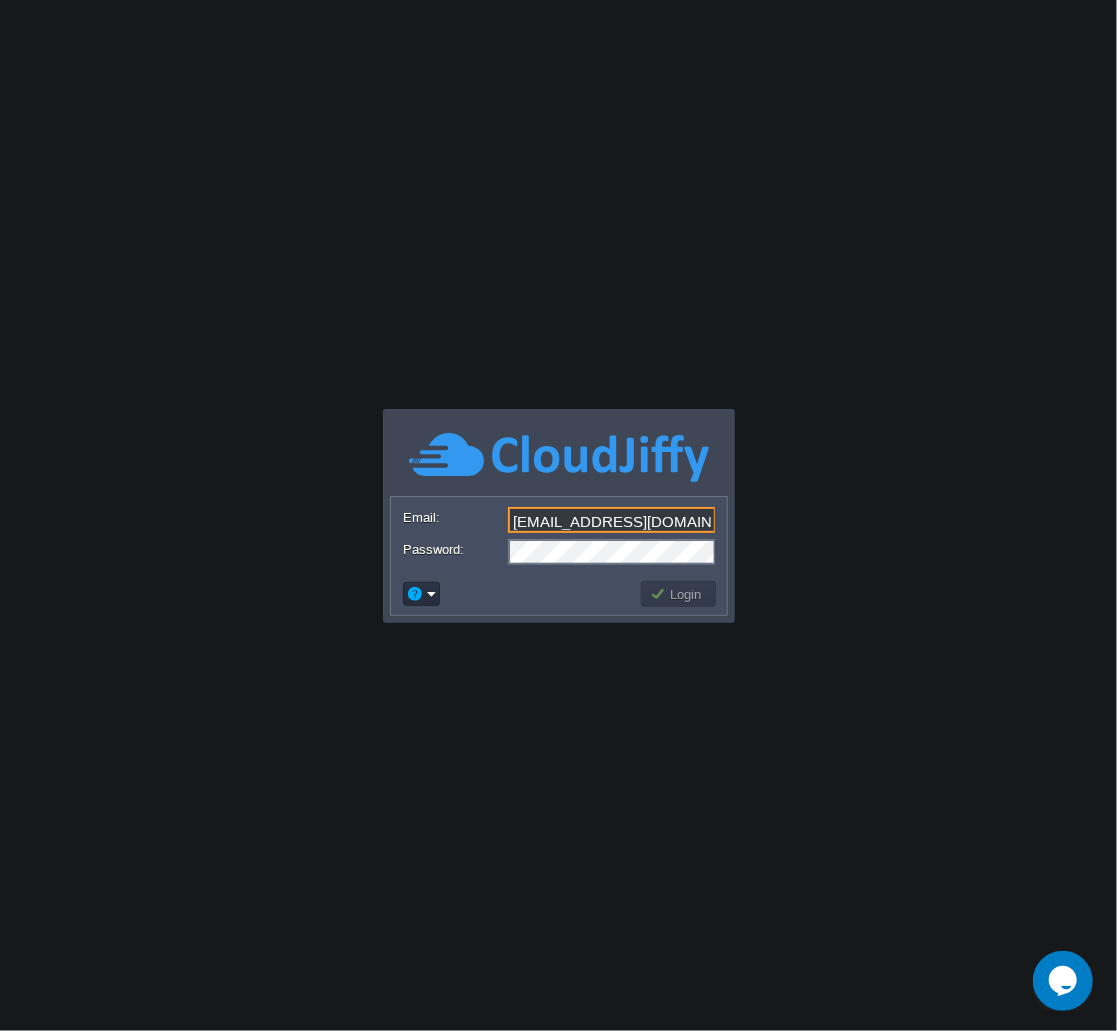 type on "[EMAIL_ADDRESS][DOMAIN_NAME]" 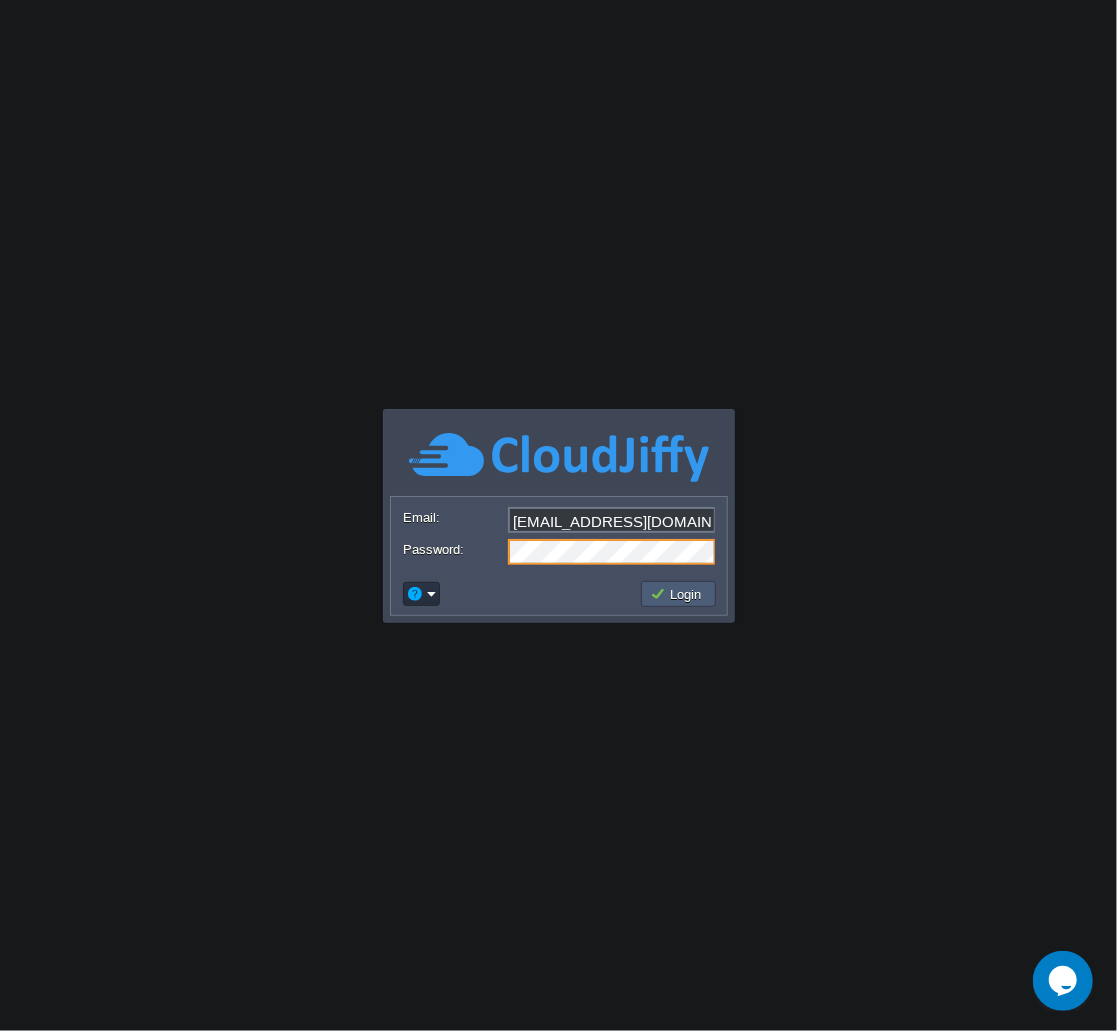 click on "Login" at bounding box center [679, 594] 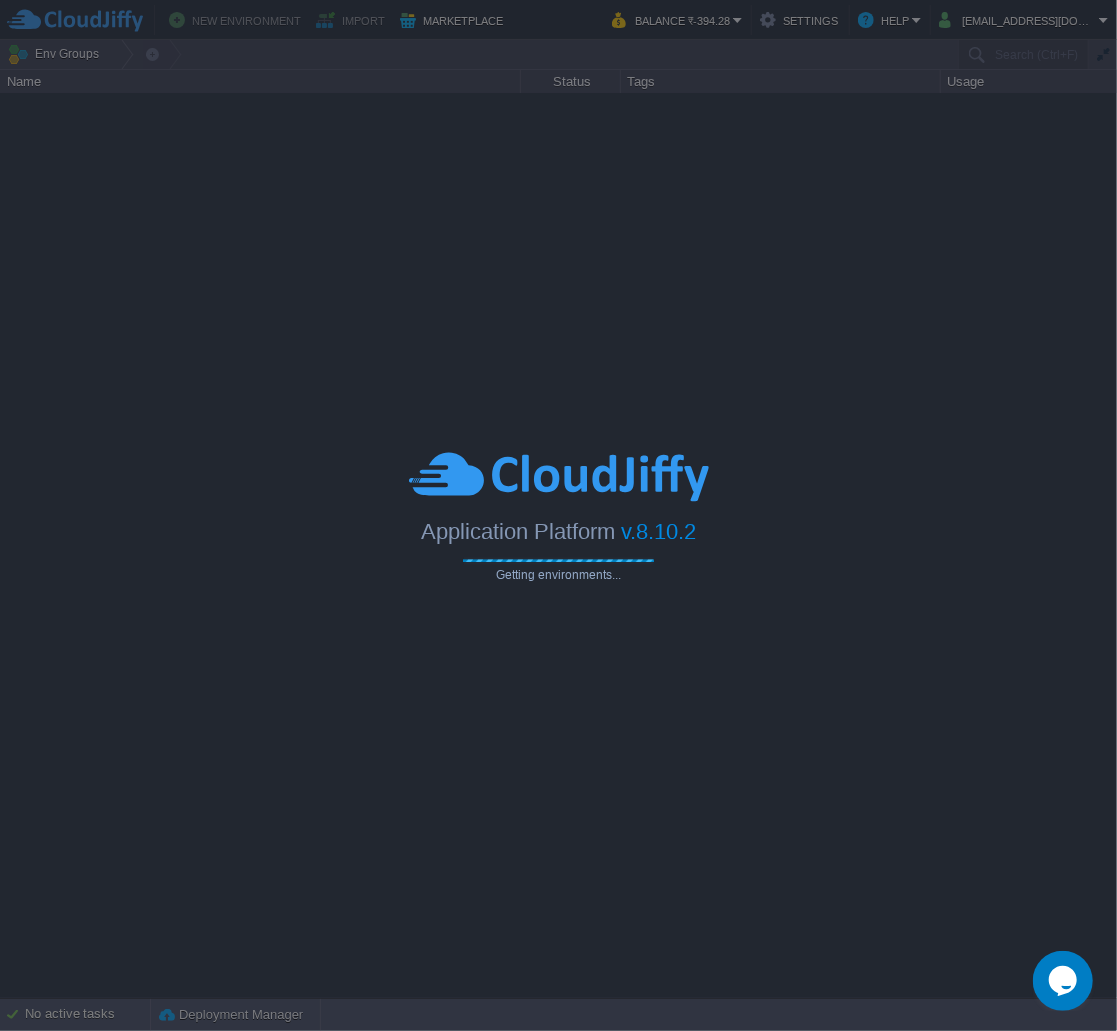 type on "Search (Ctrl+F)" 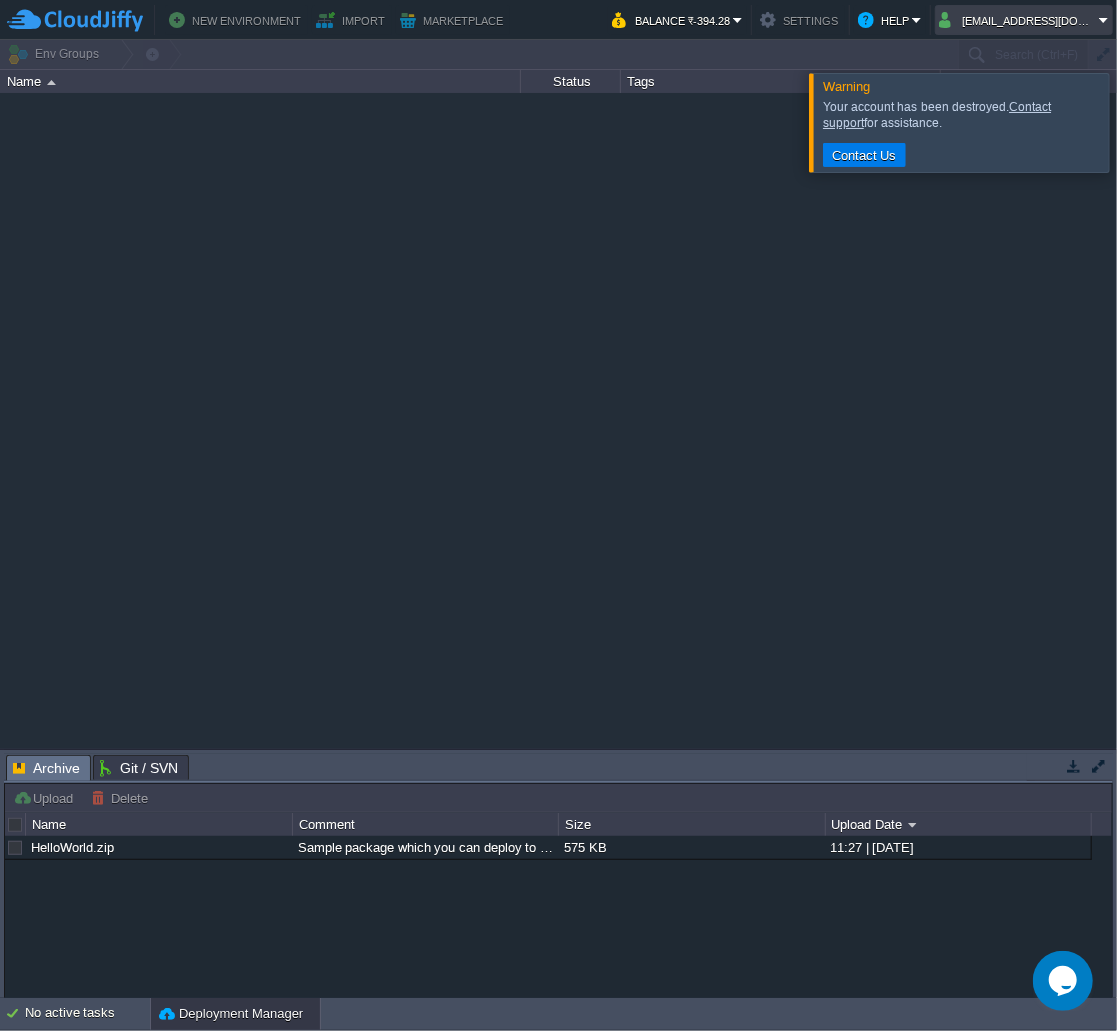 click on "[EMAIL_ADDRESS][DOMAIN_NAME]" at bounding box center (1019, 20) 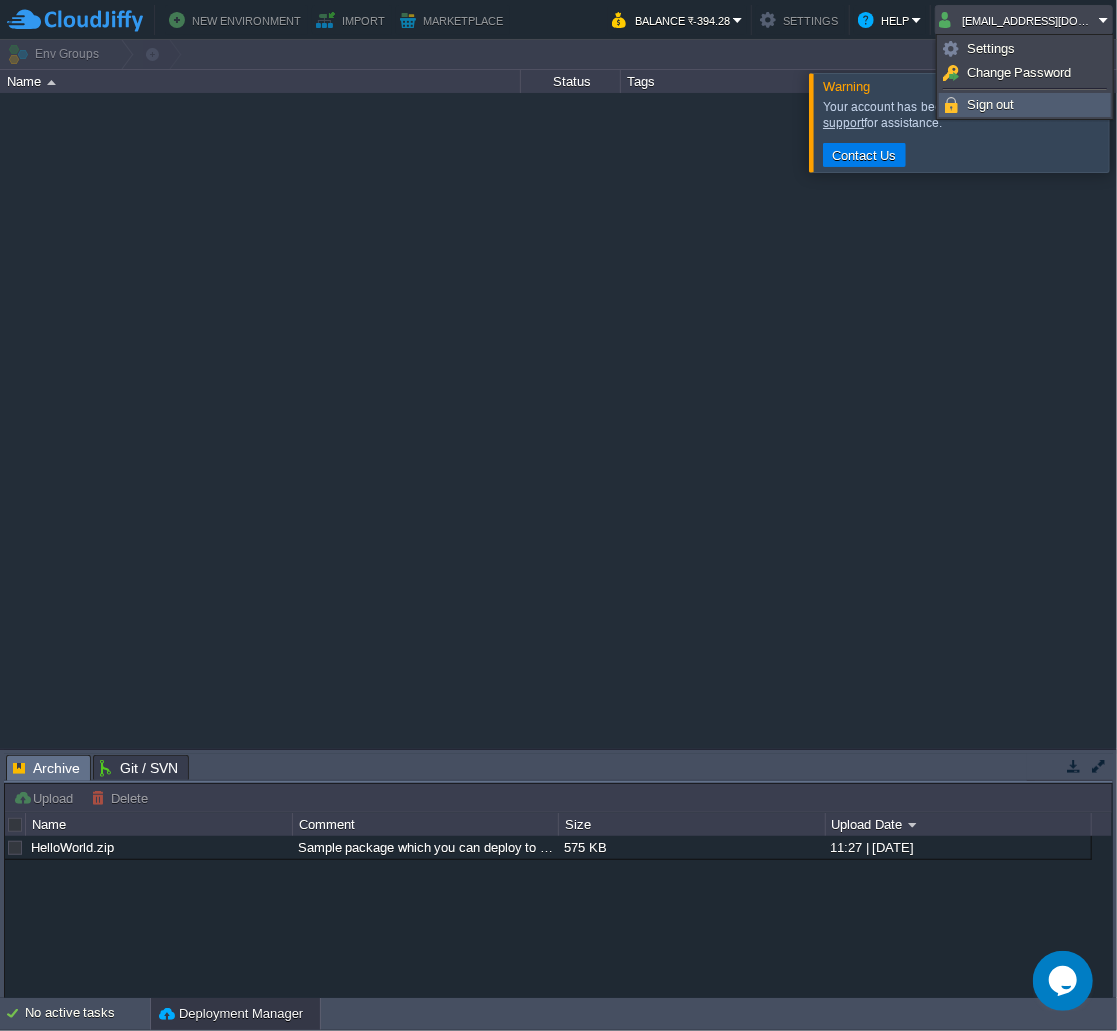 click on "Sign out" at bounding box center (991, 104) 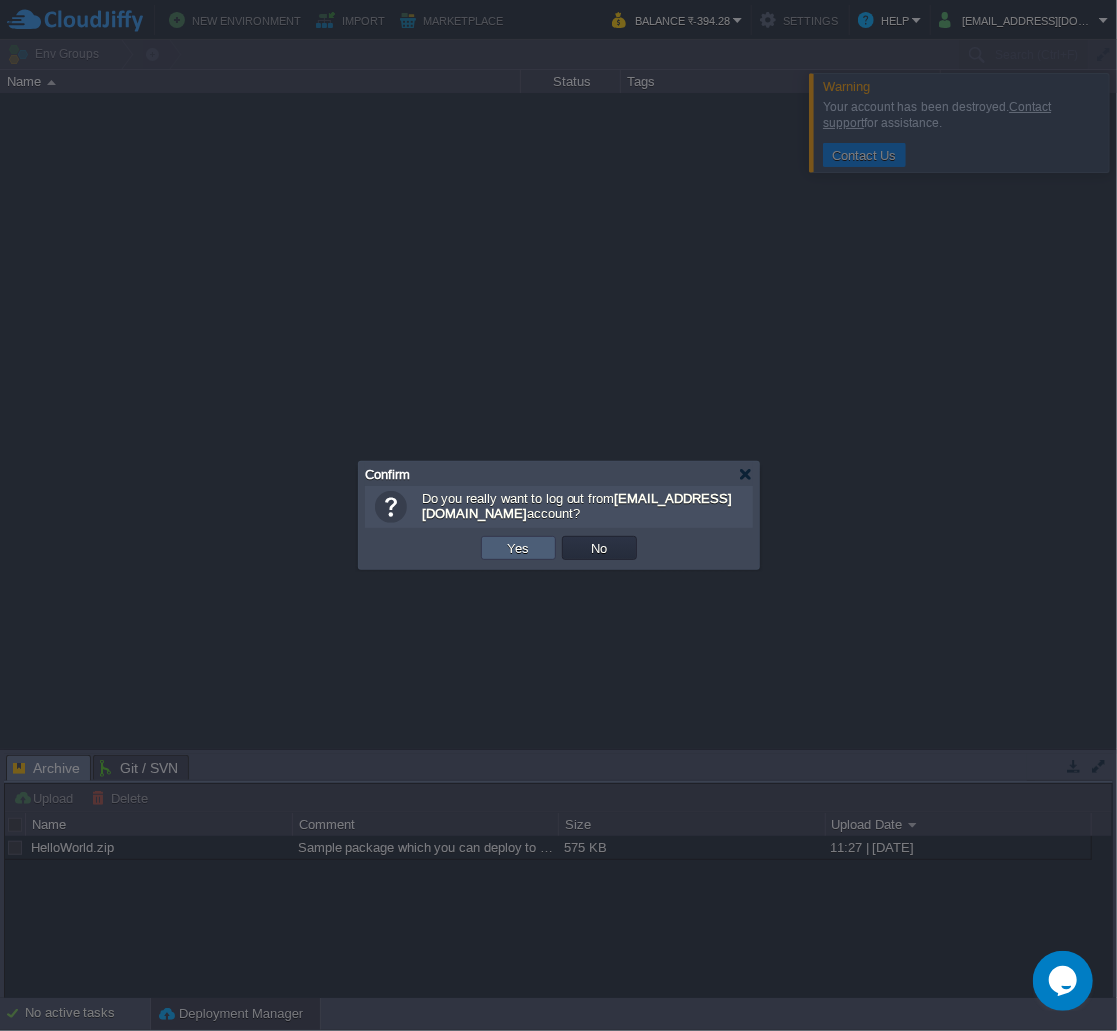 click on "Yes" at bounding box center (518, 548) 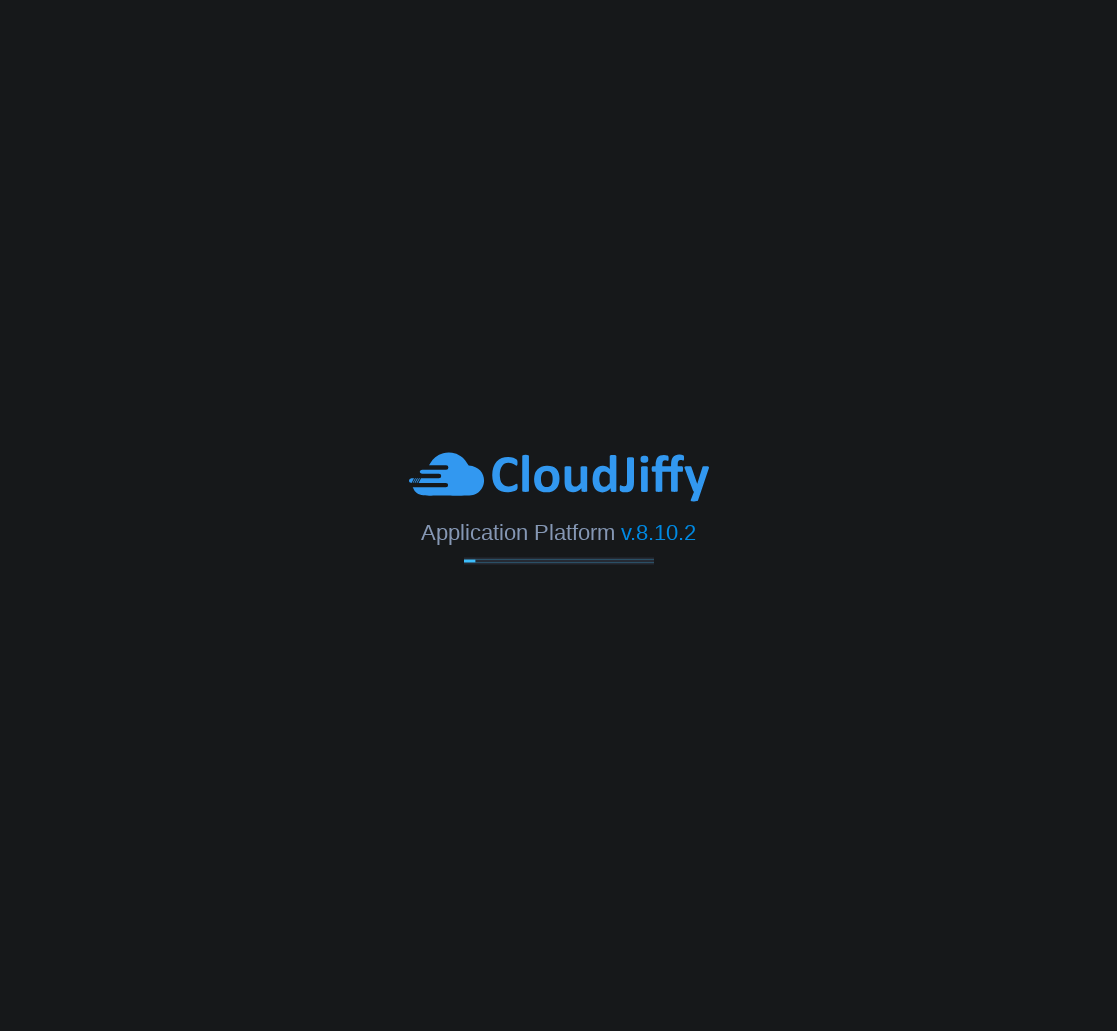 scroll, scrollTop: 0, scrollLeft: 0, axis: both 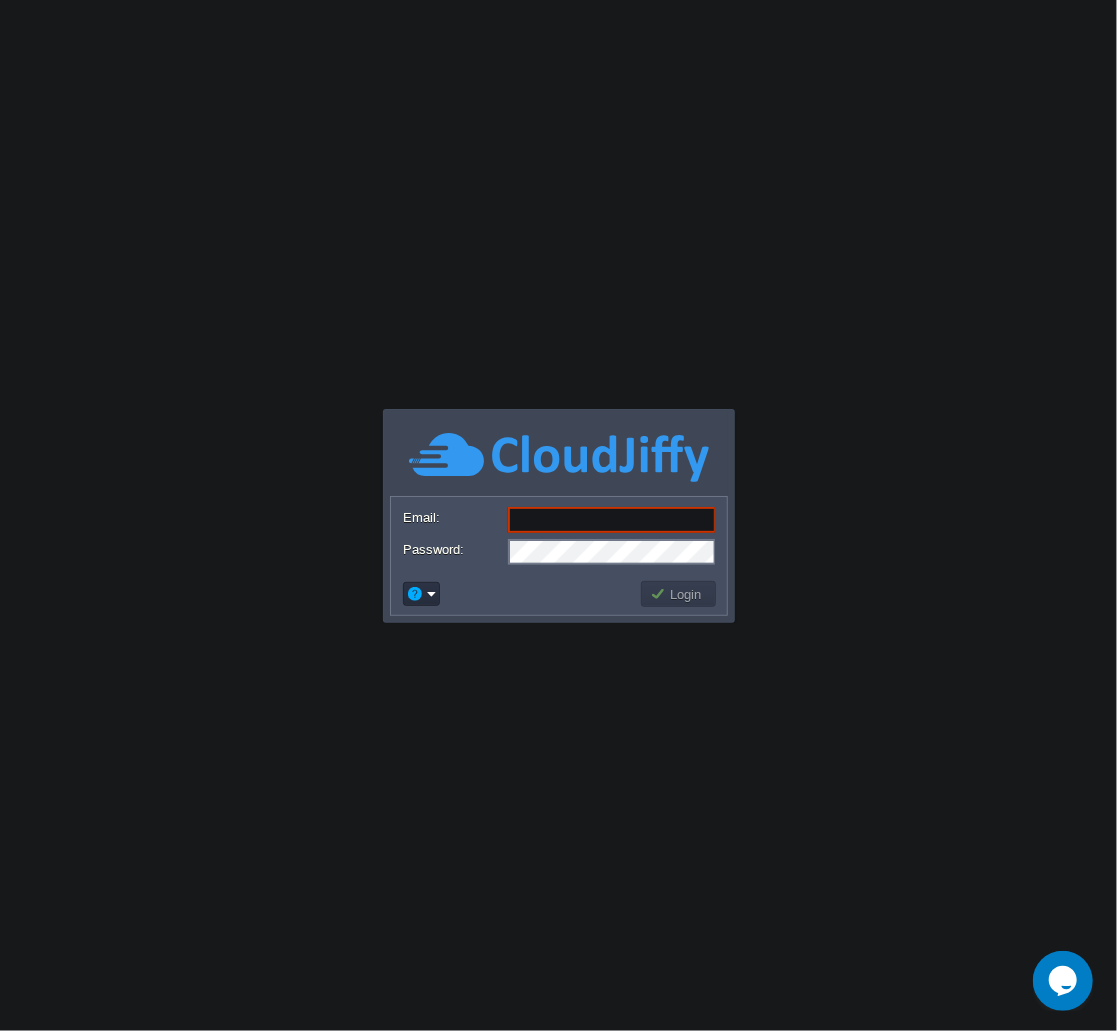 click on "Email:" at bounding box center (612, 520) 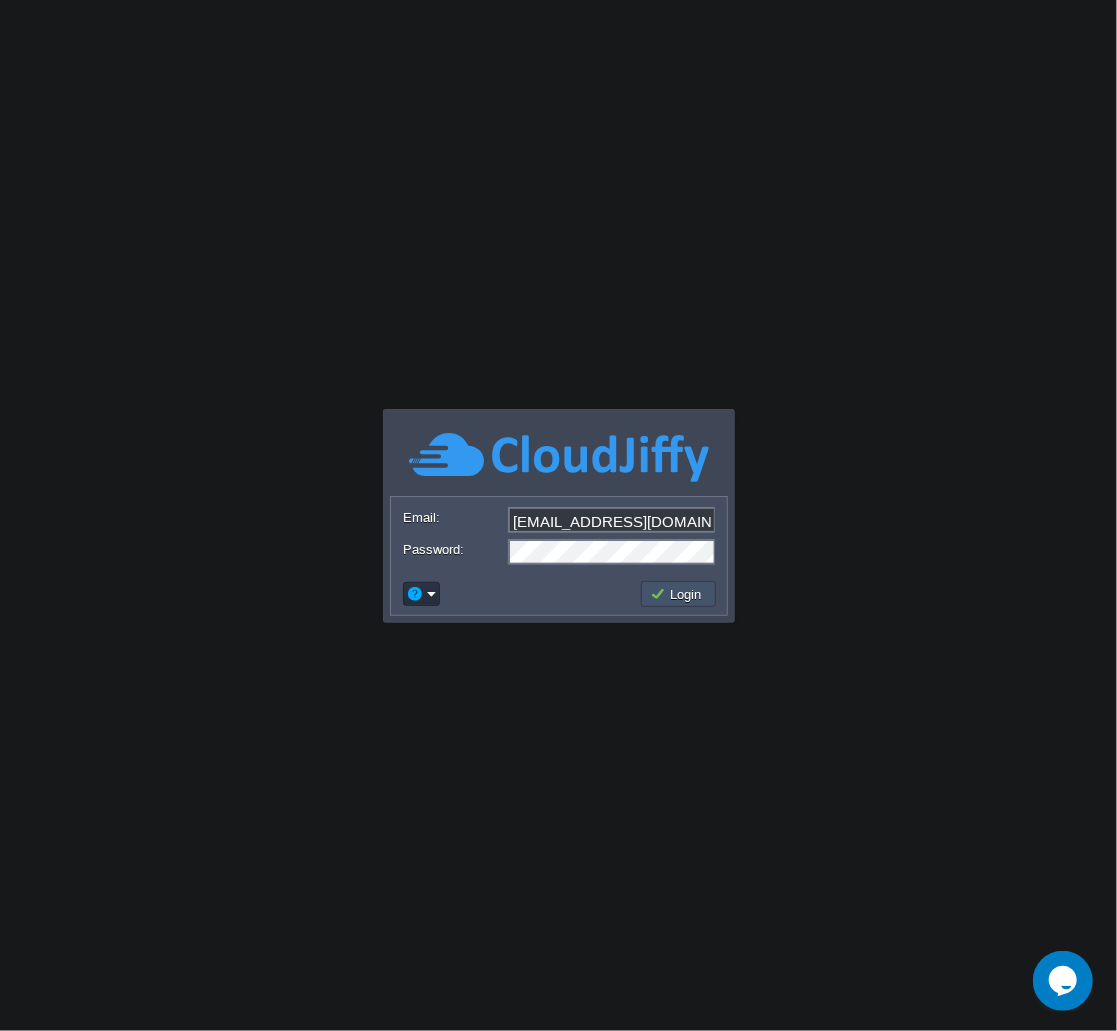 click on "Login" at bounding box center [679, 594] 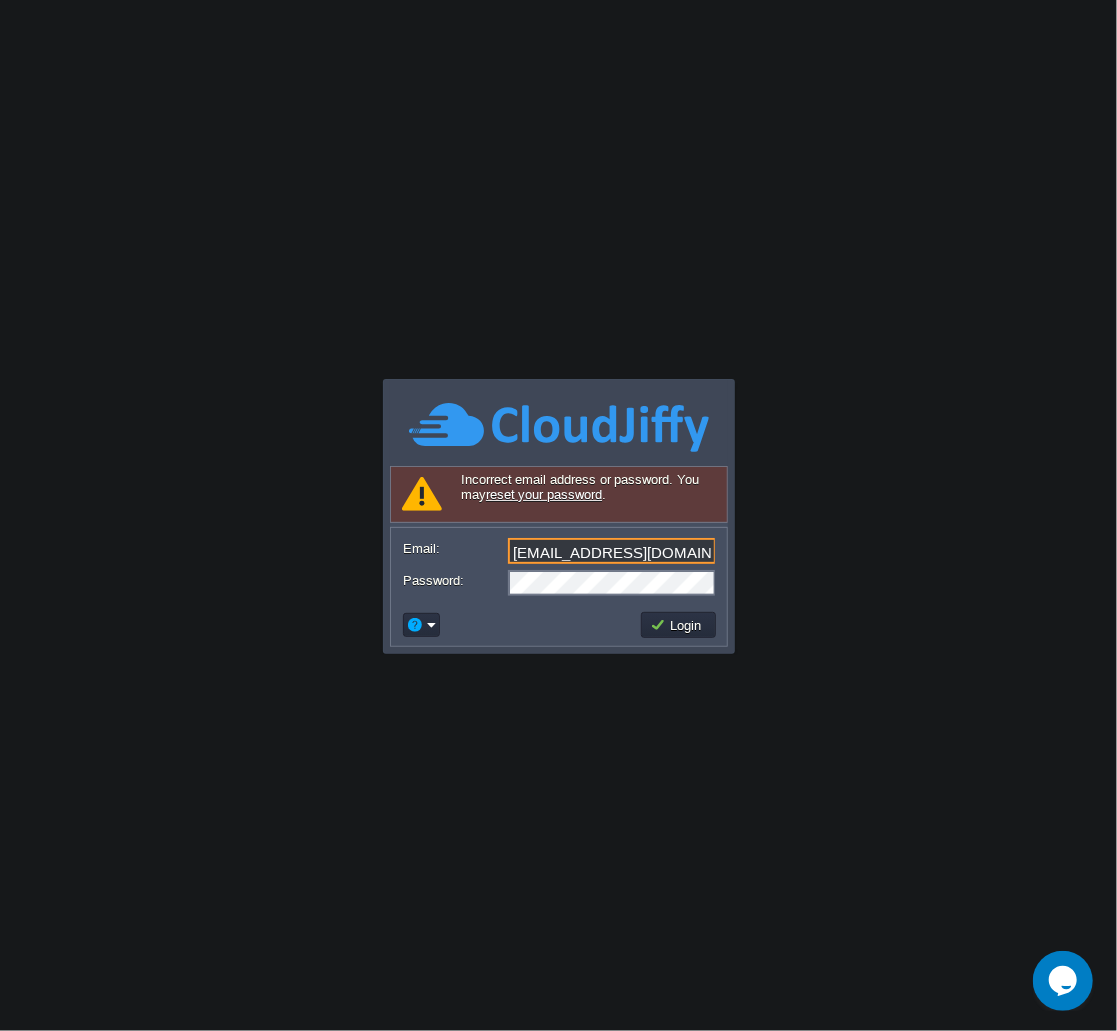 click on "rodolfoalor@gmail.com" at bounding box center [612, 551] 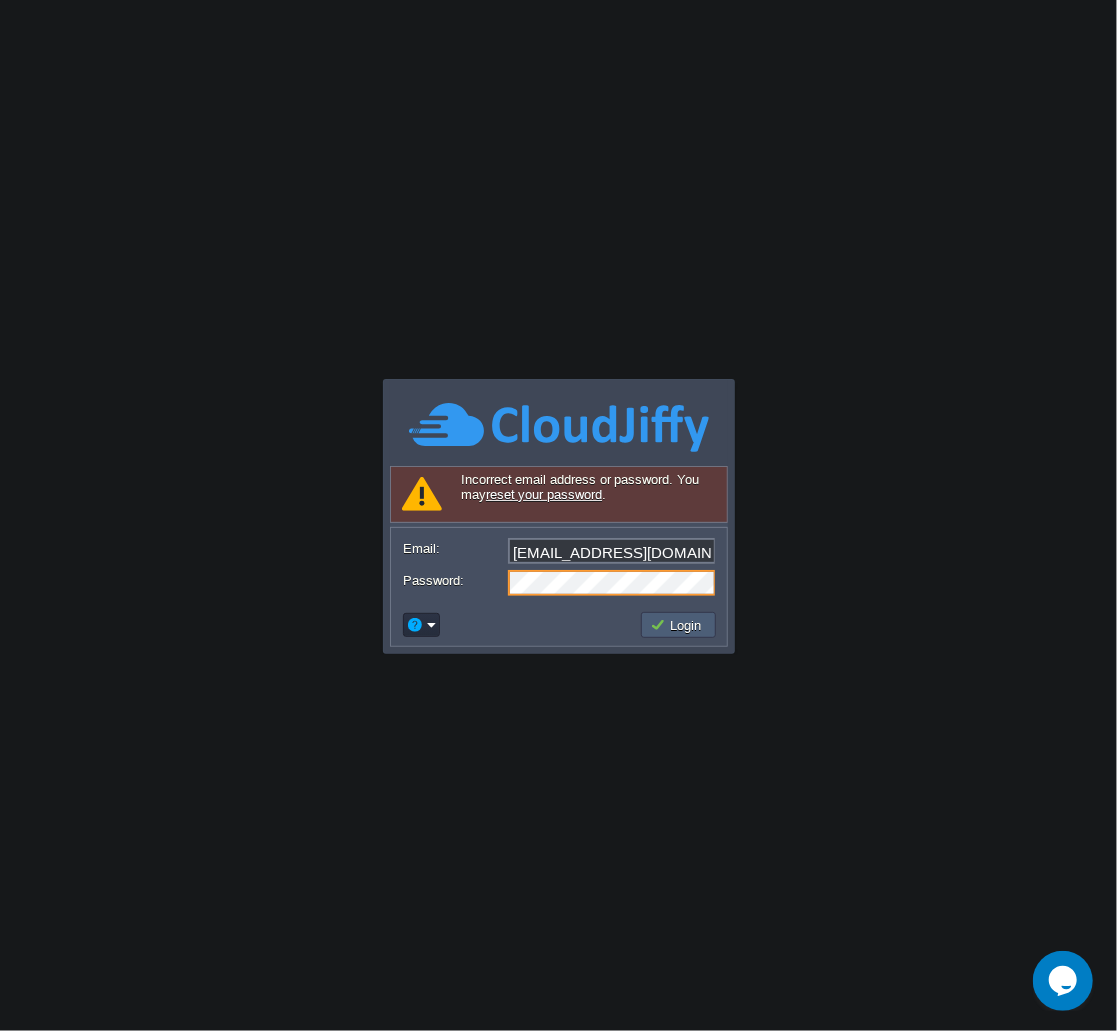 click on "Login" at bounding box center [679, 625] 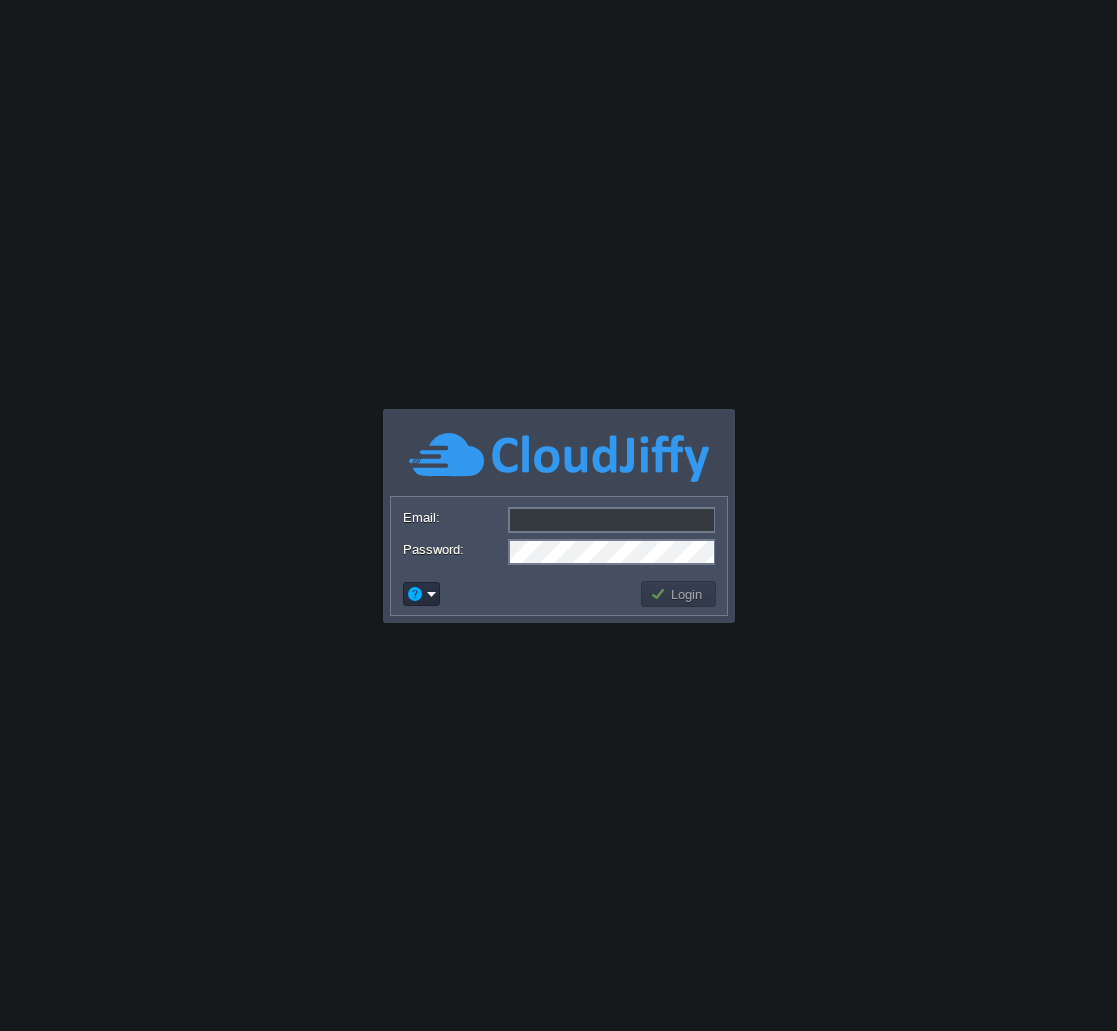 scroll, scrollTop: 0, scrollLeft: 0, axis: both 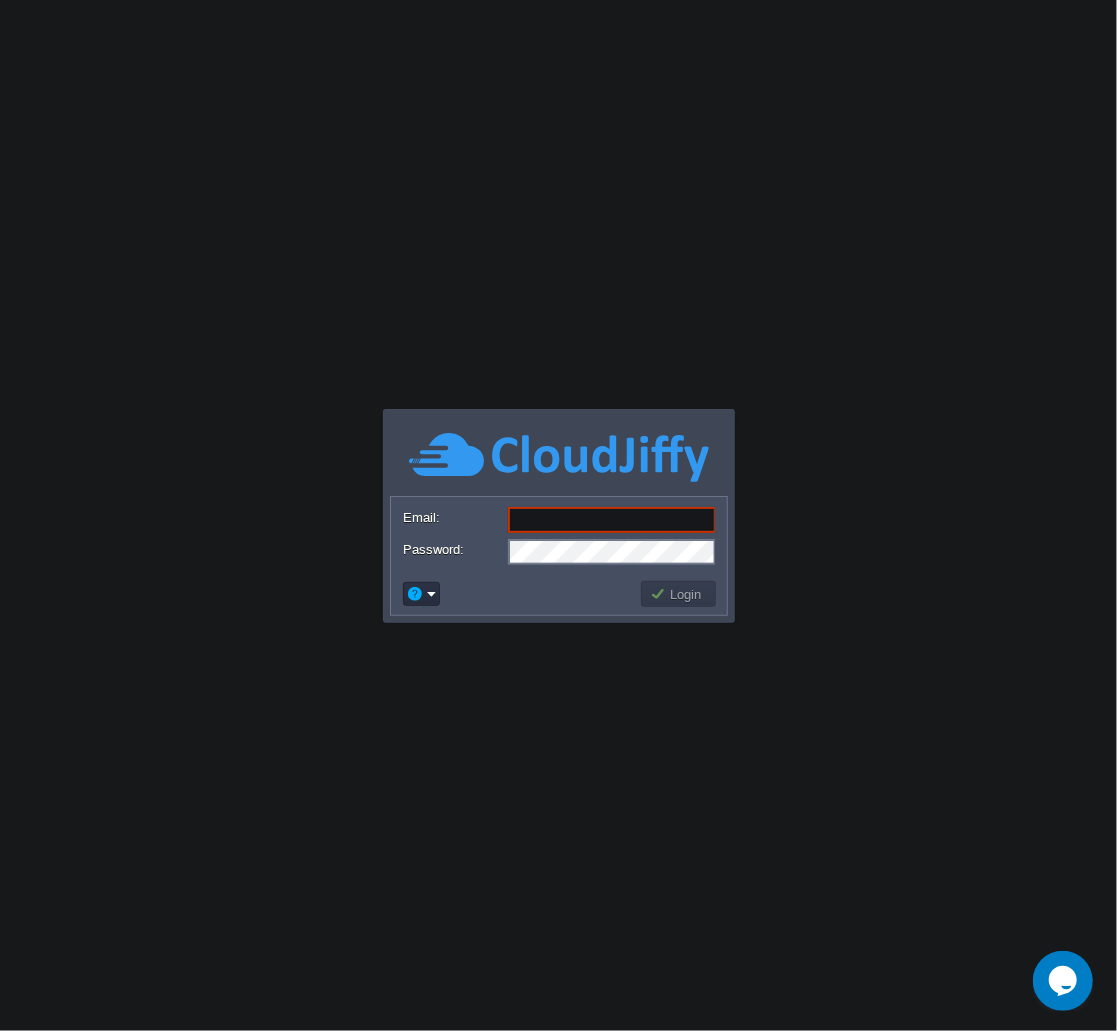 click on "Email:" at bounding box center (612, 520) 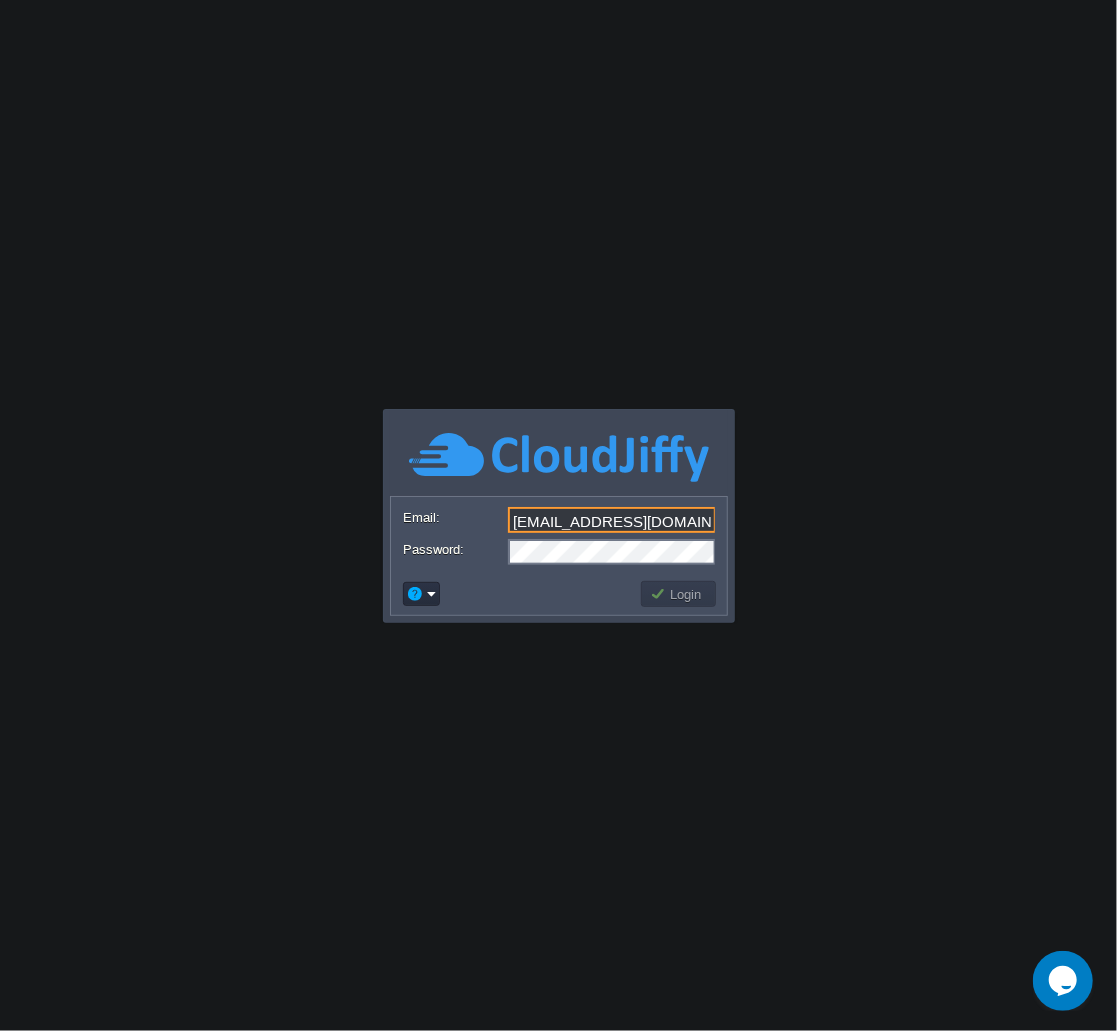 type on "anbazhakan24@gmail.com" 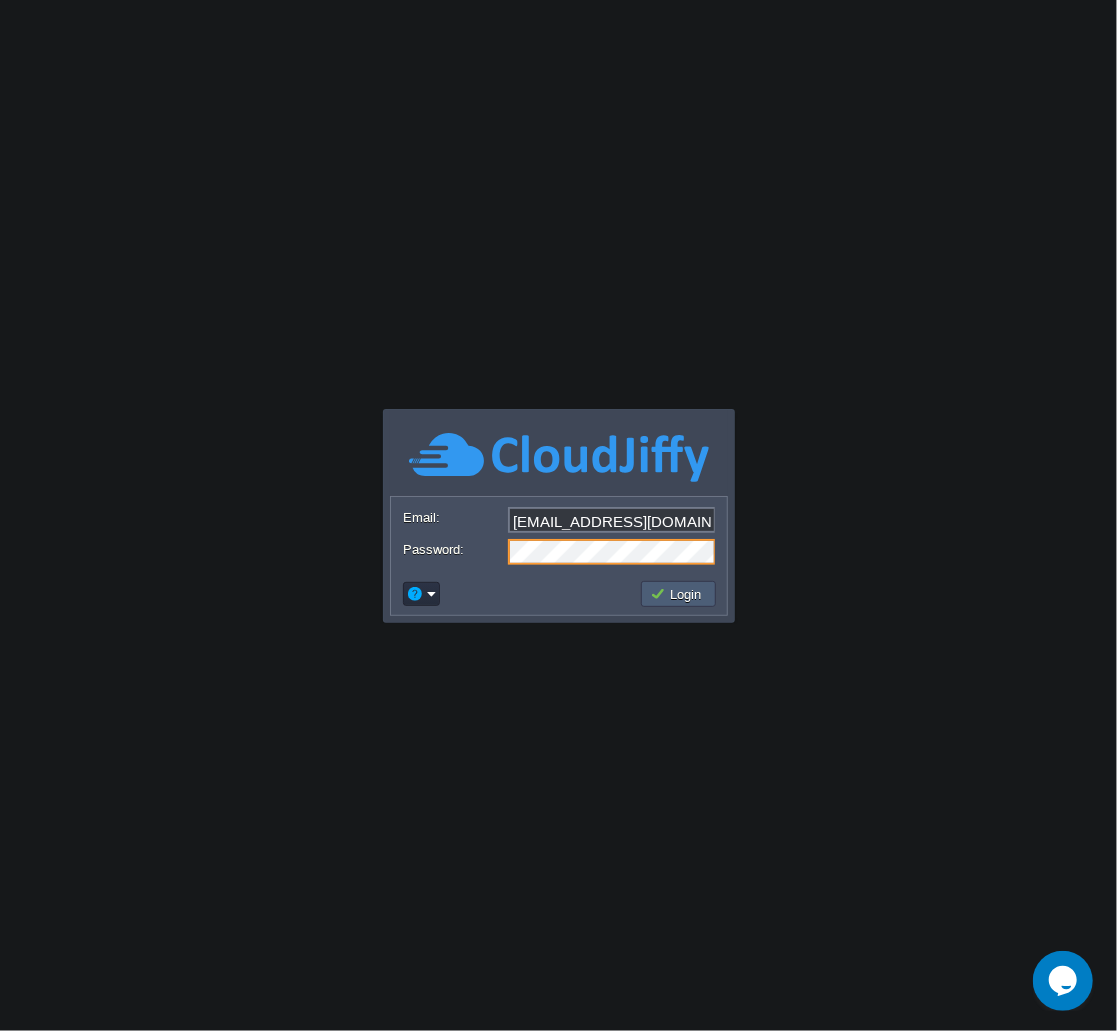 click on "Login" at bounding box center (679, 594) 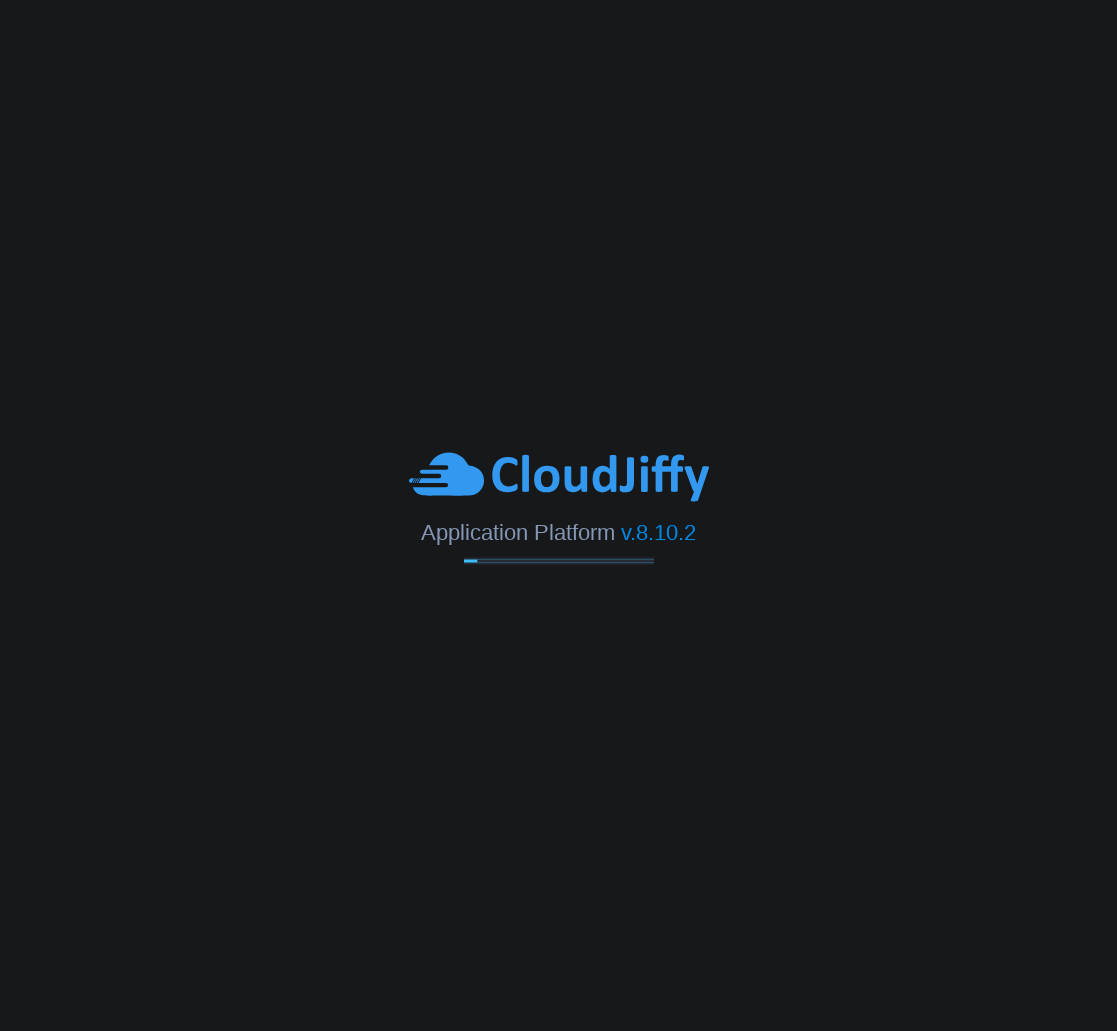 scroll, scrollTop: 0, scrollLeft: 0, axis: both 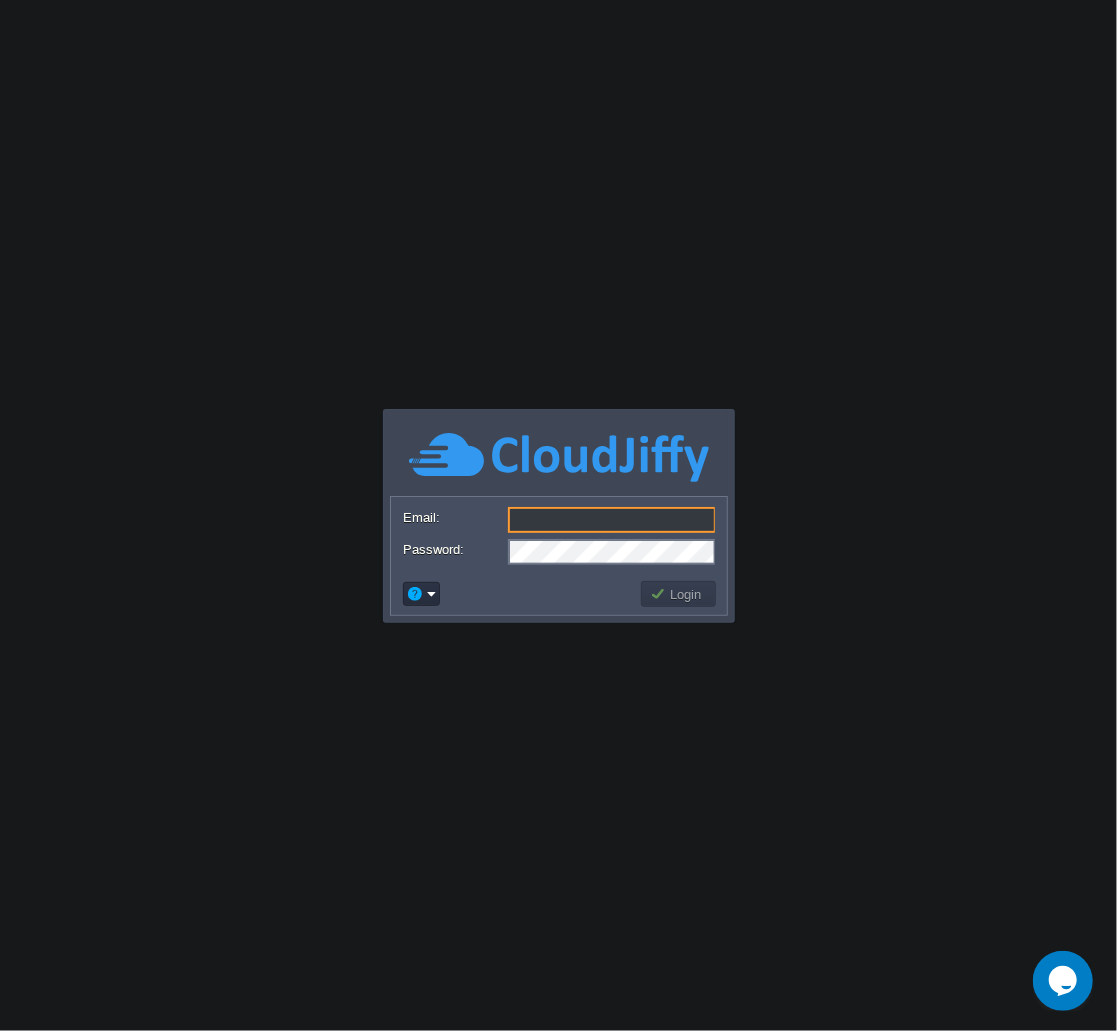 drag, startPoint x: 629, startPoint y: 491, endPoint x: 617, endPoint y: 501, distance: 15.6205 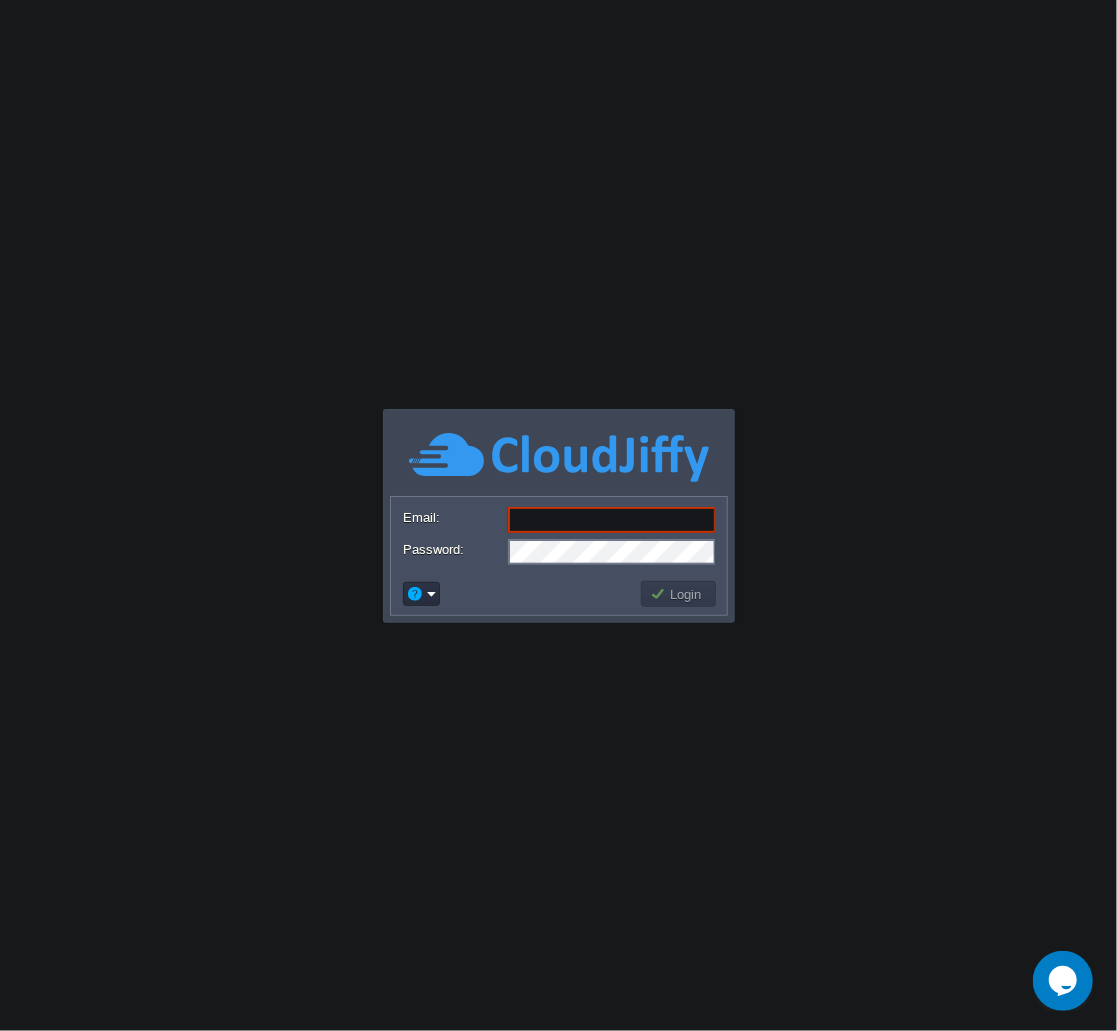 click on "Email: Password:" at bounding box center [559, 535] 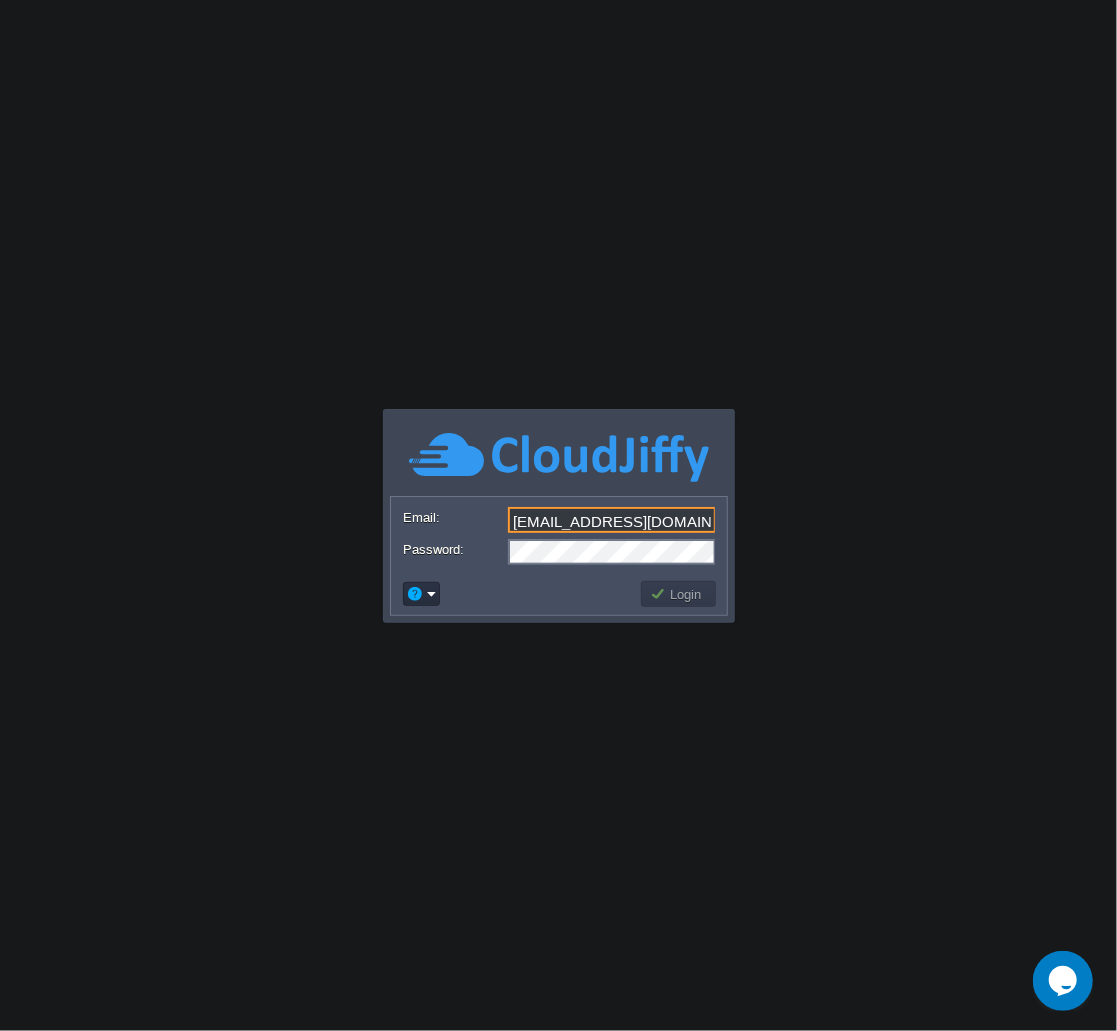 type on "admin@shopknekt.com" 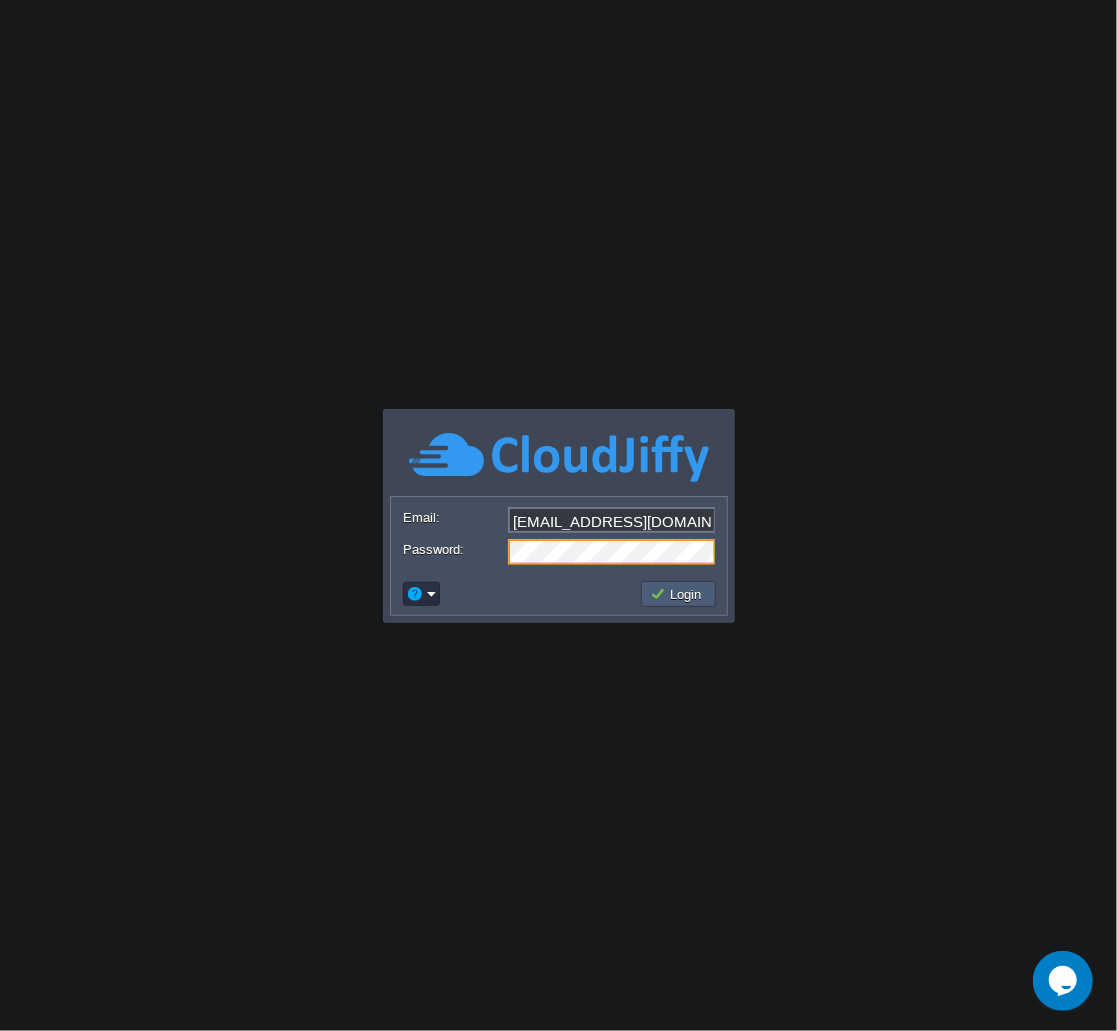 click on "Login" at bounding box center [679, 594] 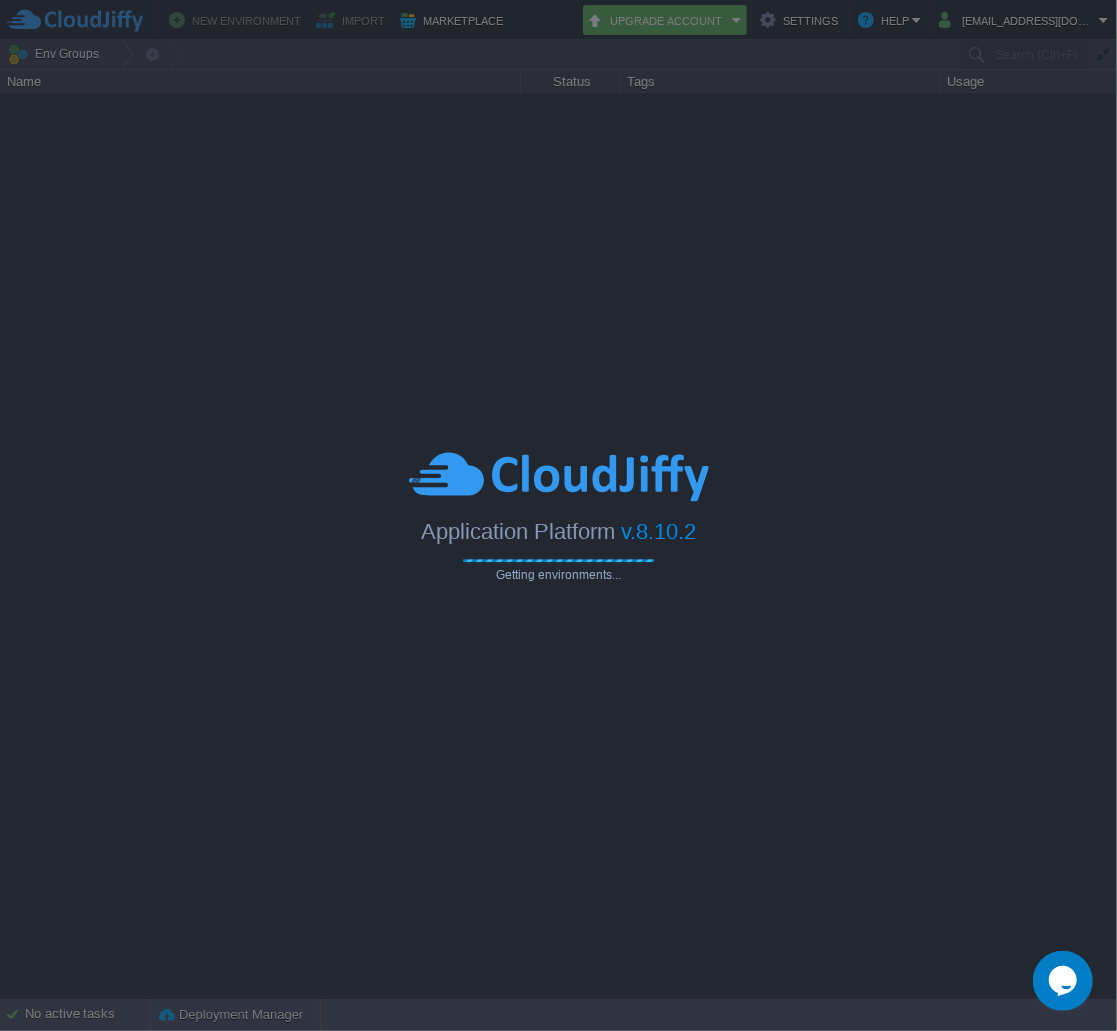 type on "Search (Ctrl+F)" 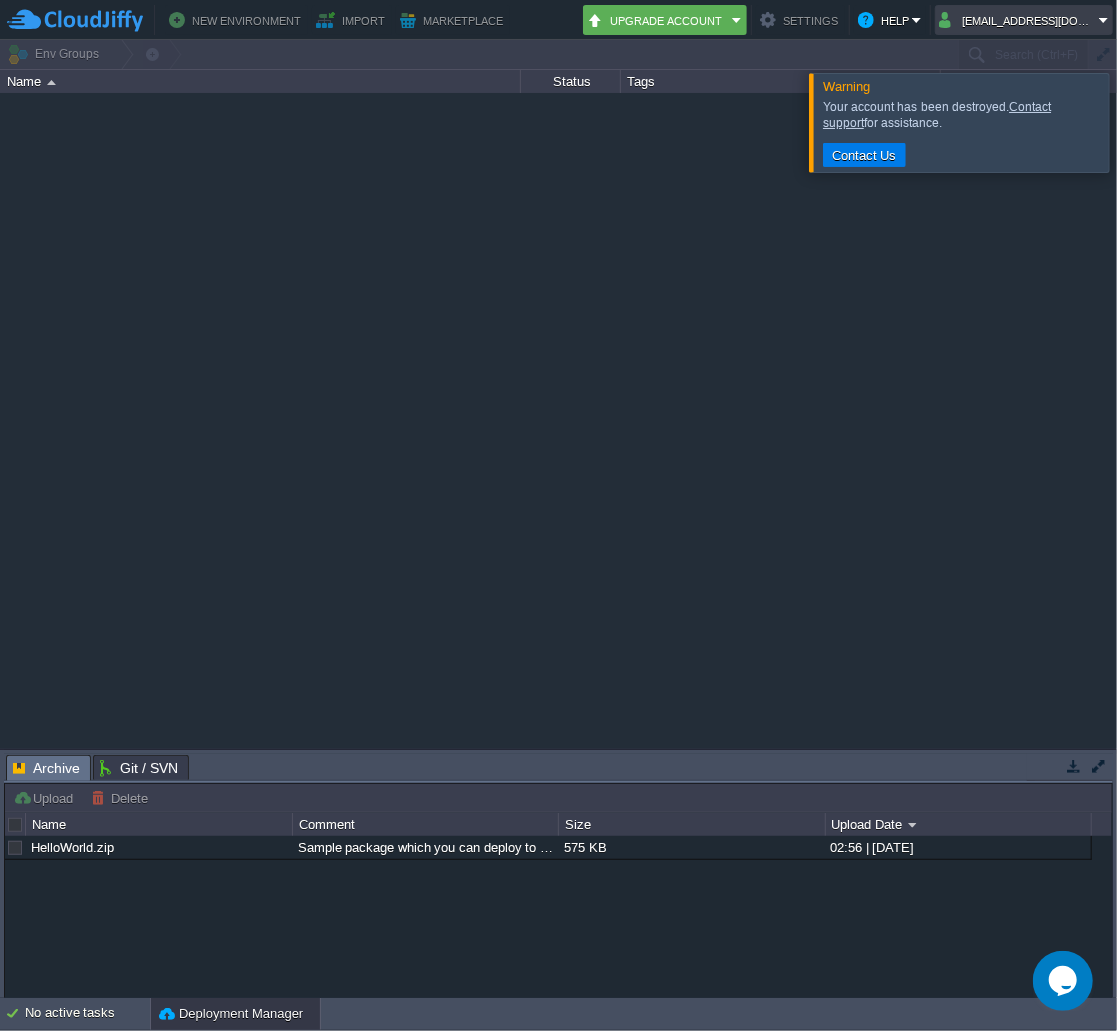 click on "admin@shopknekt.com" at bounding box center [1019, 20] 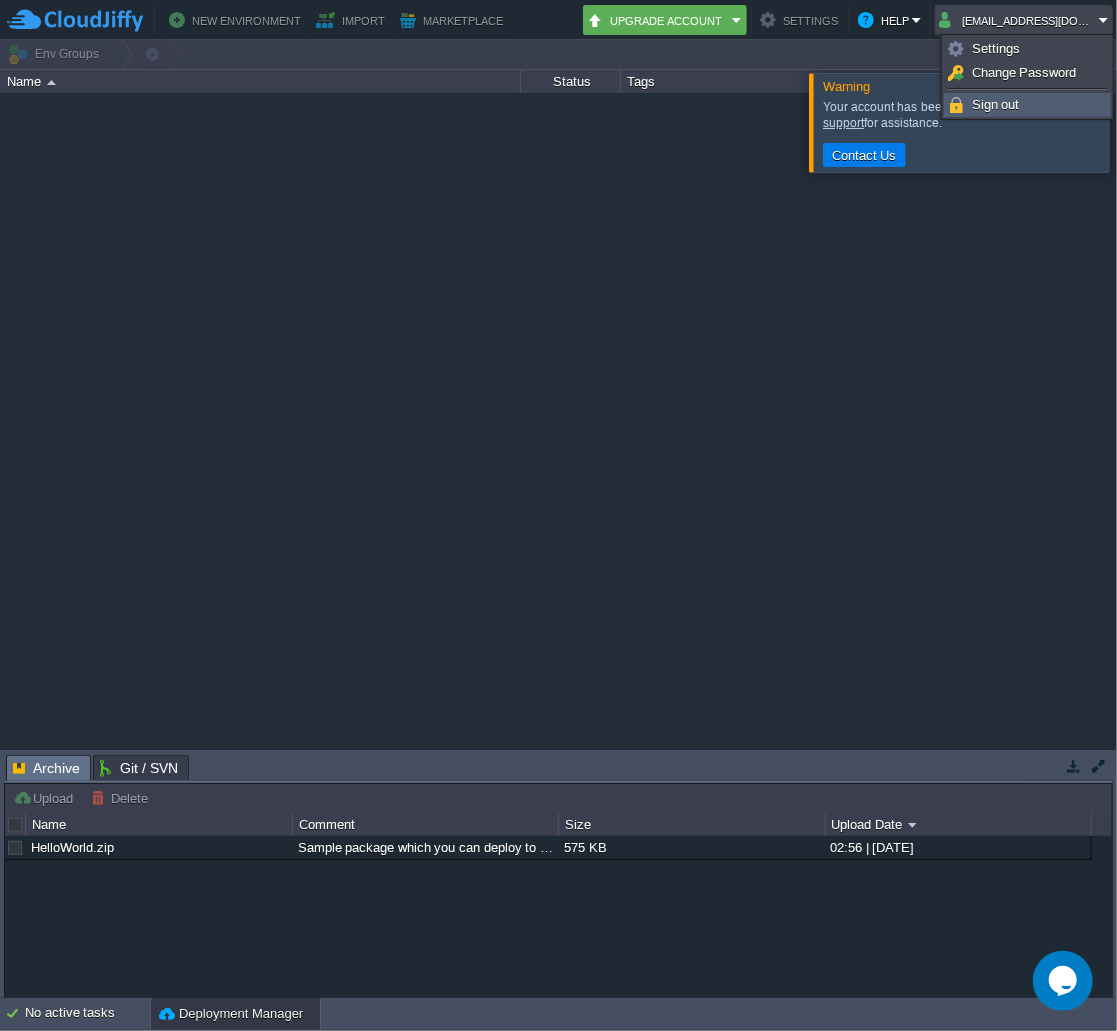 click on "Sign out" at bounding box center (1027, 105) 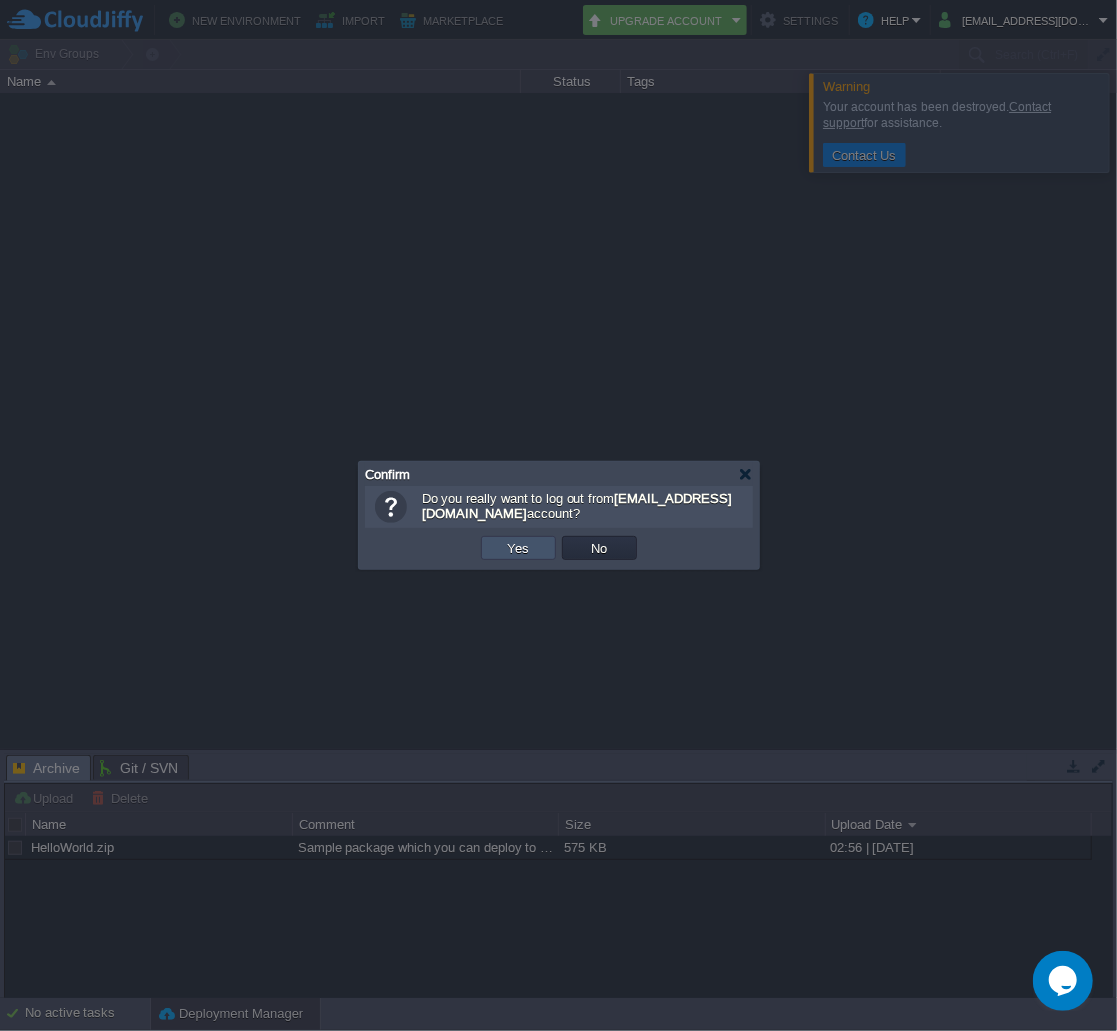 click on "Yes" at bounding box center [519, 548] 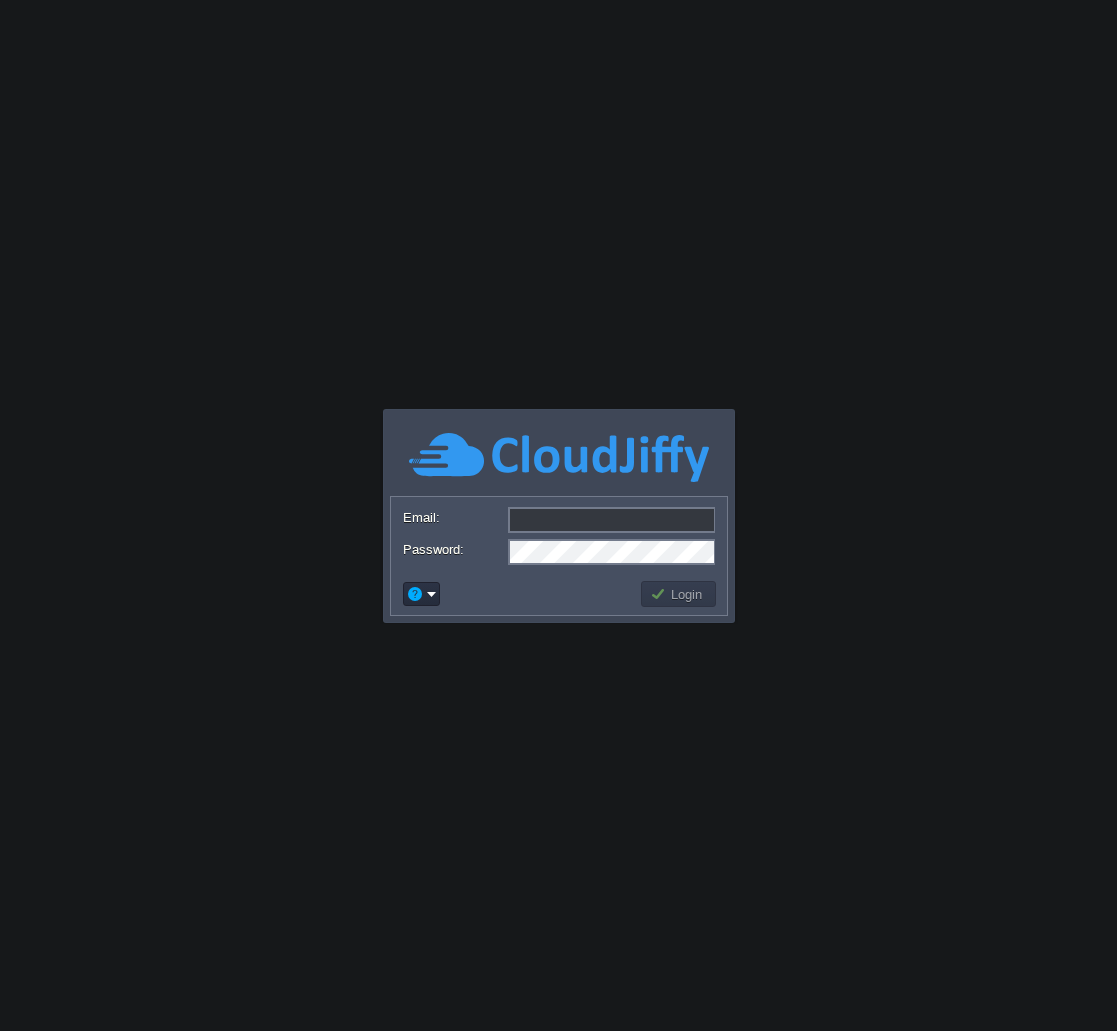 scroll, scrollTop: 0, scrollLeft: 0, axis: both 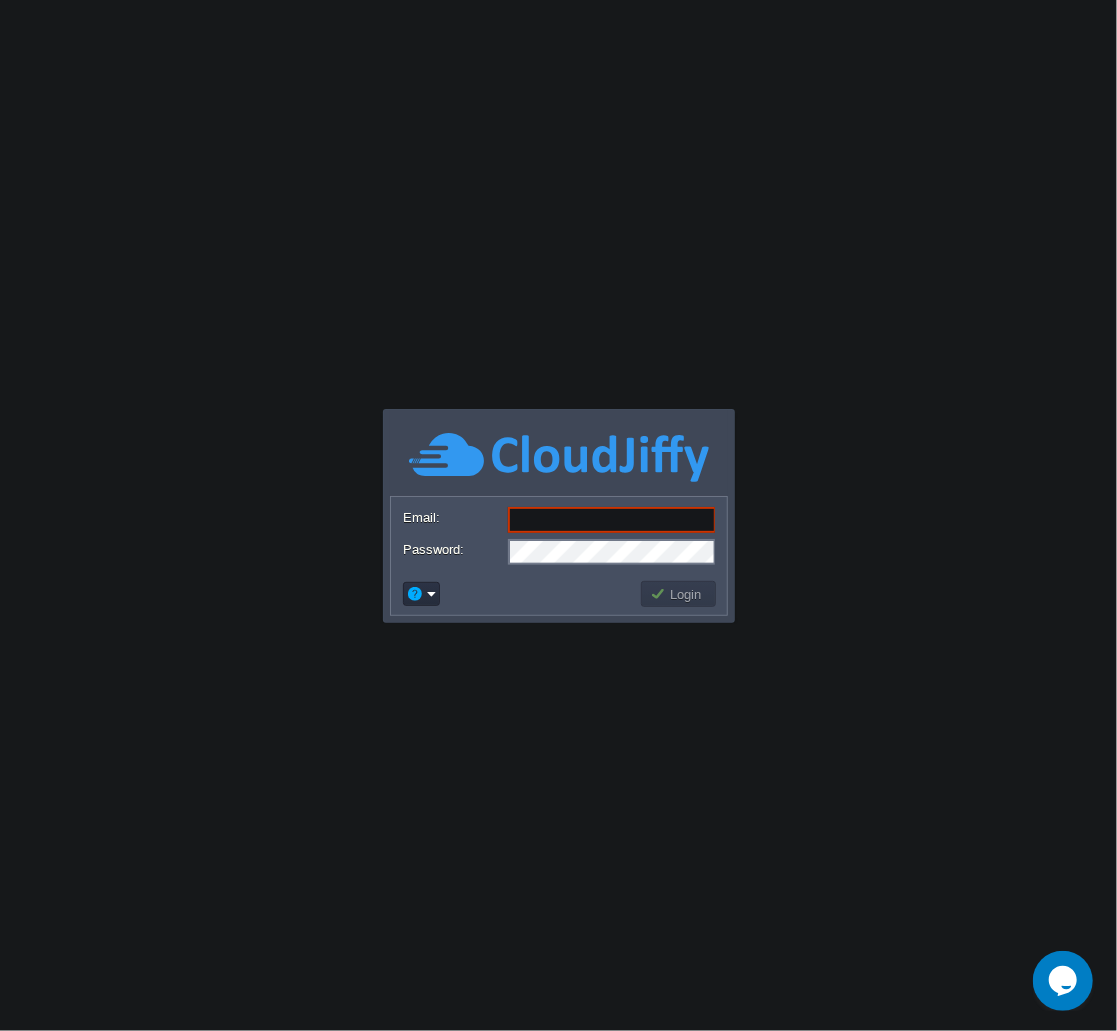 click on "Email:" at bounding box center [612, 520] 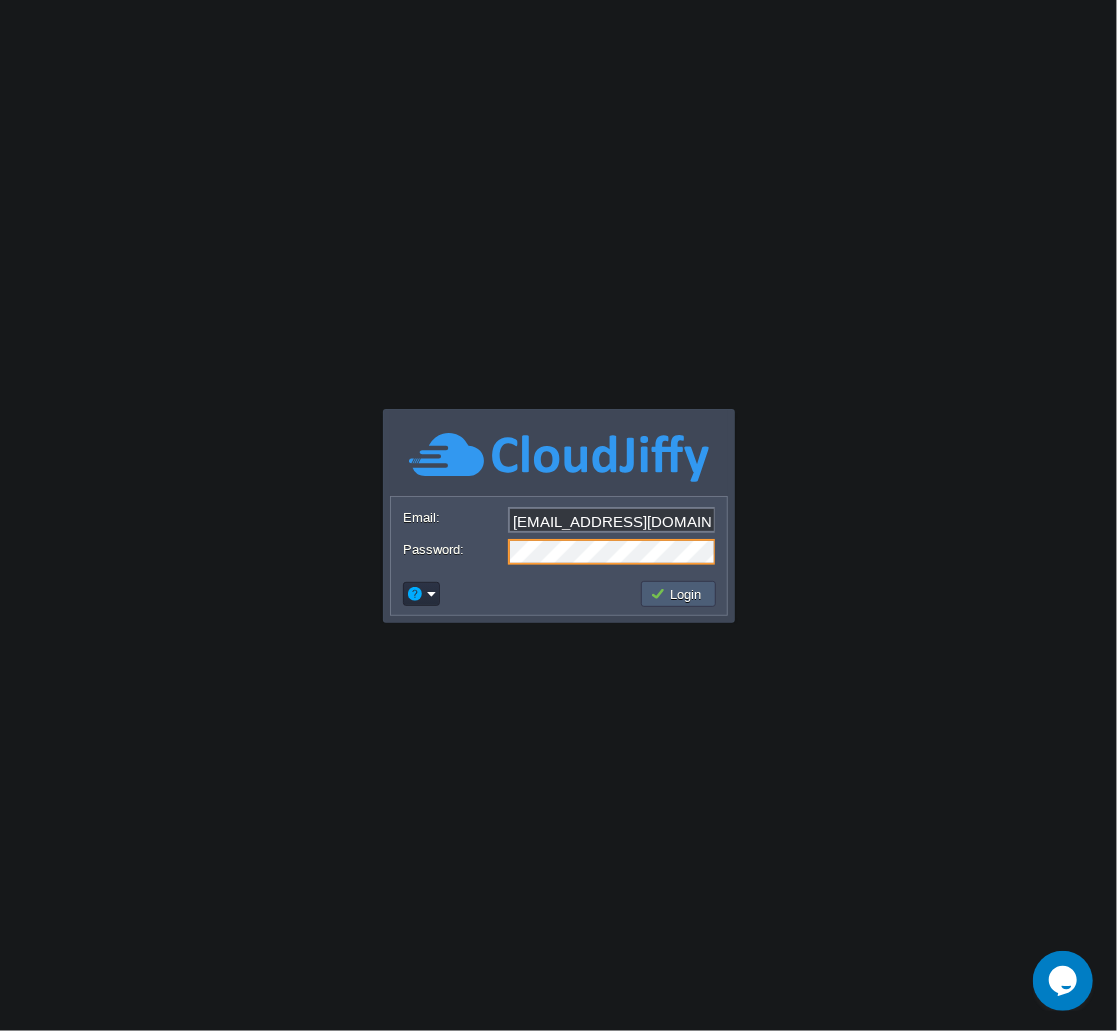 click on "Login" at bounding box center [679, 594] 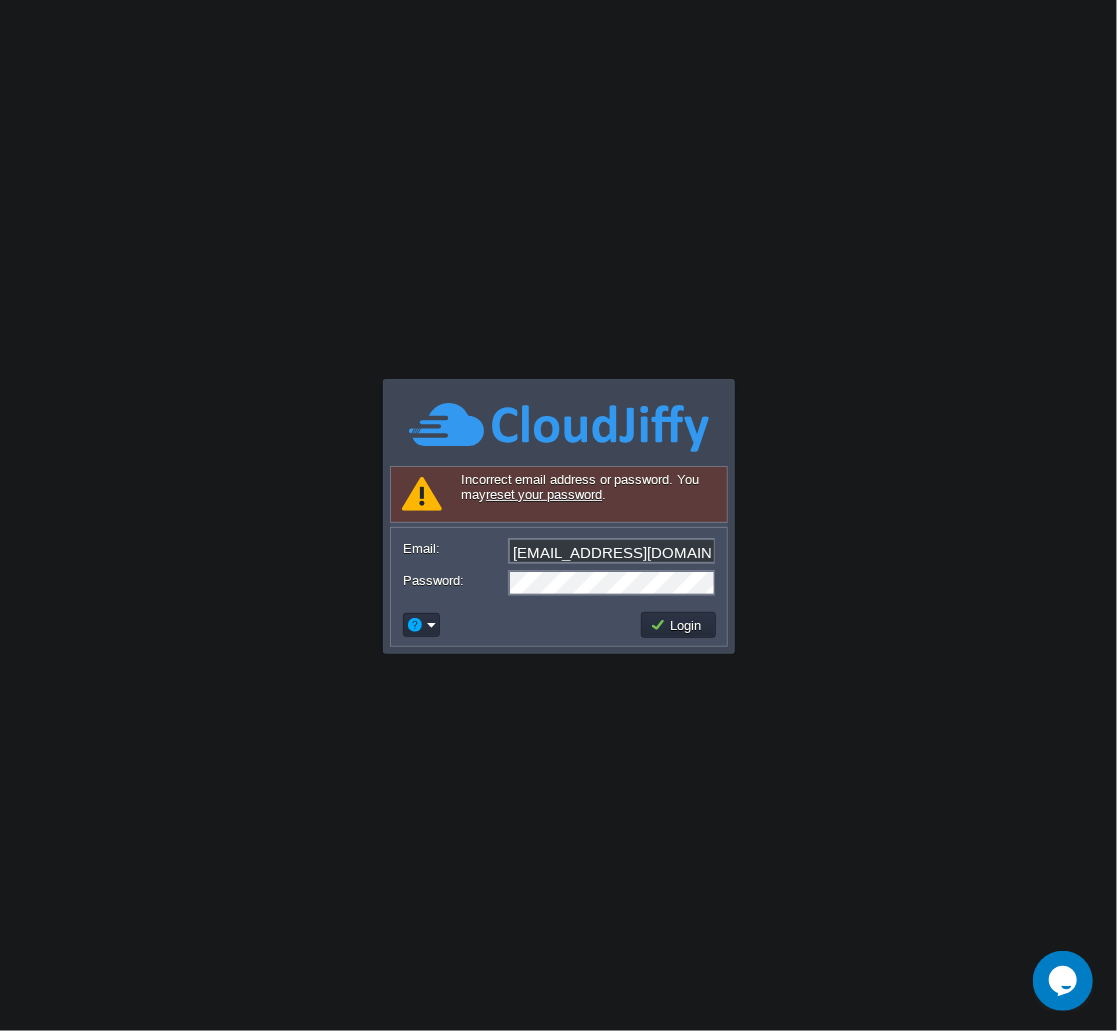 click on "info@hackersera.com" at bounding box center (612, 551) 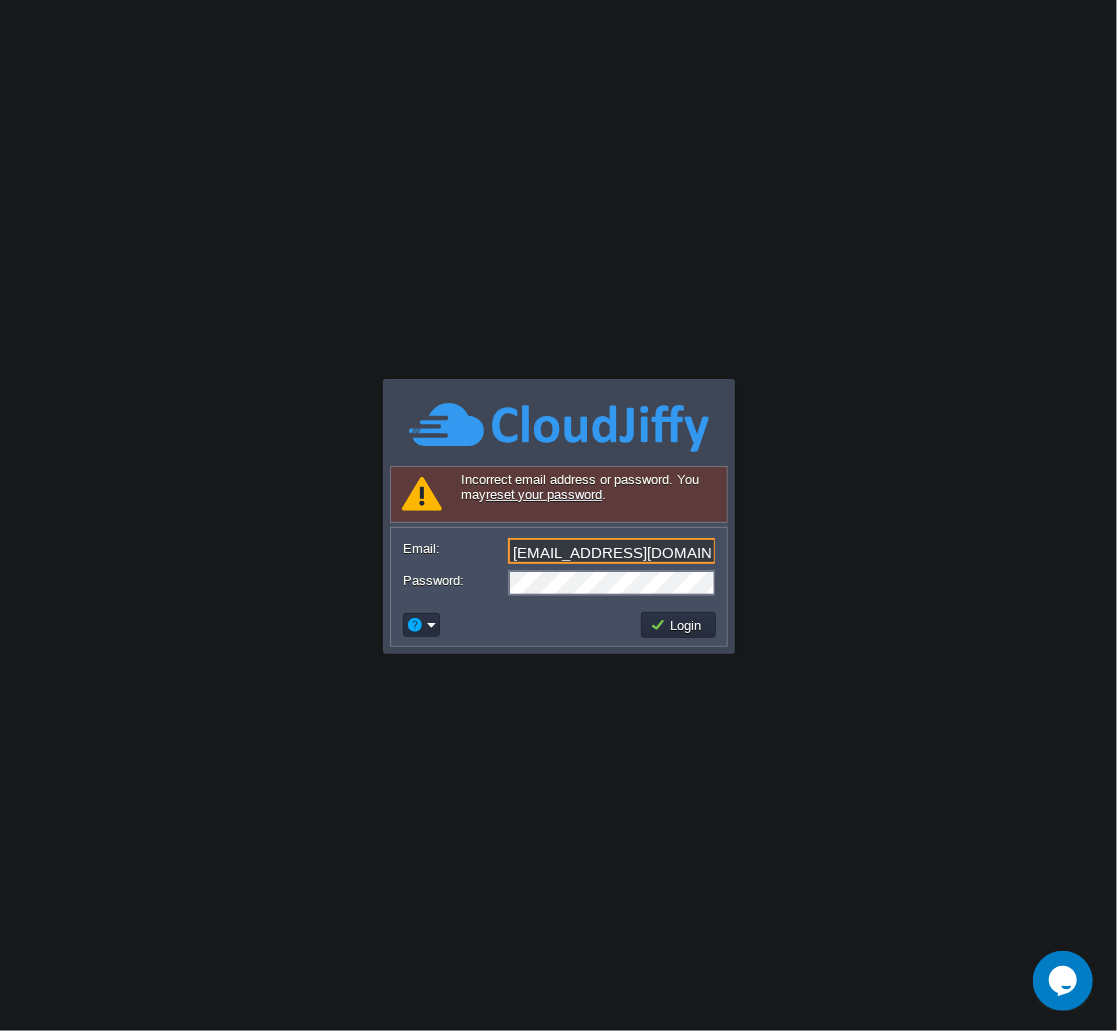 paste on "carga_automatica@sepbcs.gob.mx" 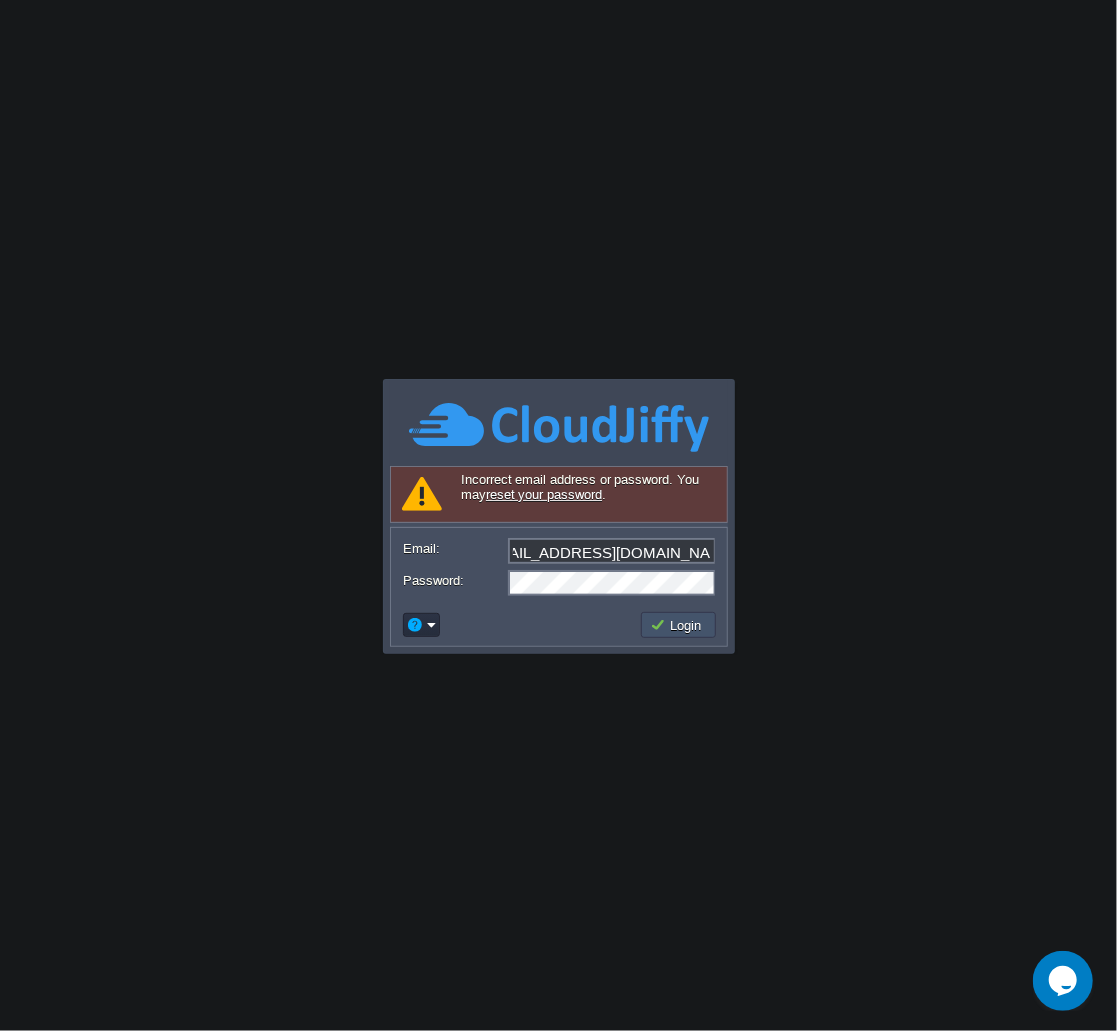 click on "Login" at bounding box center [679, 625] 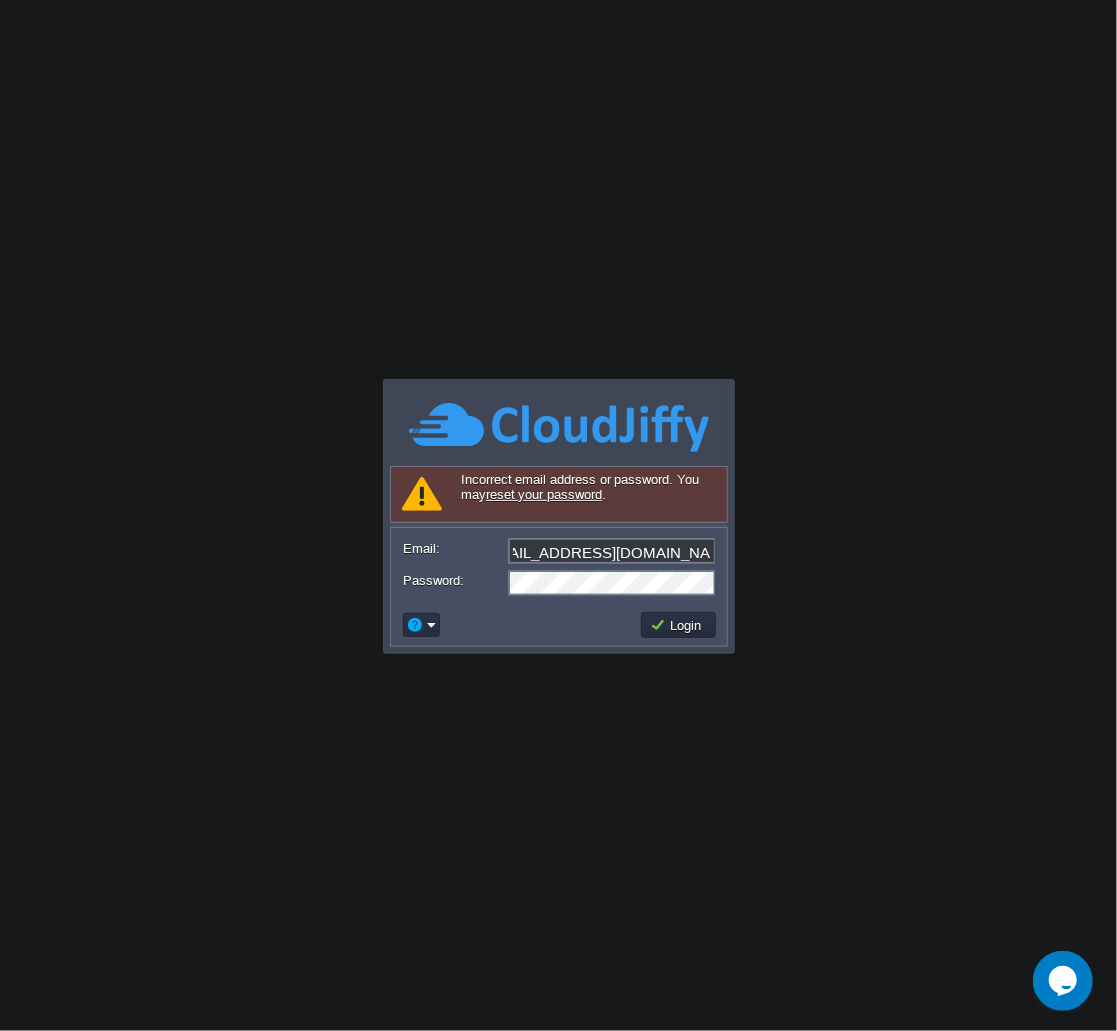 click on "carga_automatica@sepbcs.gob.mx" at bounding box center [612, 551] 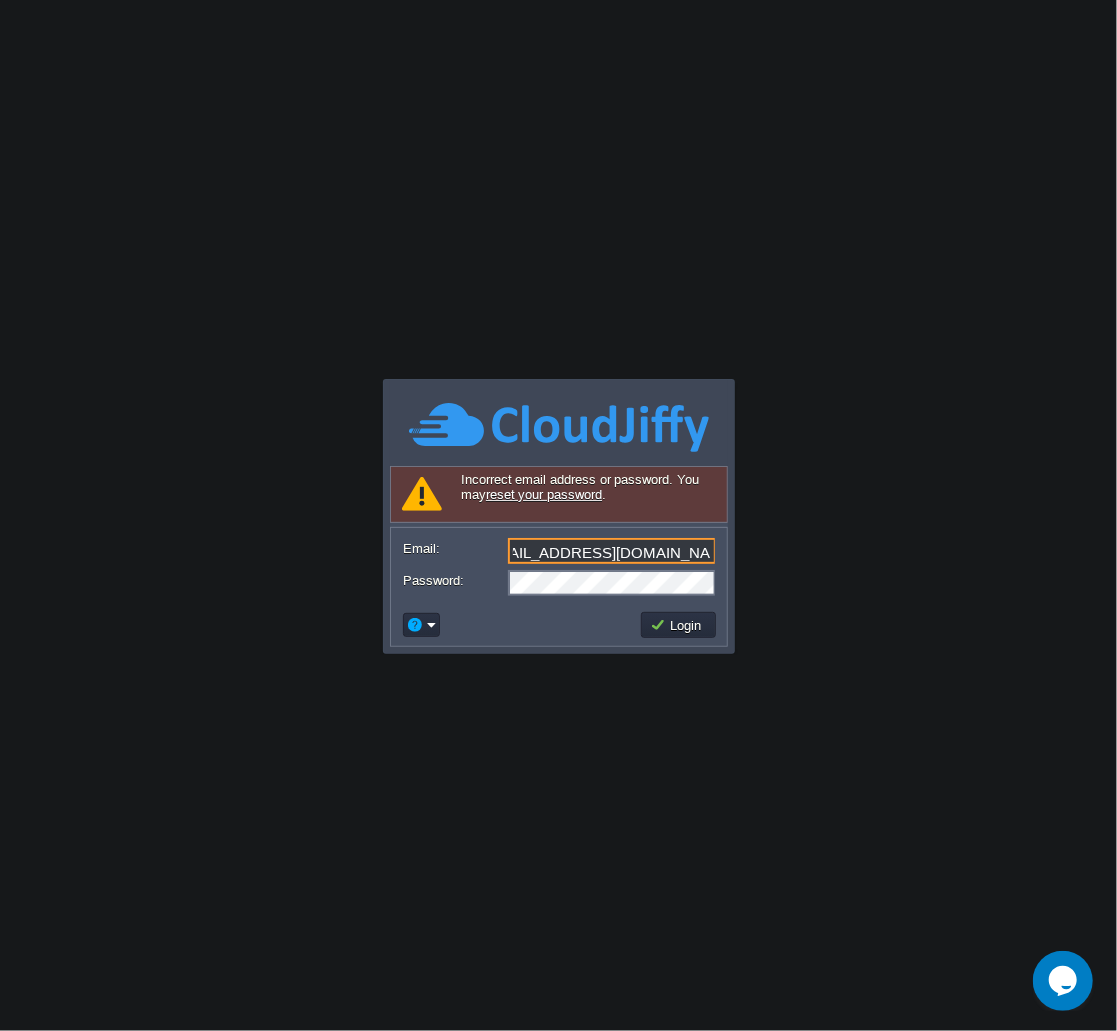 paste on "valentino_sholly@hotmail.com" 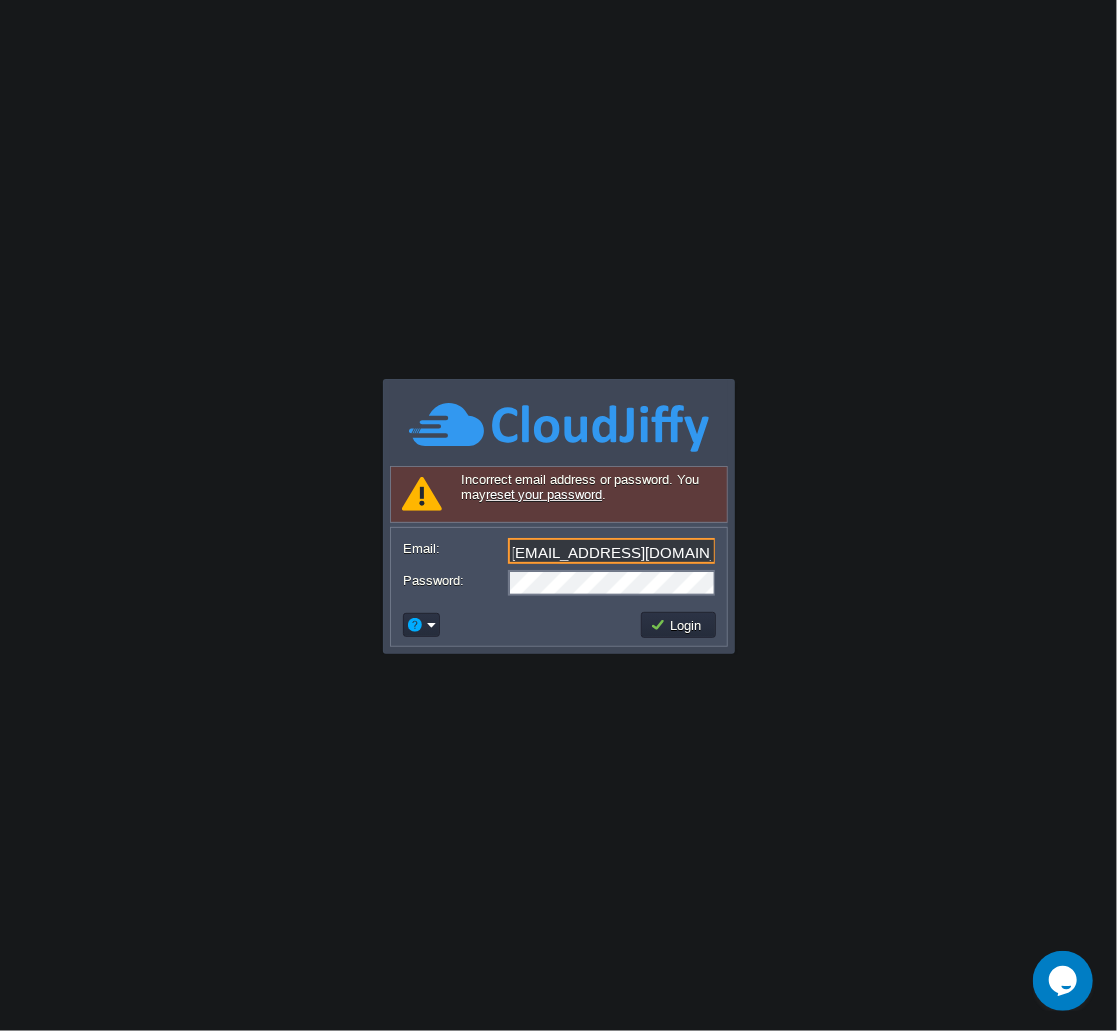 type on "valentino_sholly@hotmail.com" 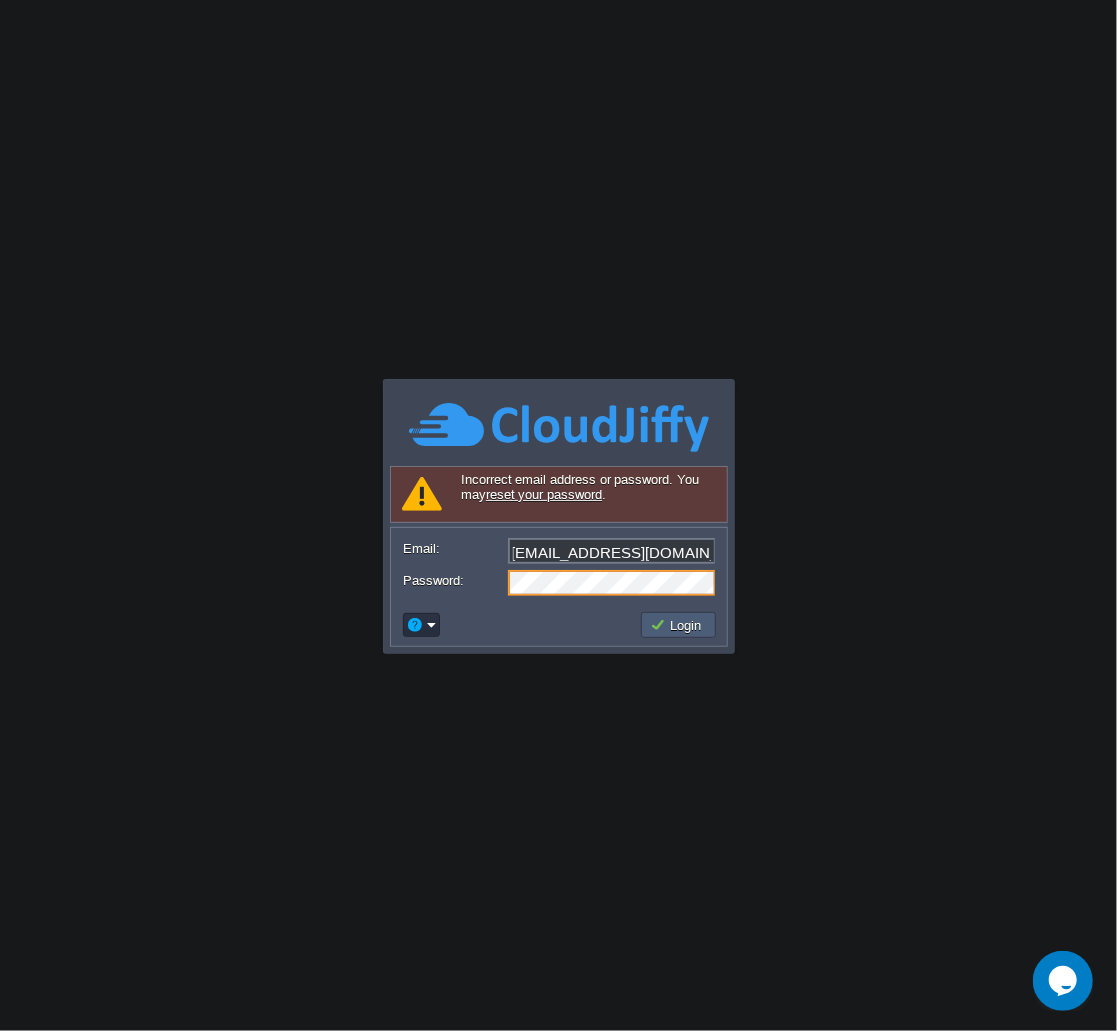 click on "Login" at bounding box center (679, 625) 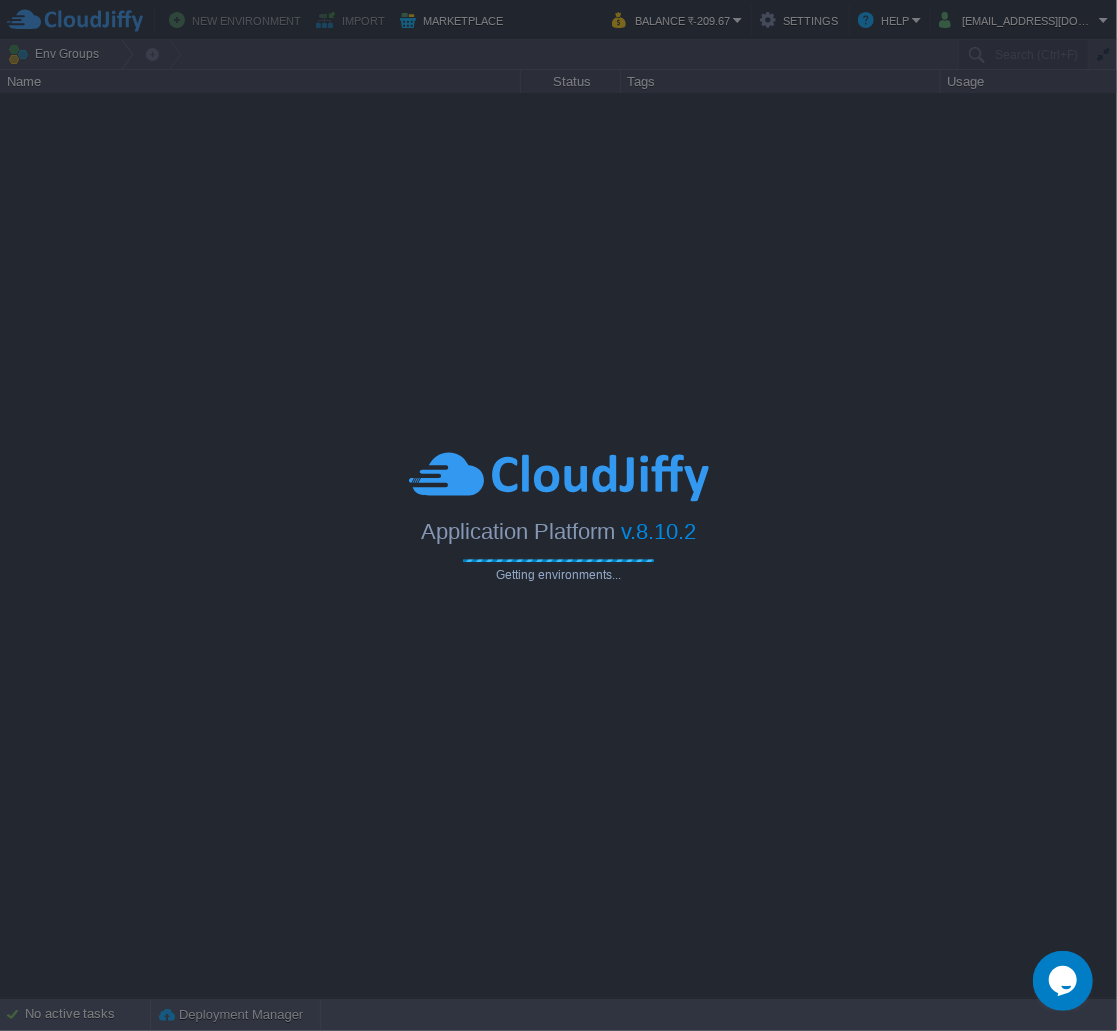 type on "Search (Ctrl+F)" 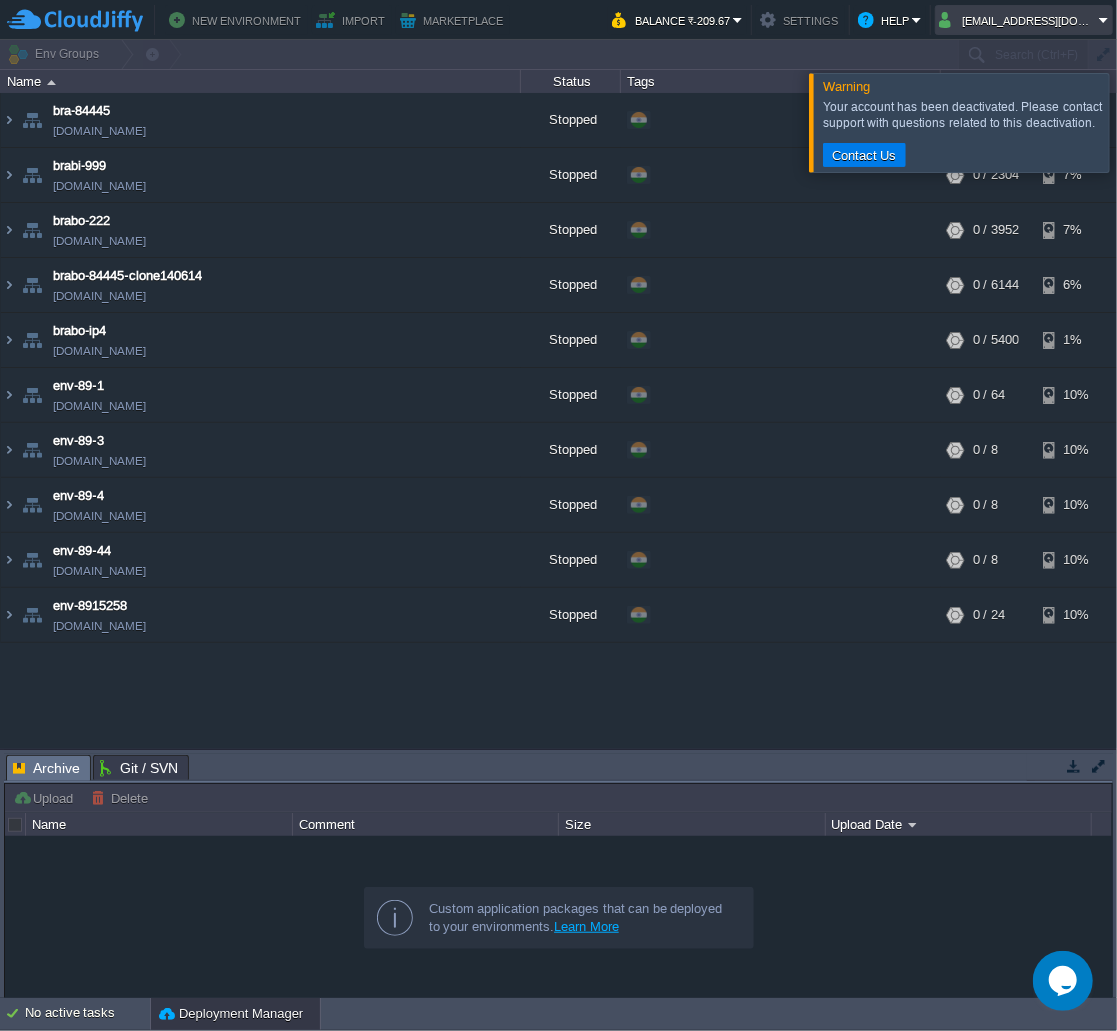 click on "valentino_sholly@hotmail.com" at bounding box center [1024, 20] 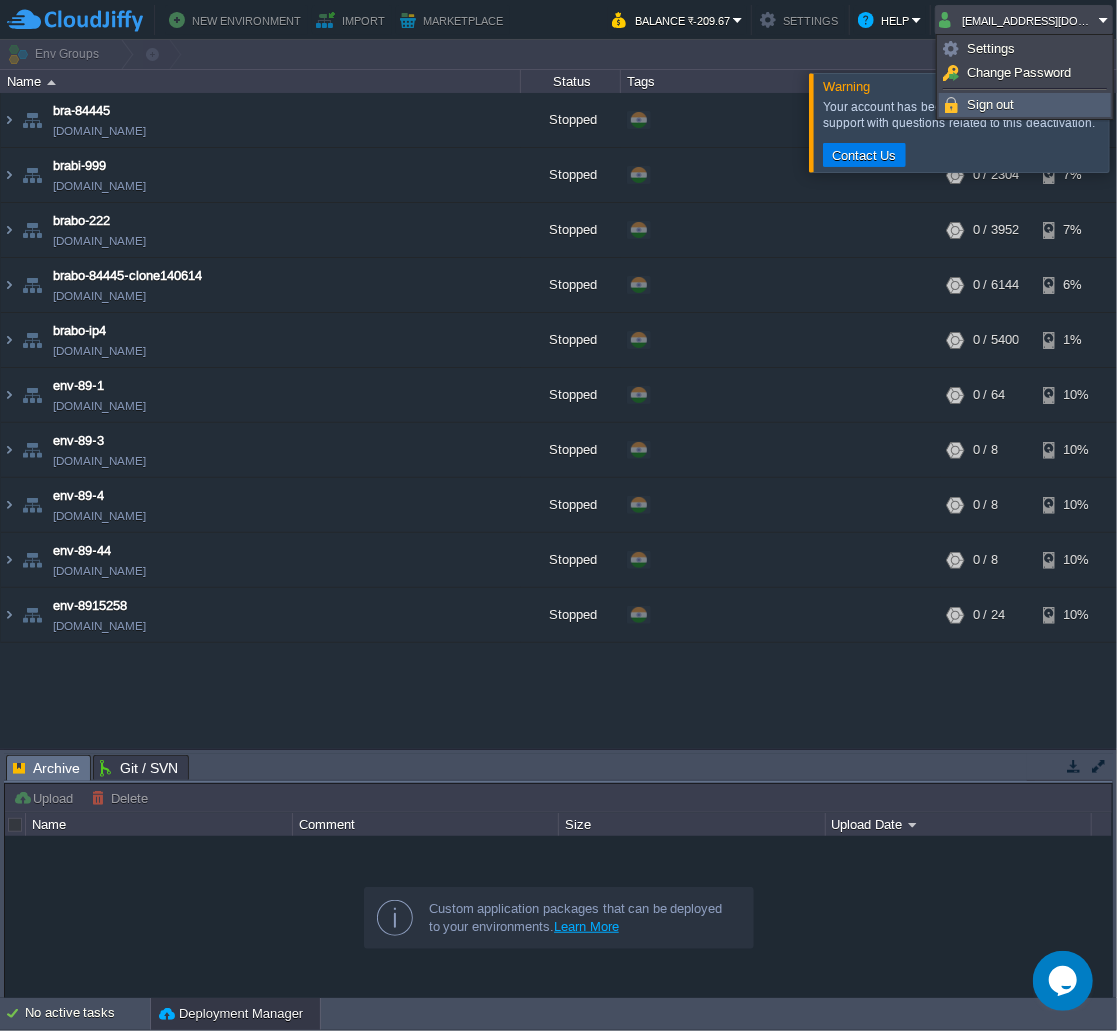 click on "Sign out" at bounding box center (991, 104) 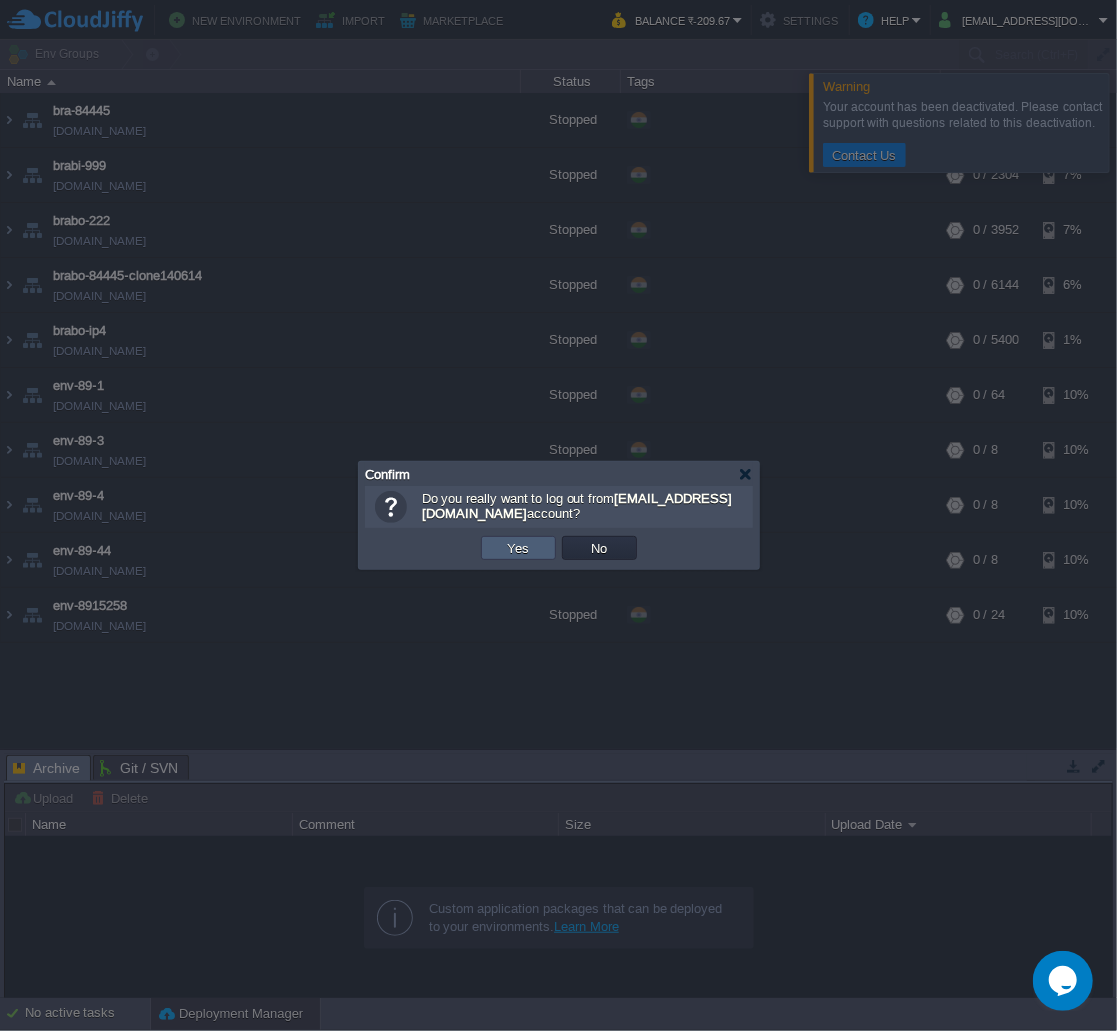 click on "Yes" at bounding box center (519, 548) 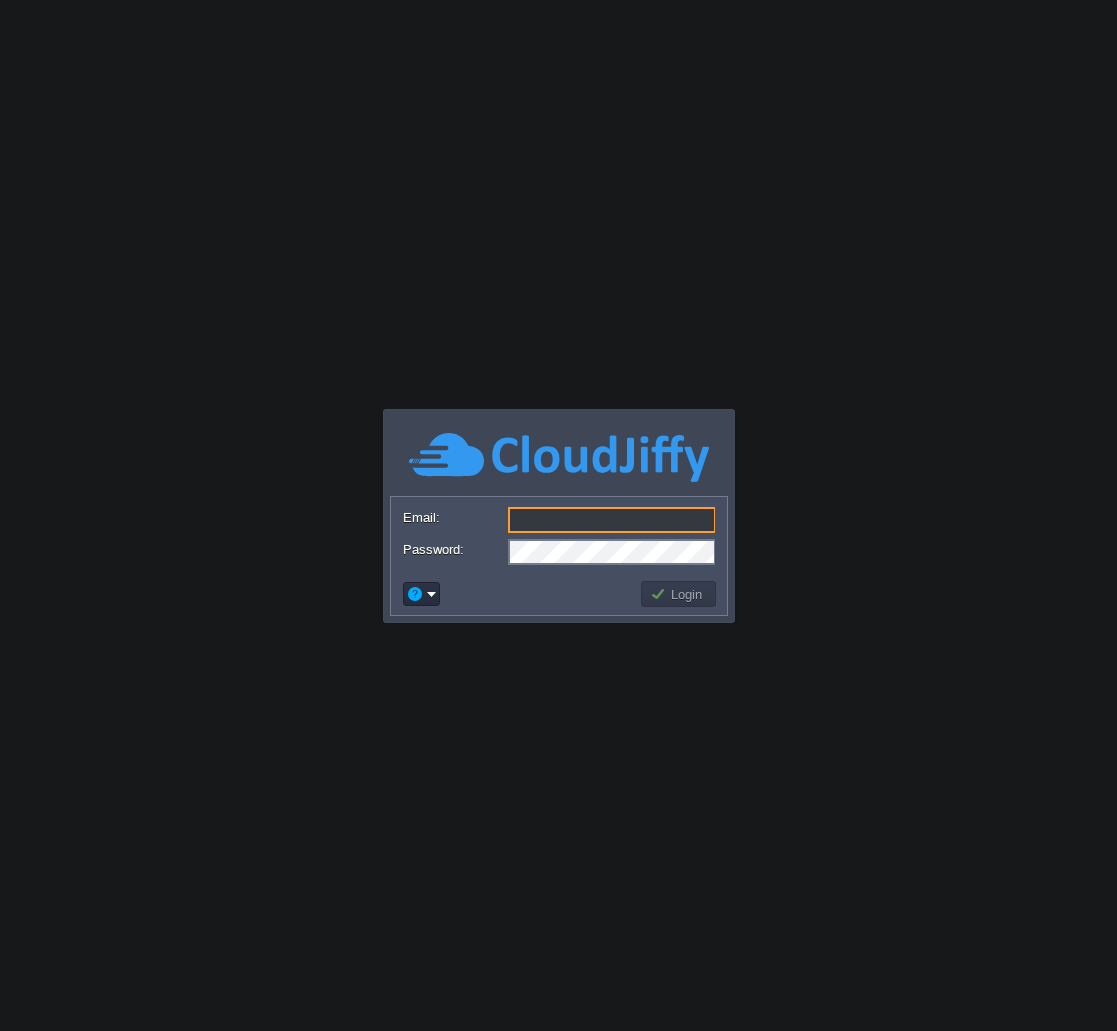 scroll, scrollTop: 0, scrollLeft: 0, axis: both 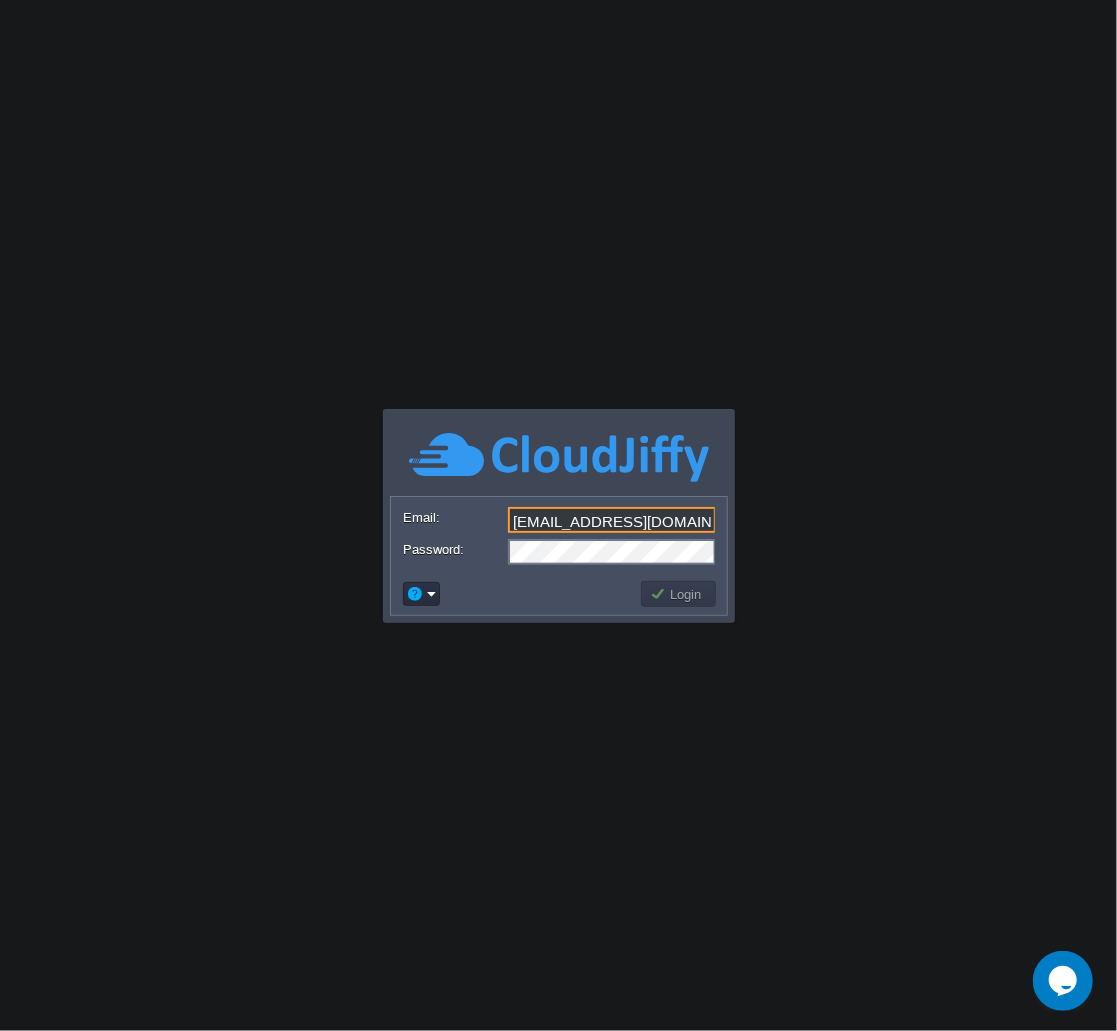 type on "[EMAIL_ADDRESS][DOMAIN_NAME]" 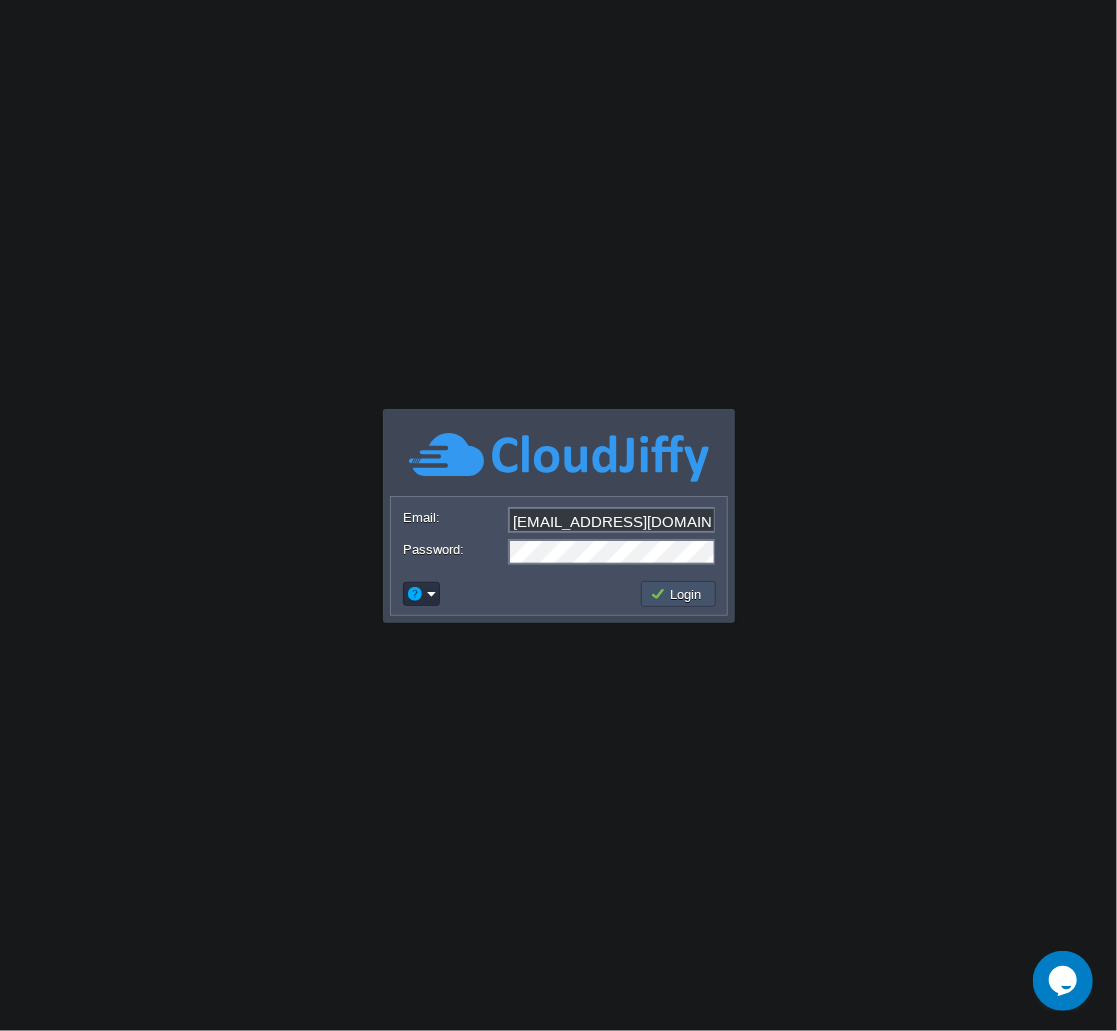 click on "Login" at bounding box center [679, 594] 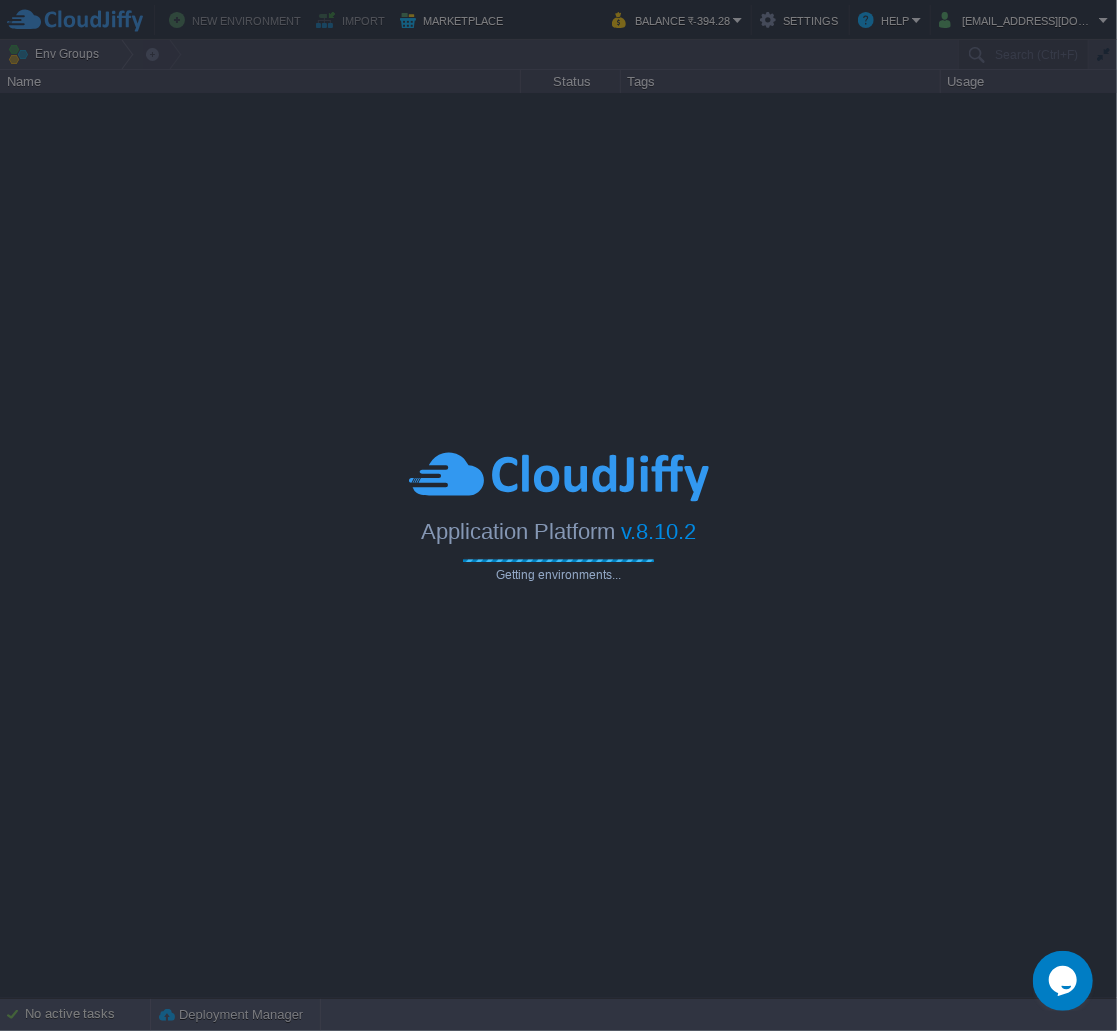 type on "Search (Ctrl+F)" 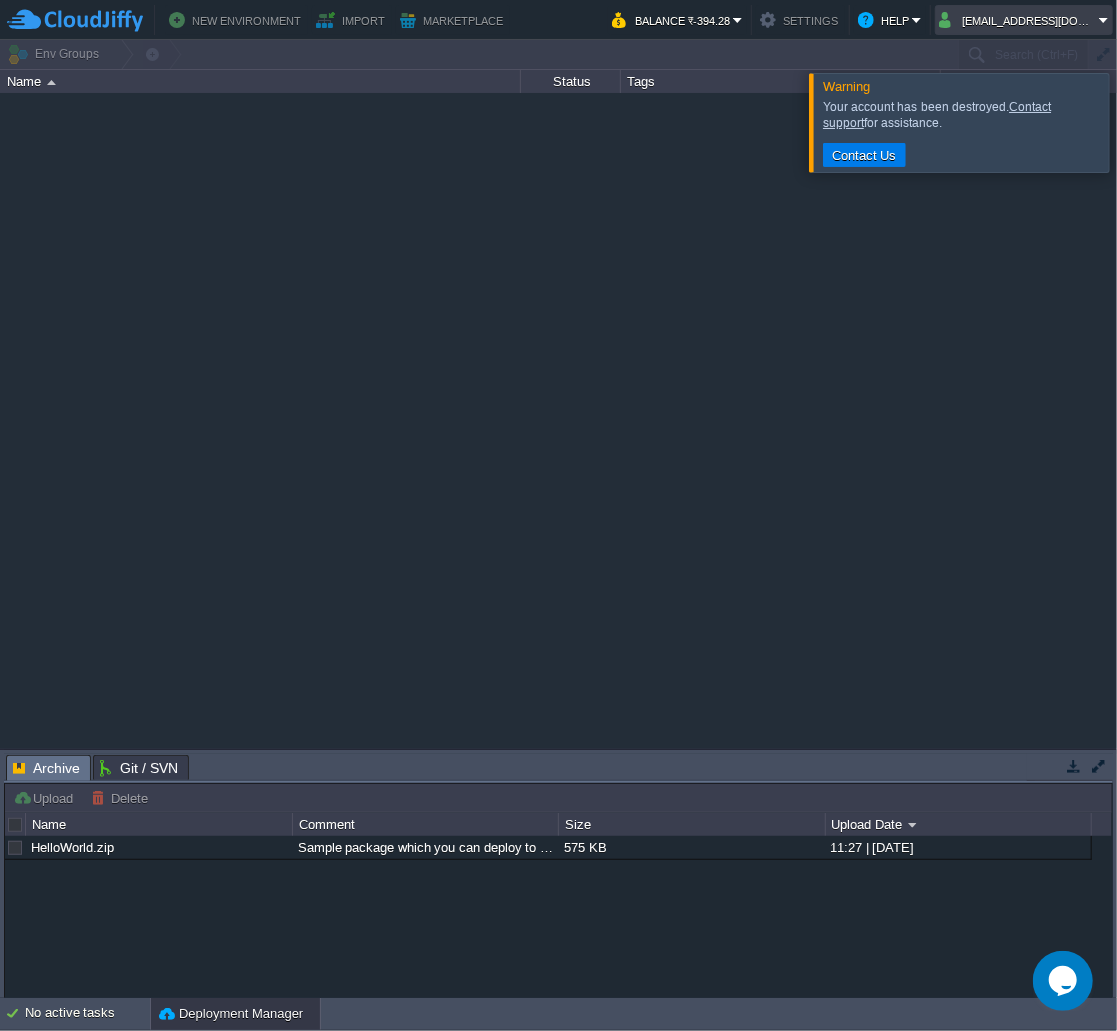 click on "nexxoglobalcorp@gmail.com" at bounding box center [1019, 20] 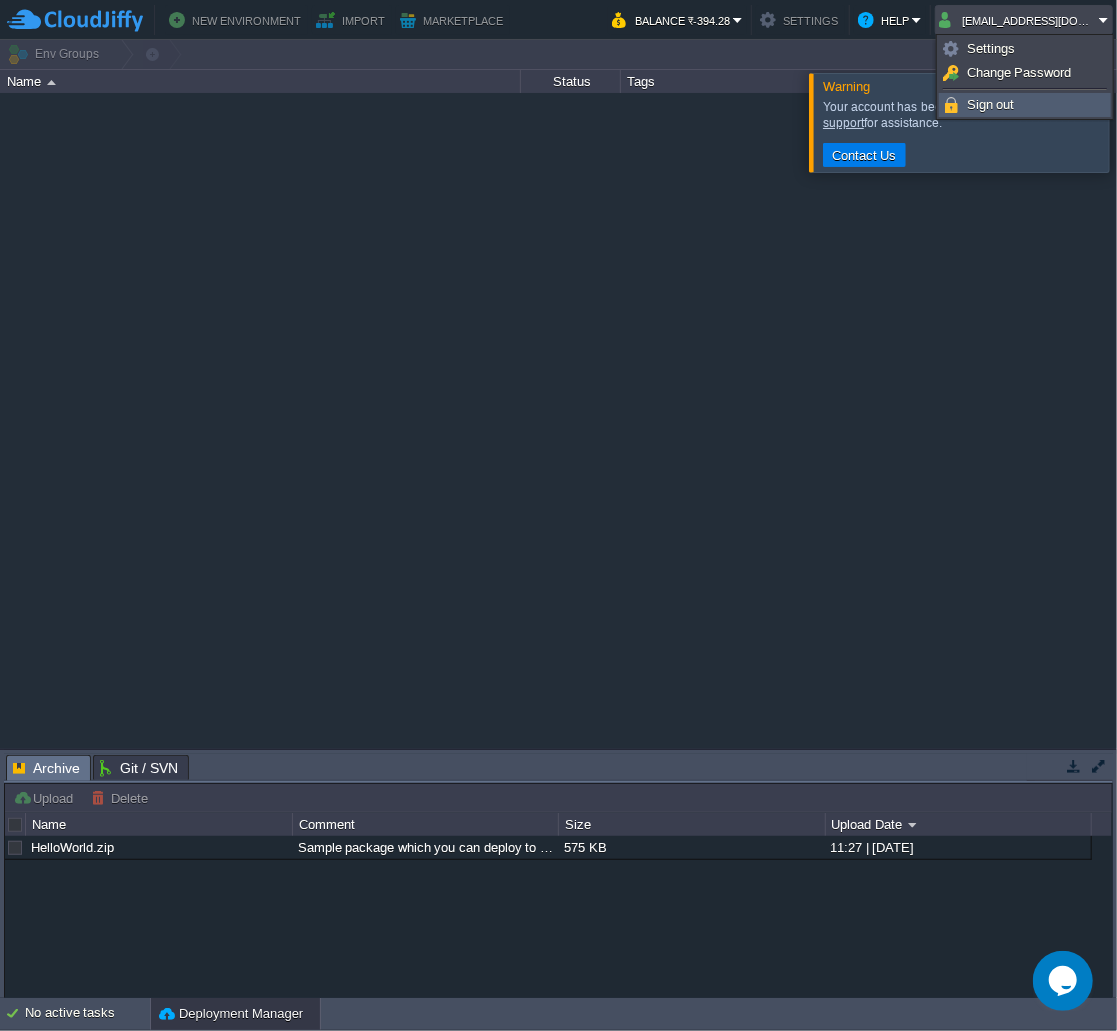 click on "Sign out" at bounding box center (991, 104) 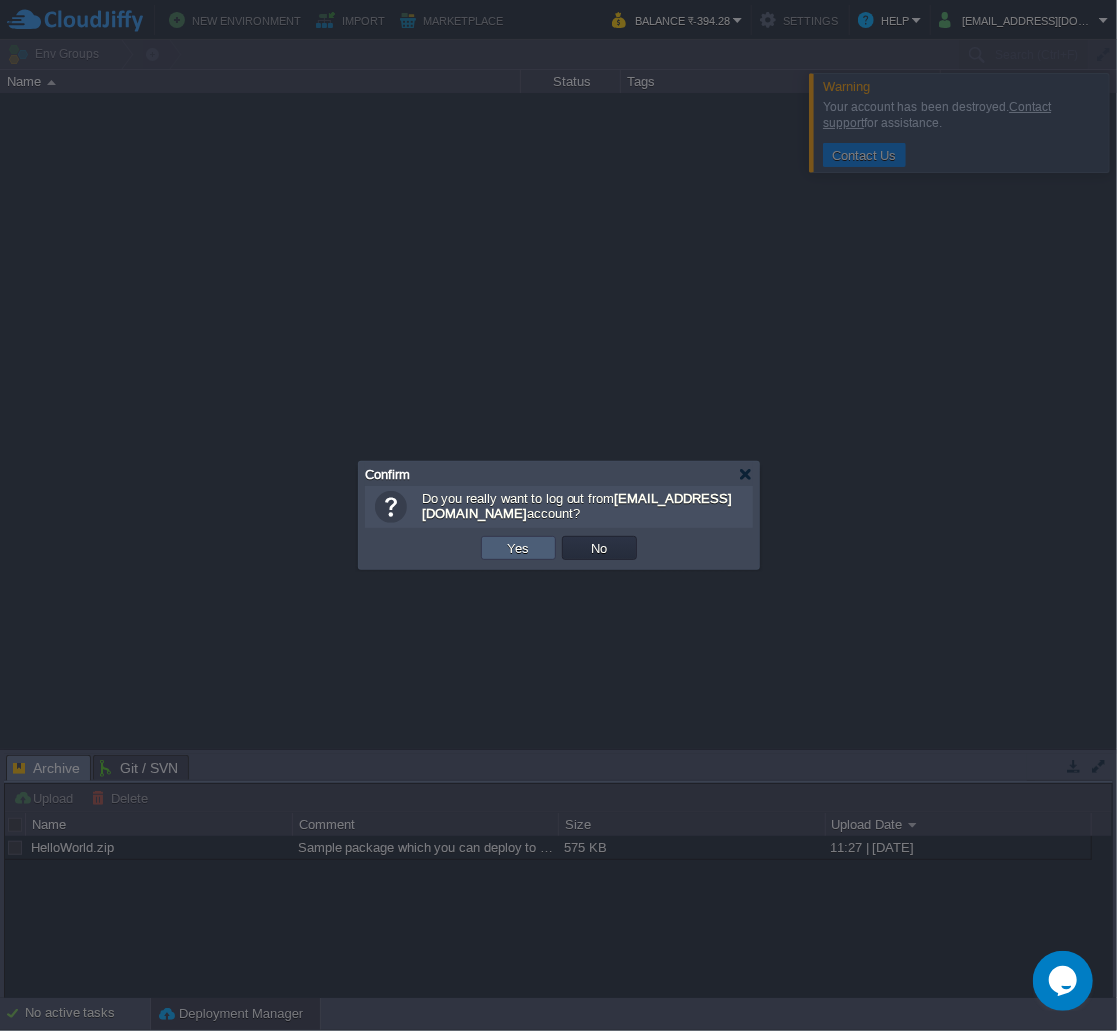 click on "Yes" at bounding box center (519, 548) 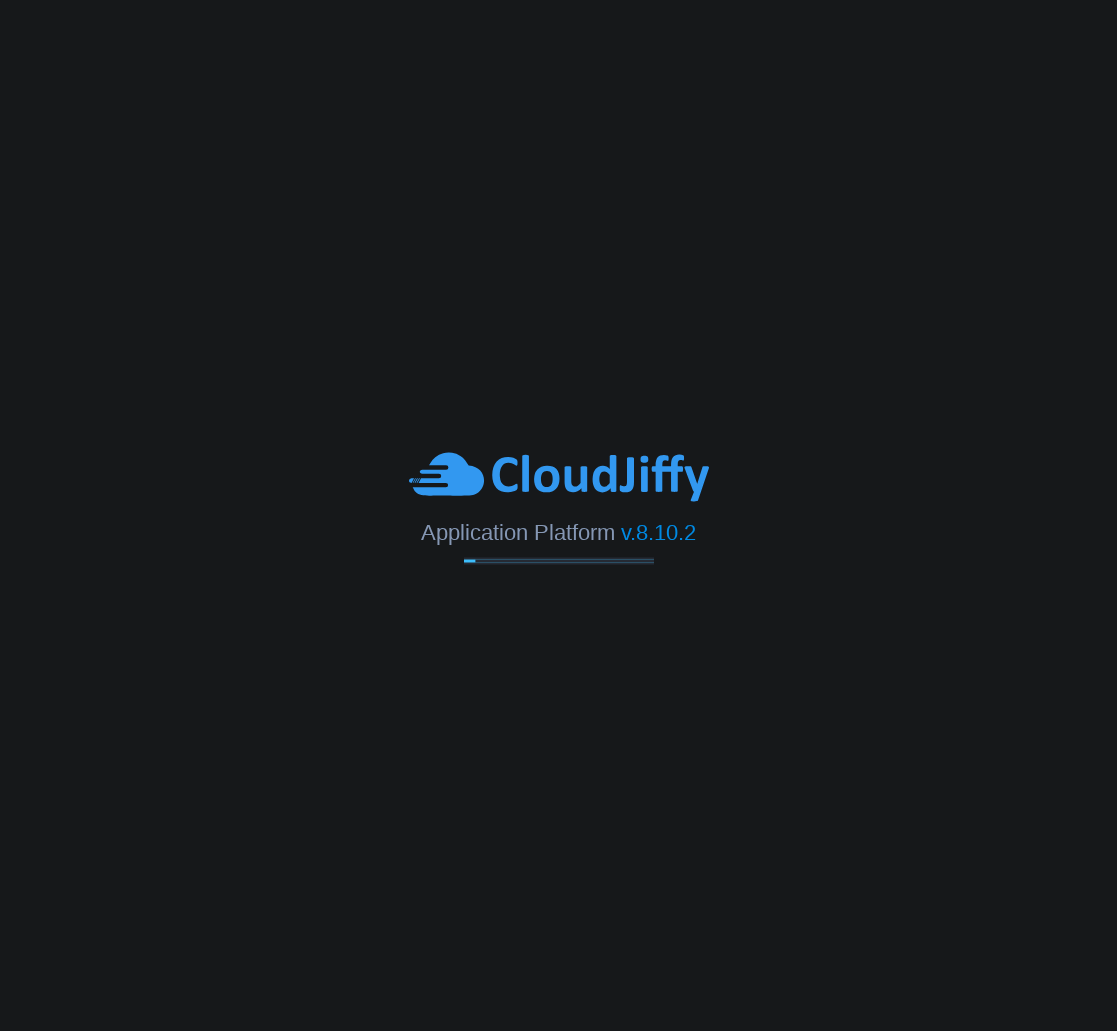 scroll, scrollTop: 0, scrollLeft: 0, axis: both 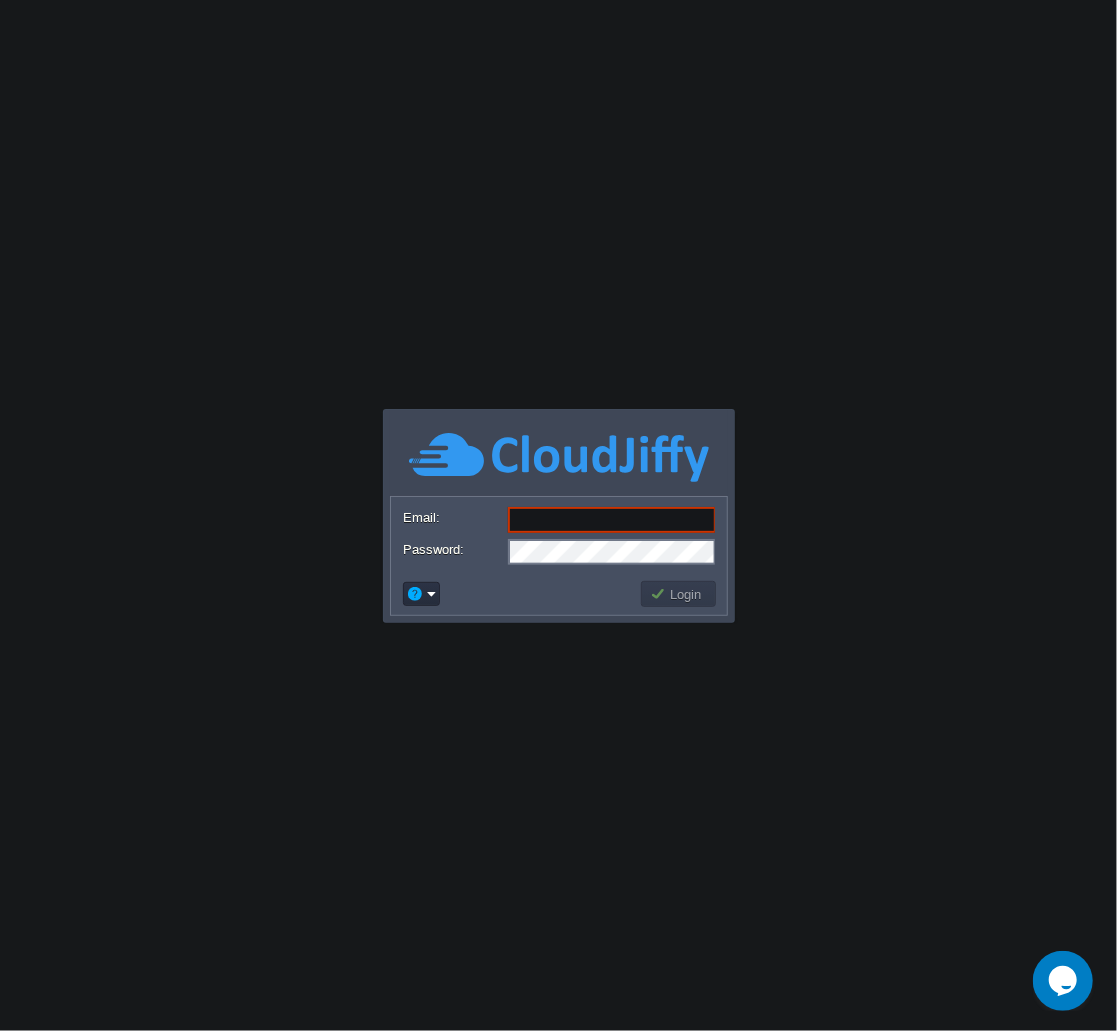 click on "Email:" at bounding box center (612, 520) 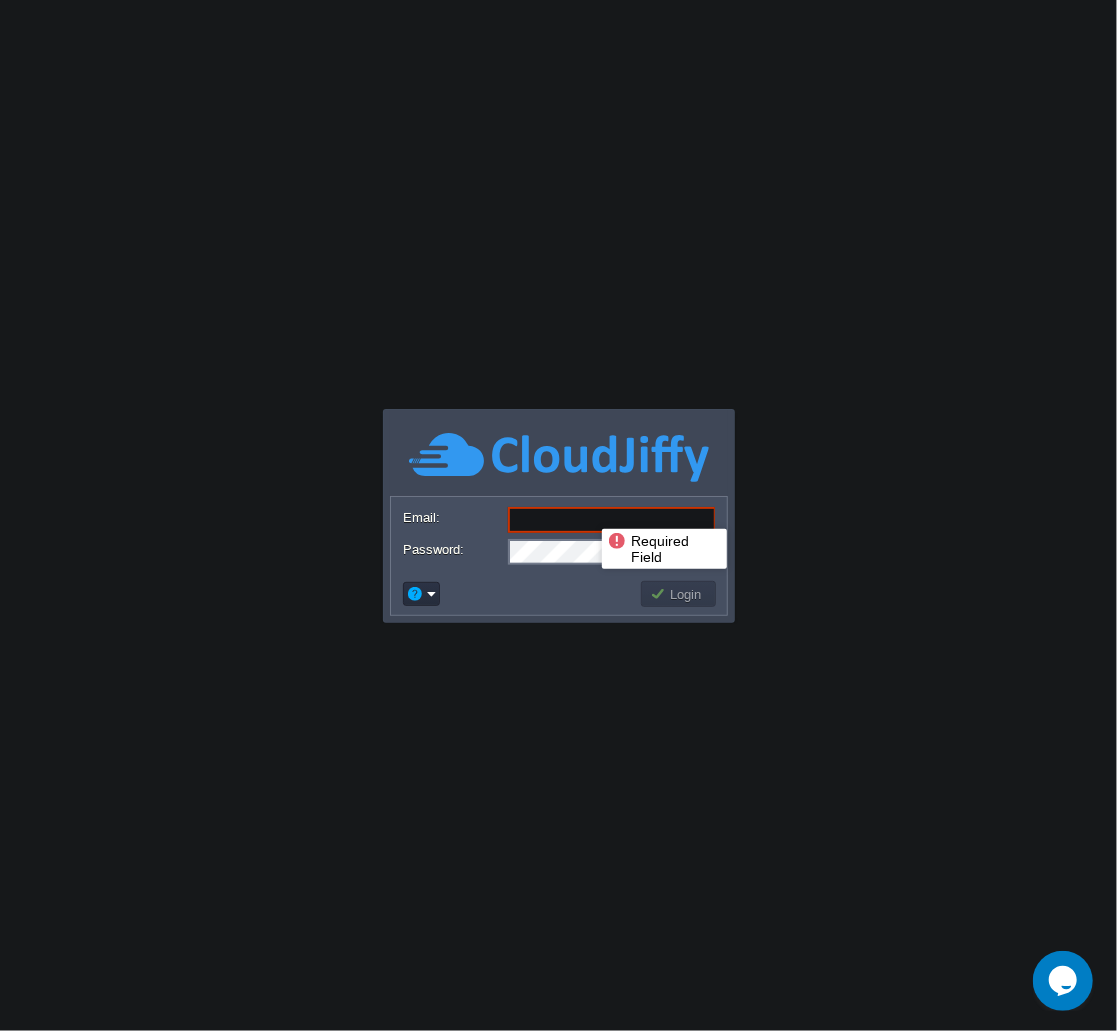 click on "Email:" at bounding box center [612, 520] 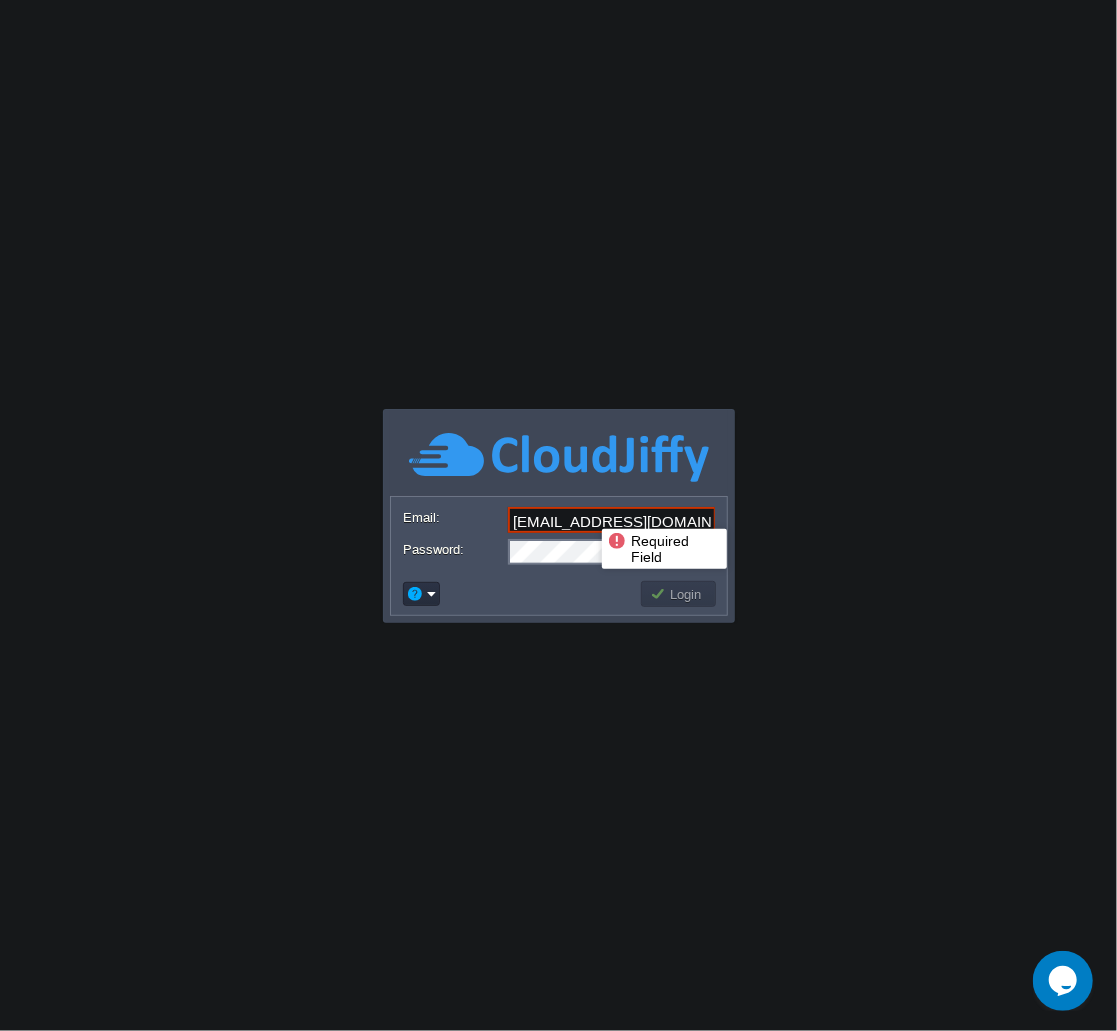 scroll, scrollTop: 0, scrollLeft: 68, axis: horizontal 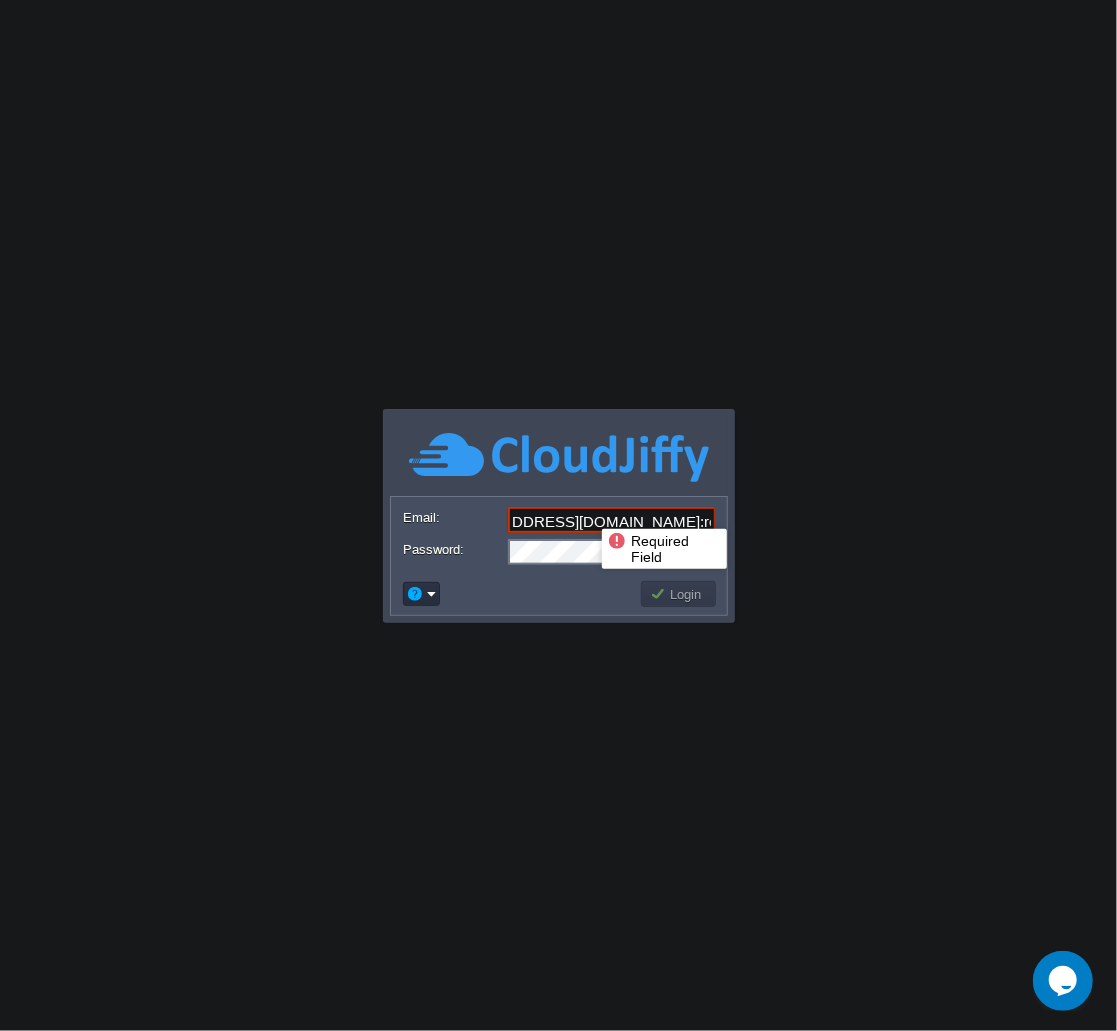click on "[EMAIL_ADDRESS][DOMAIN_NAME]:revizify@321654" at bounding box center (612, 520) 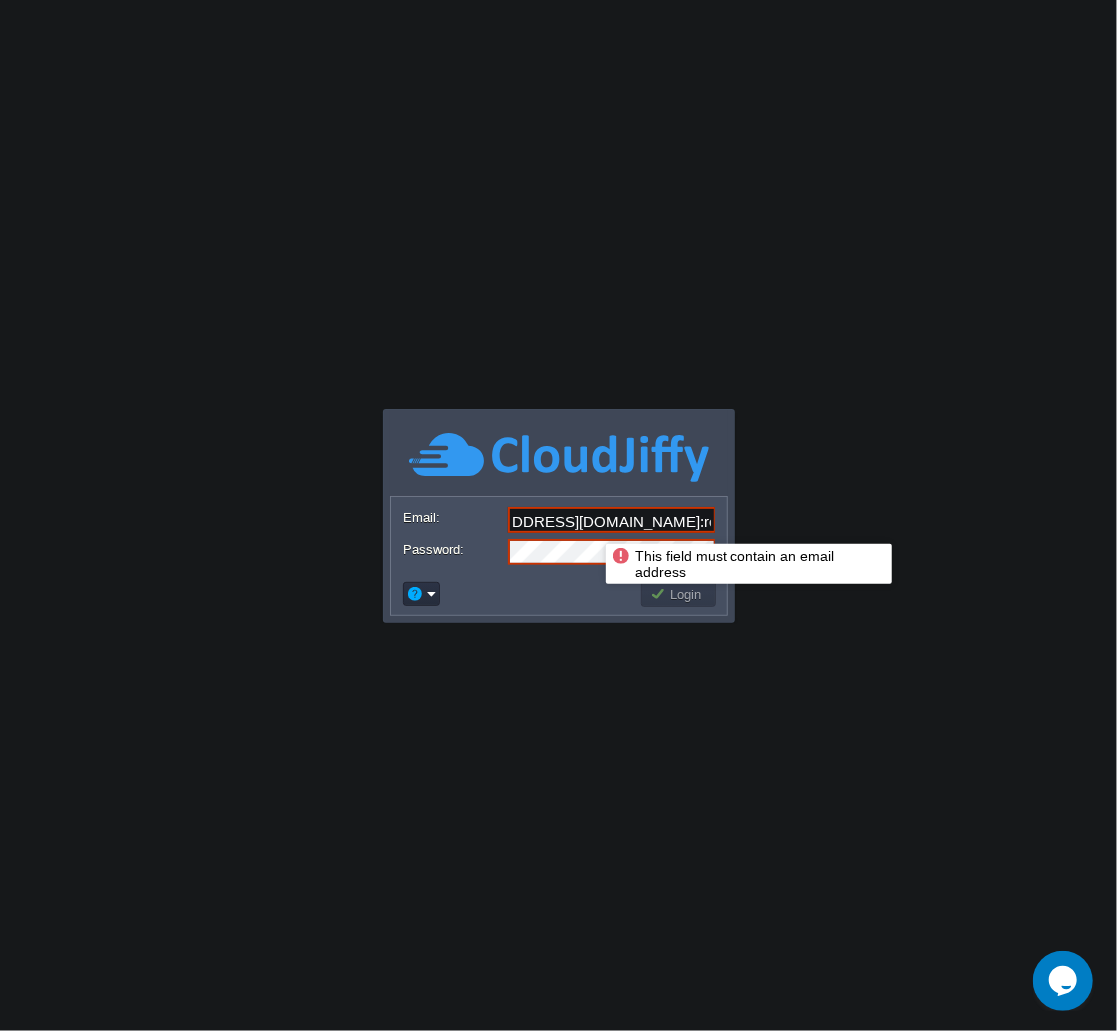drag, startPoint x: 603, startPoint y: 521, endPoint x: 879, endPoint y: 519, distance: 276.00723 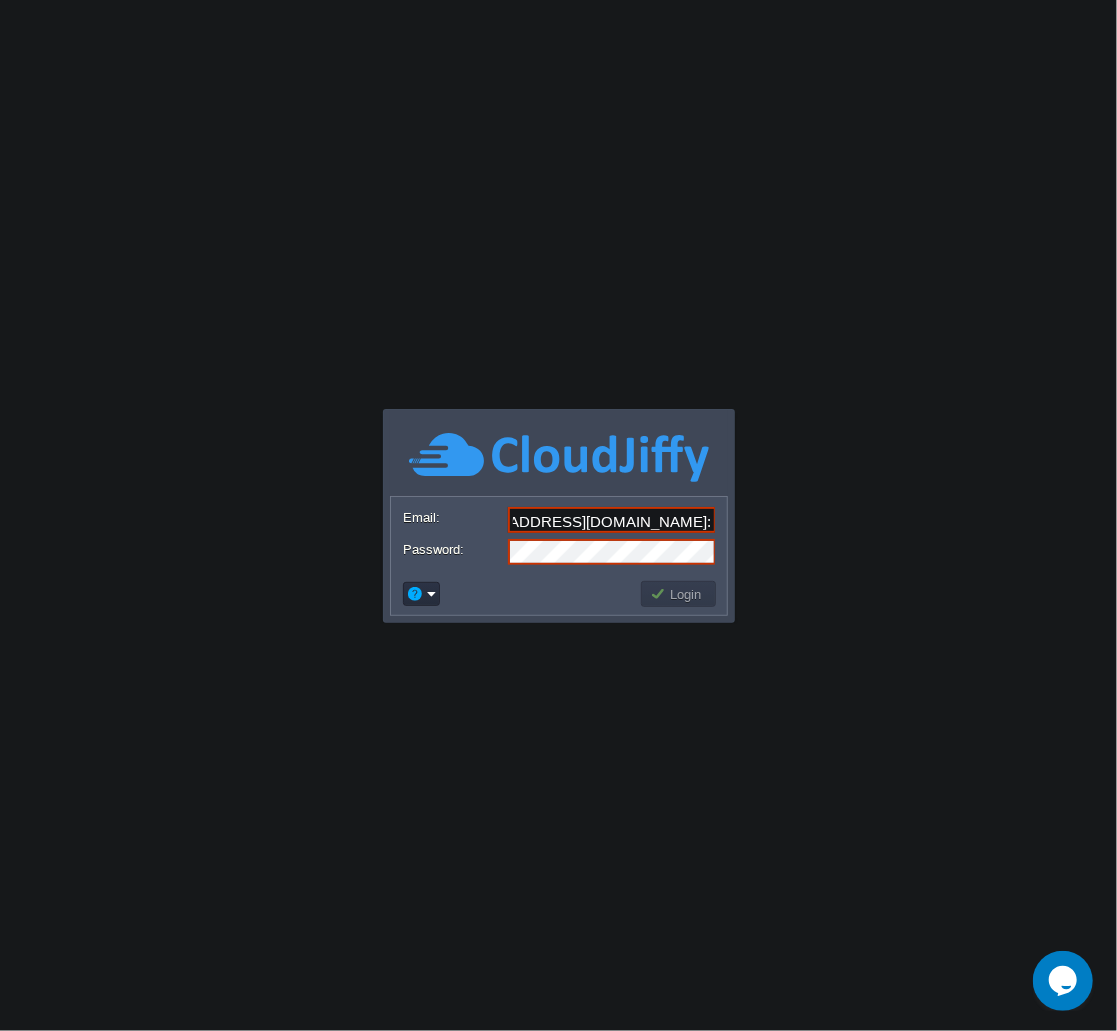 scroll, scrollTop: 0, scrollLeft: 0, axis: both 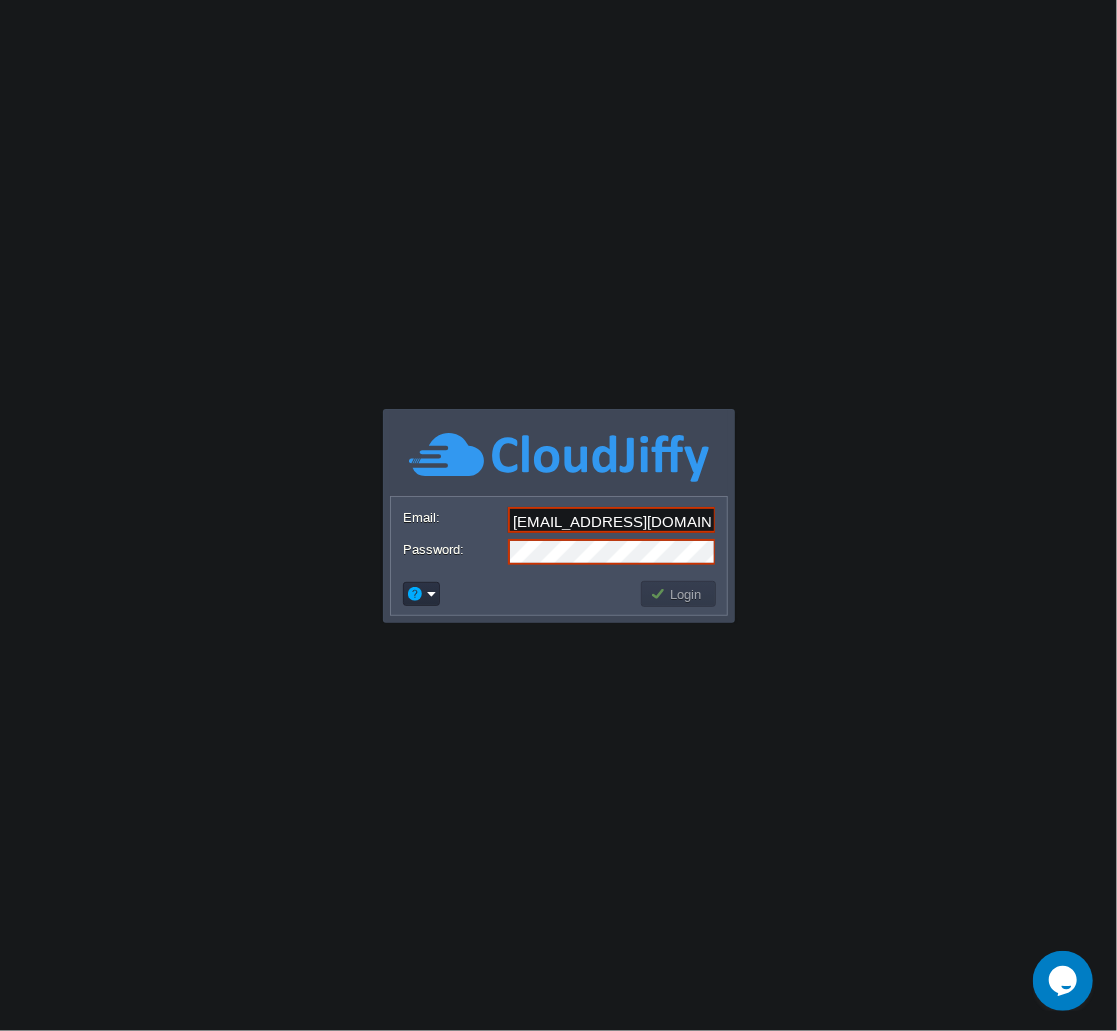 type on "[EMAIL_ADDRESS][DOMAIN_NAME]" 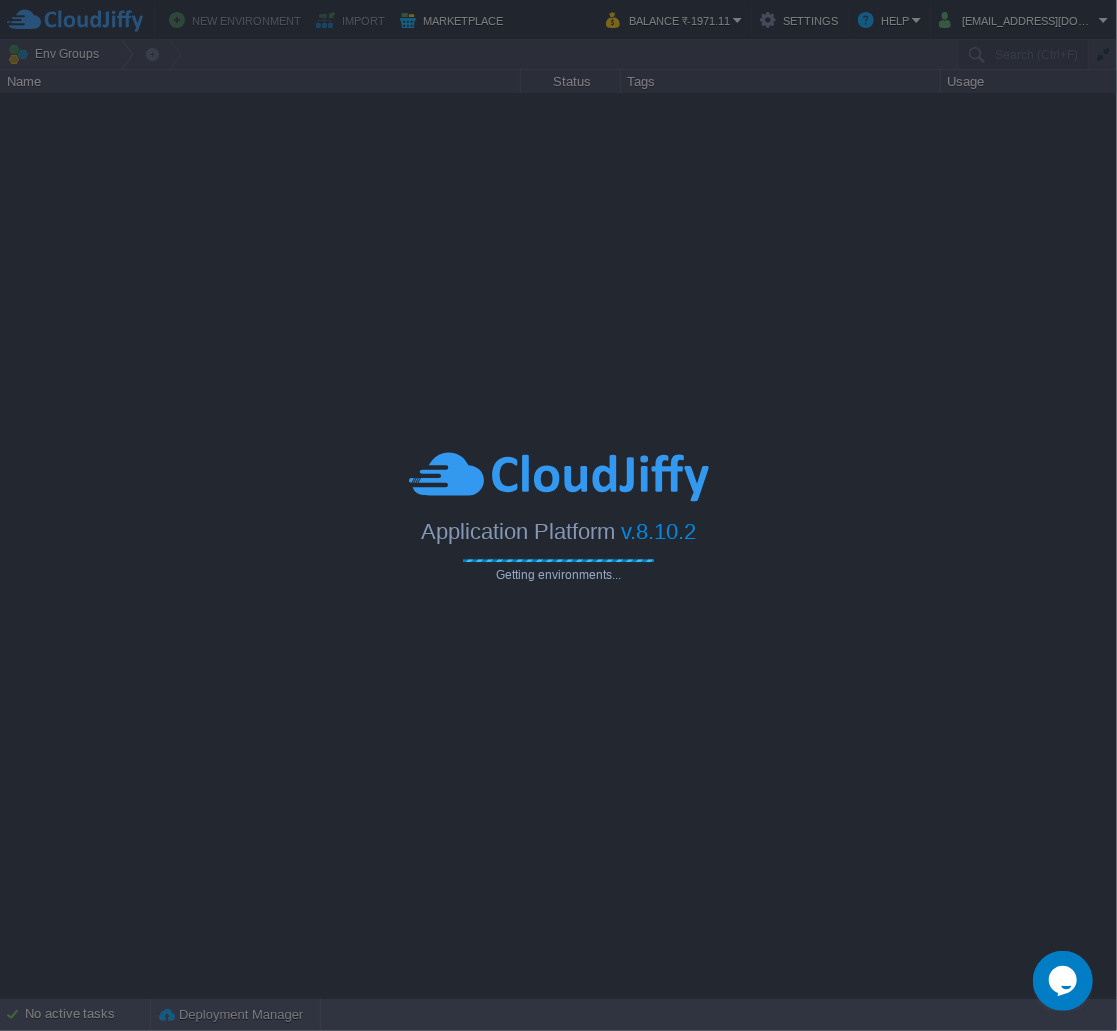 type on "Search (Ctrl+F)" 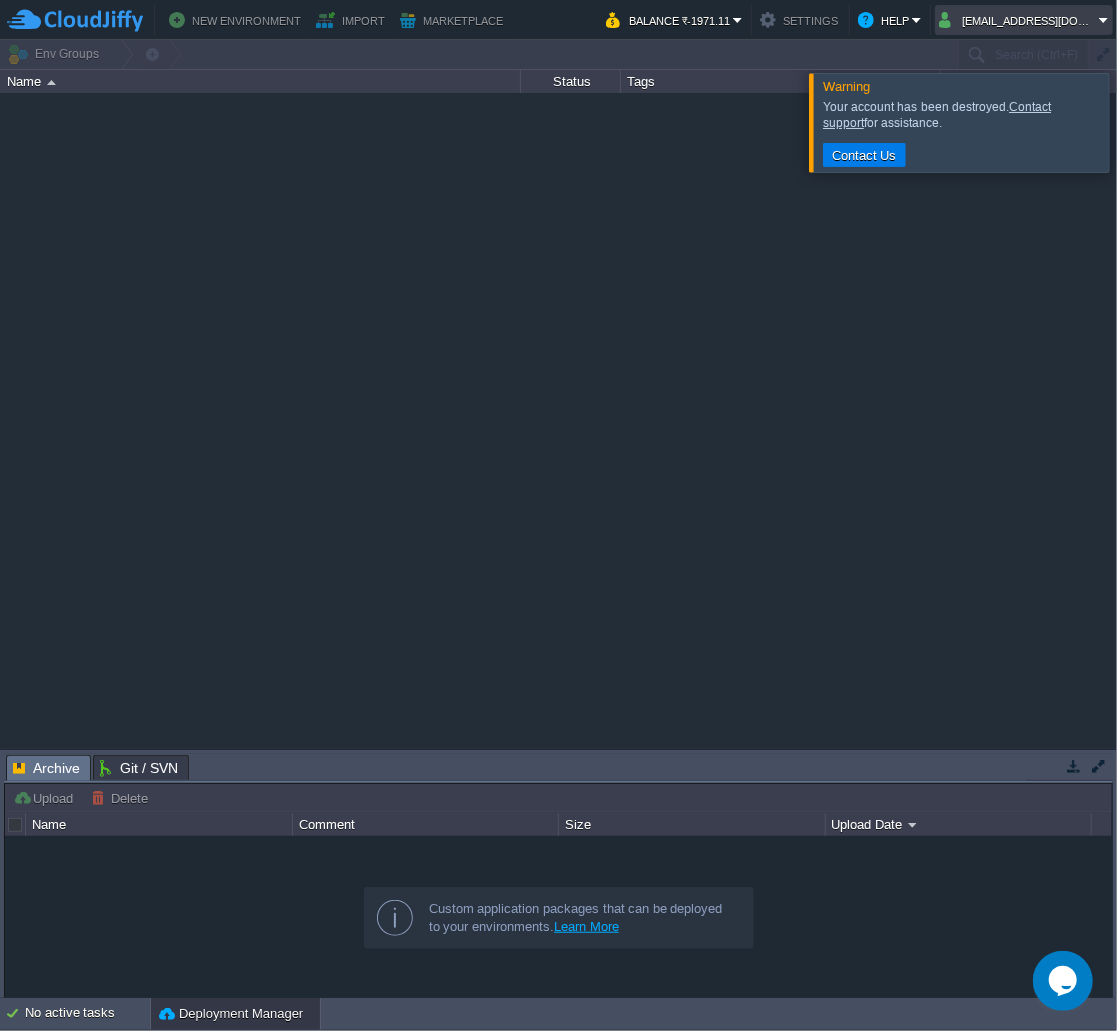 click on "[EMAIL_ADDRESS][DOMAIN_NAME]" at bounding box center [1019, 20] 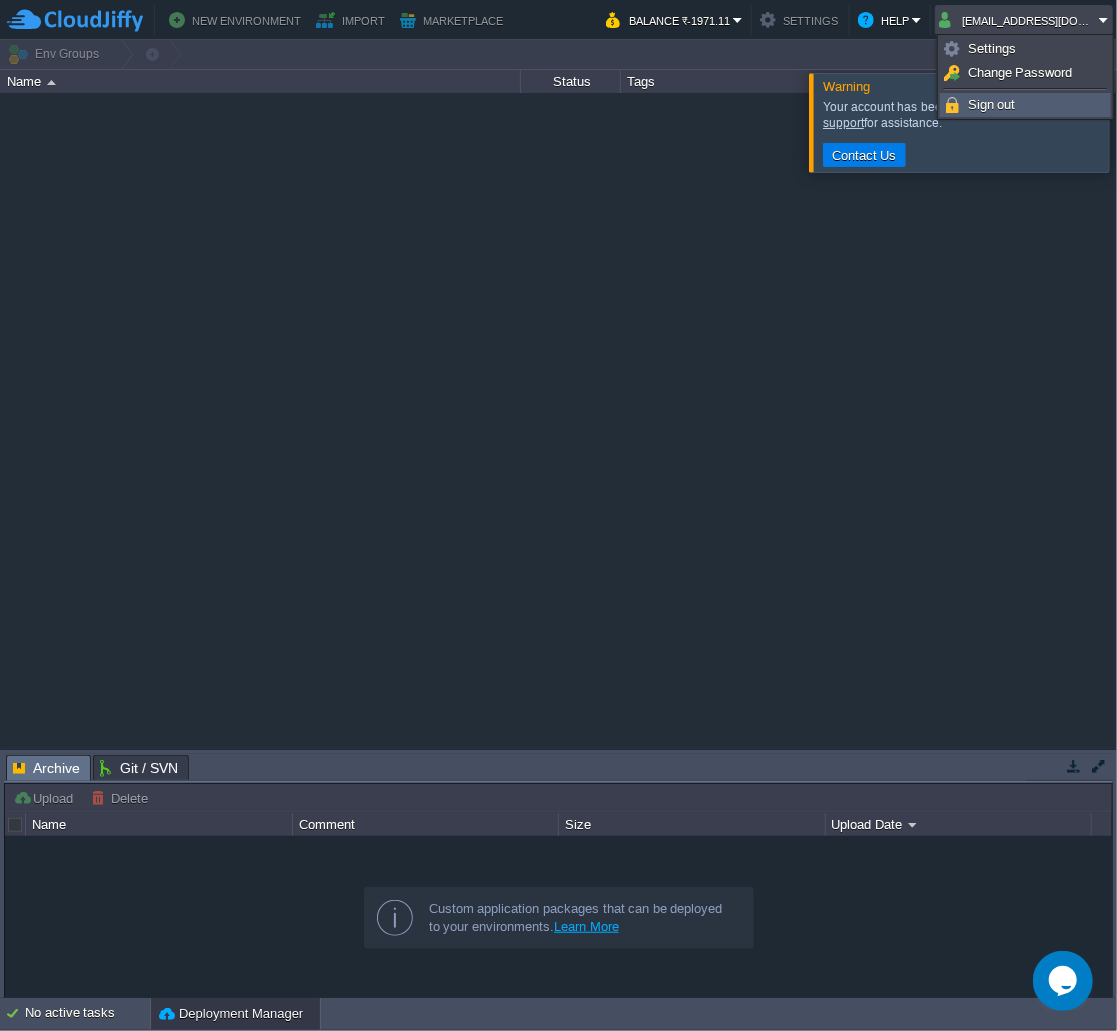 click on "Sign out" at bounding box center (992, 104) 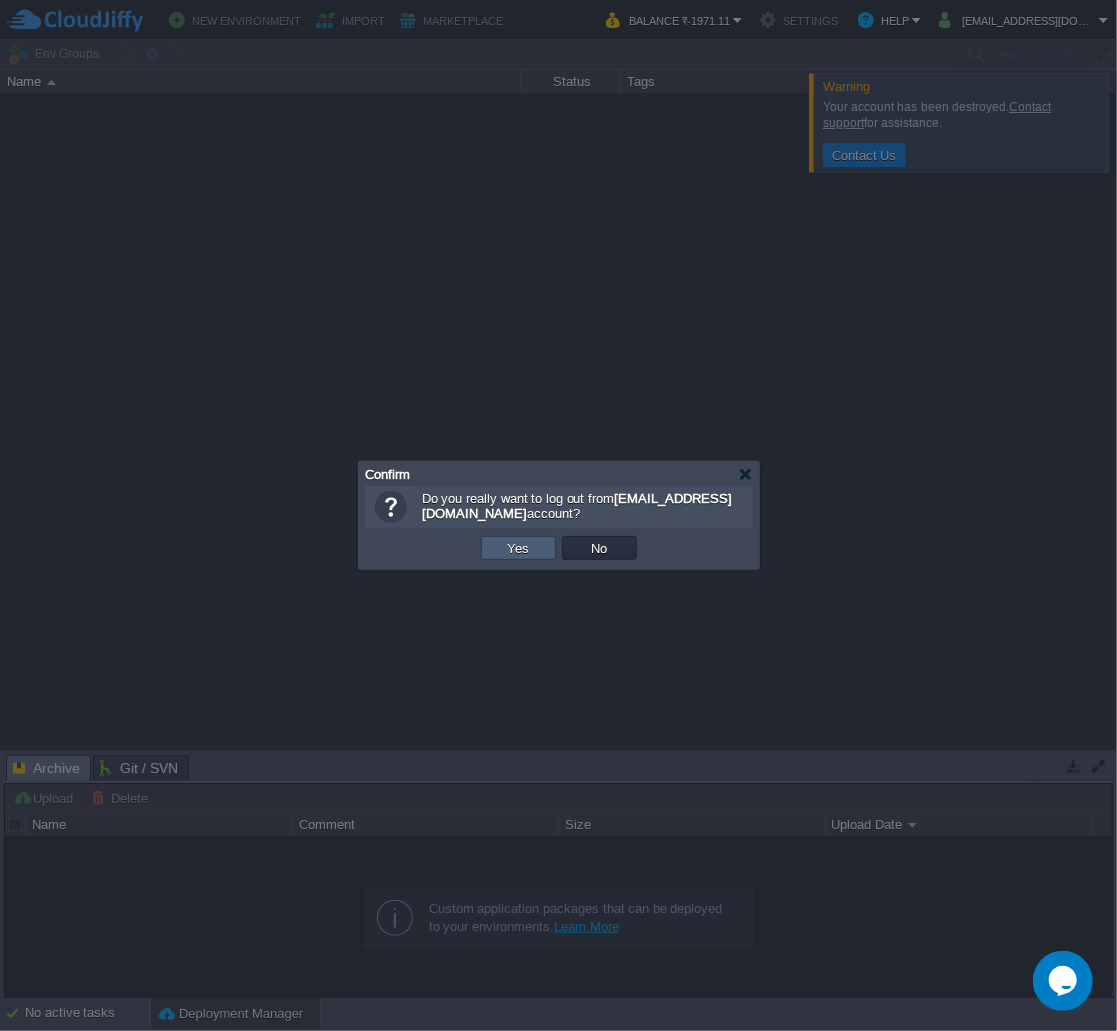 click on "Yes" at bounding box center (519, 548) 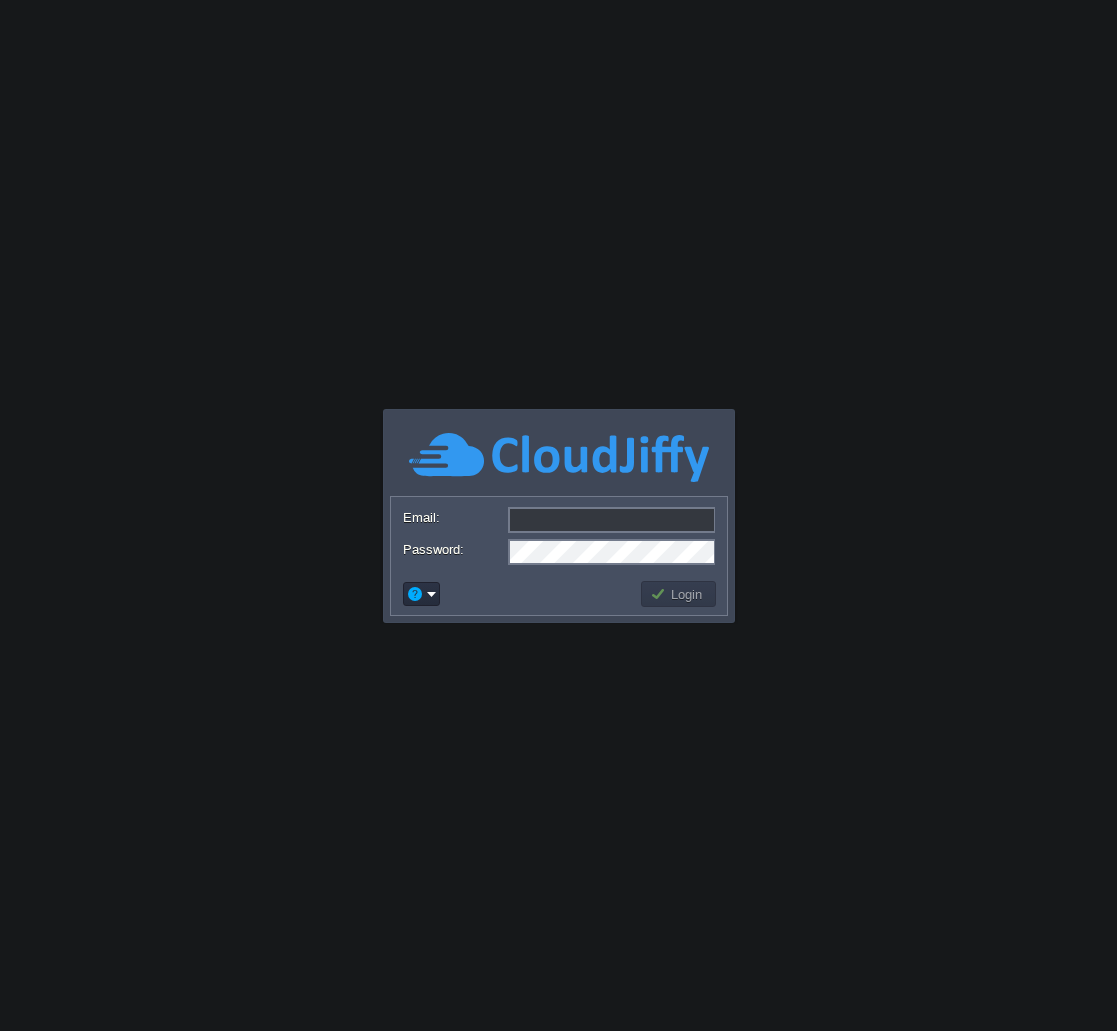 scroll, scrollTop: 0, scrollLeft: 0, axis: both 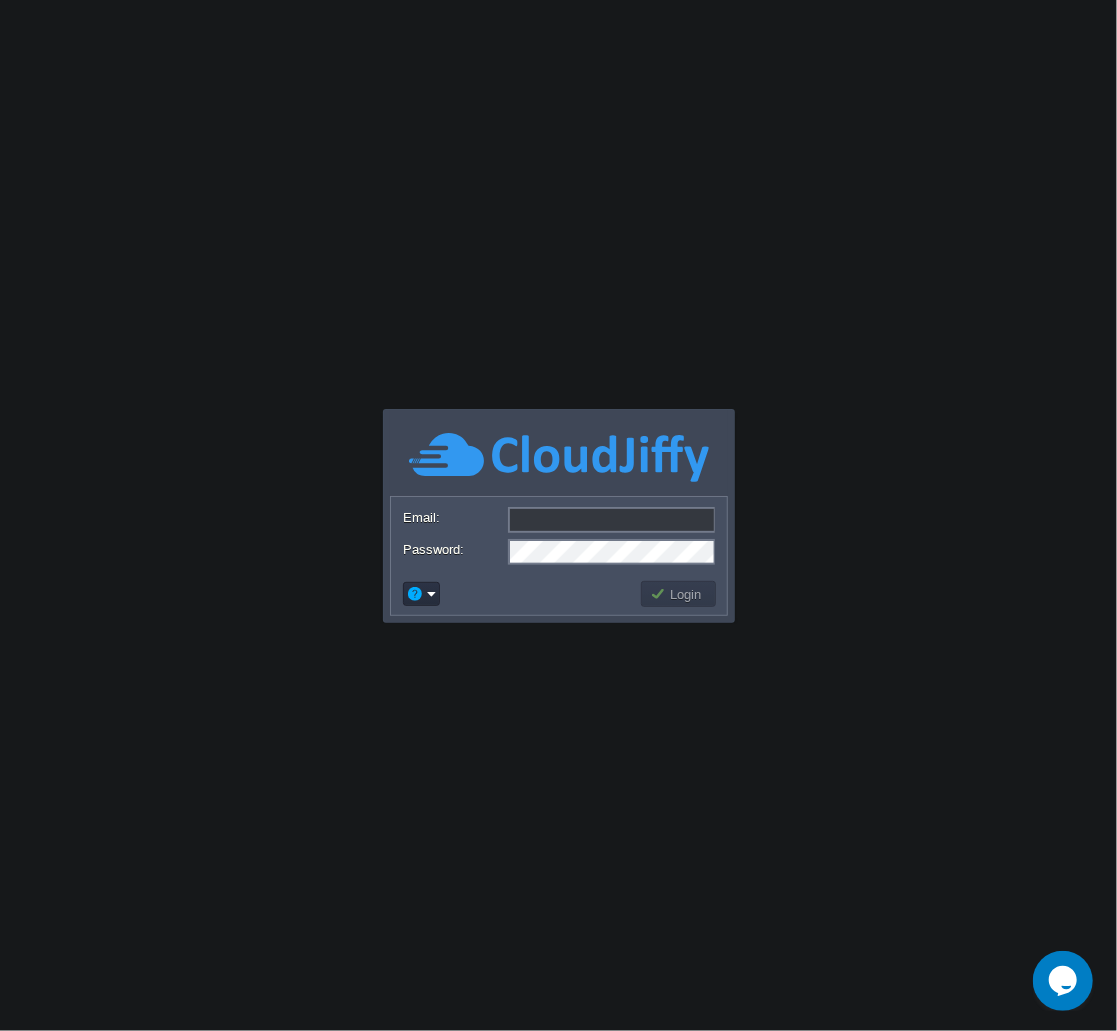 click on "Email:" at bounding box center (612, 520) 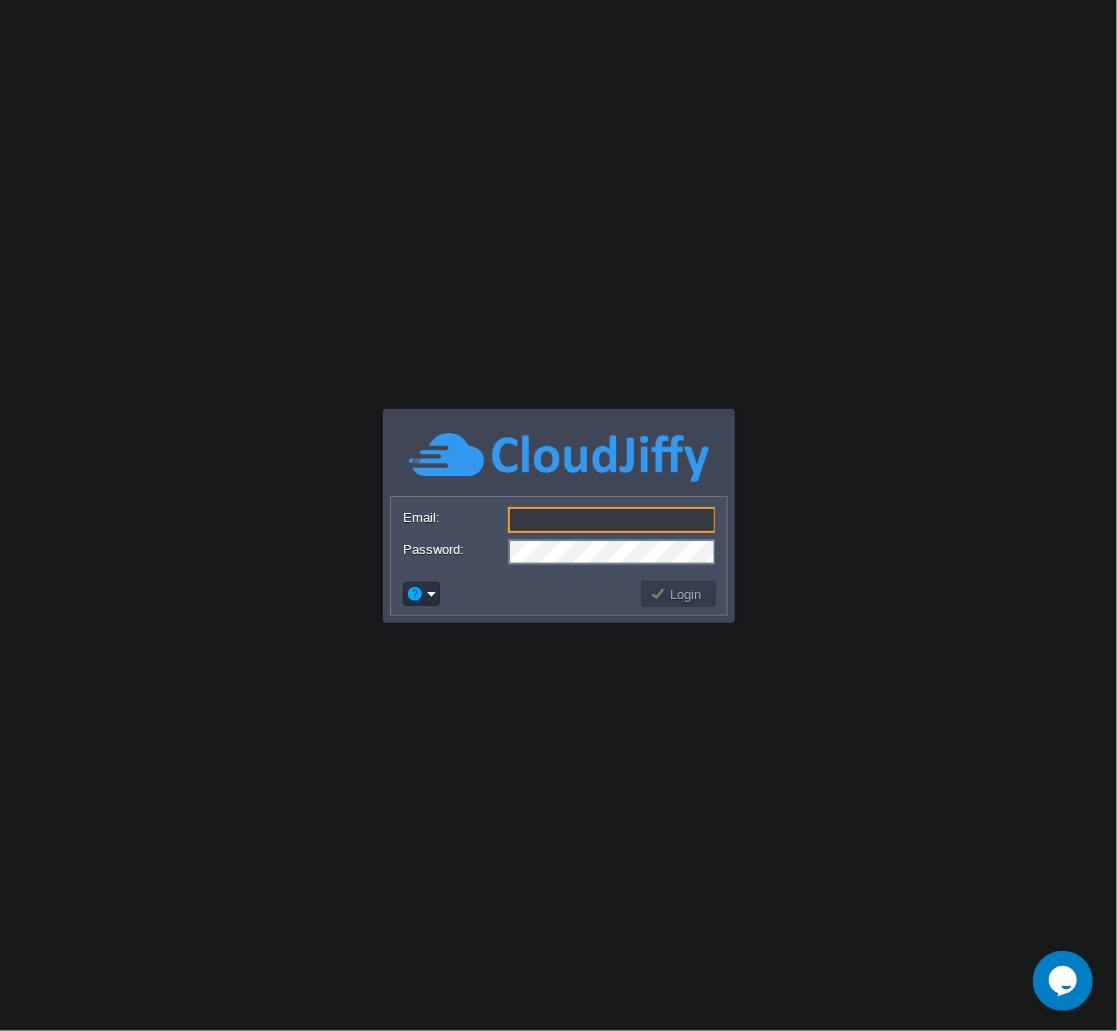 paste on "ronaldstivenc61@gmail.com:$Sawg13" 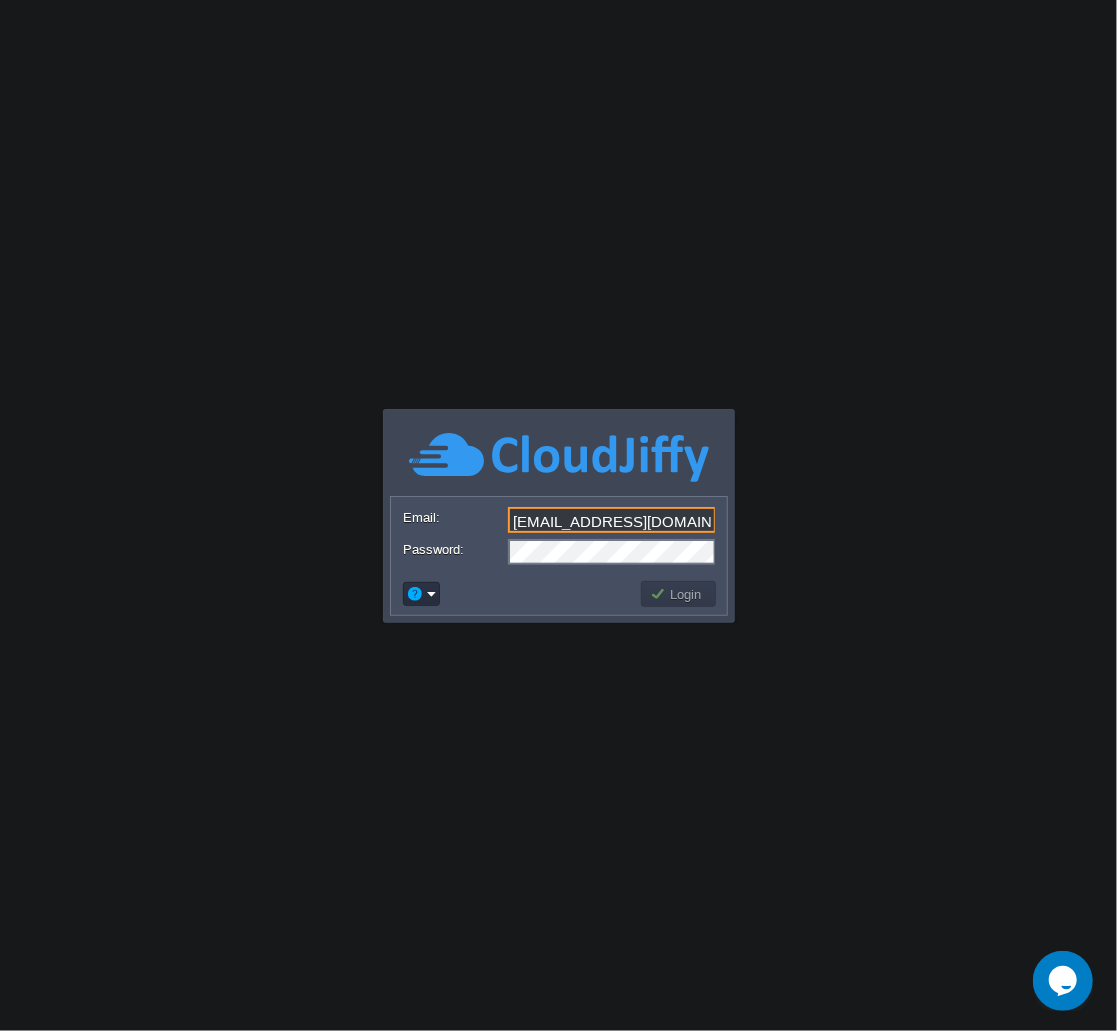 scroll, scrollTop: 0, scrollLeft: 52, axis: horizontal 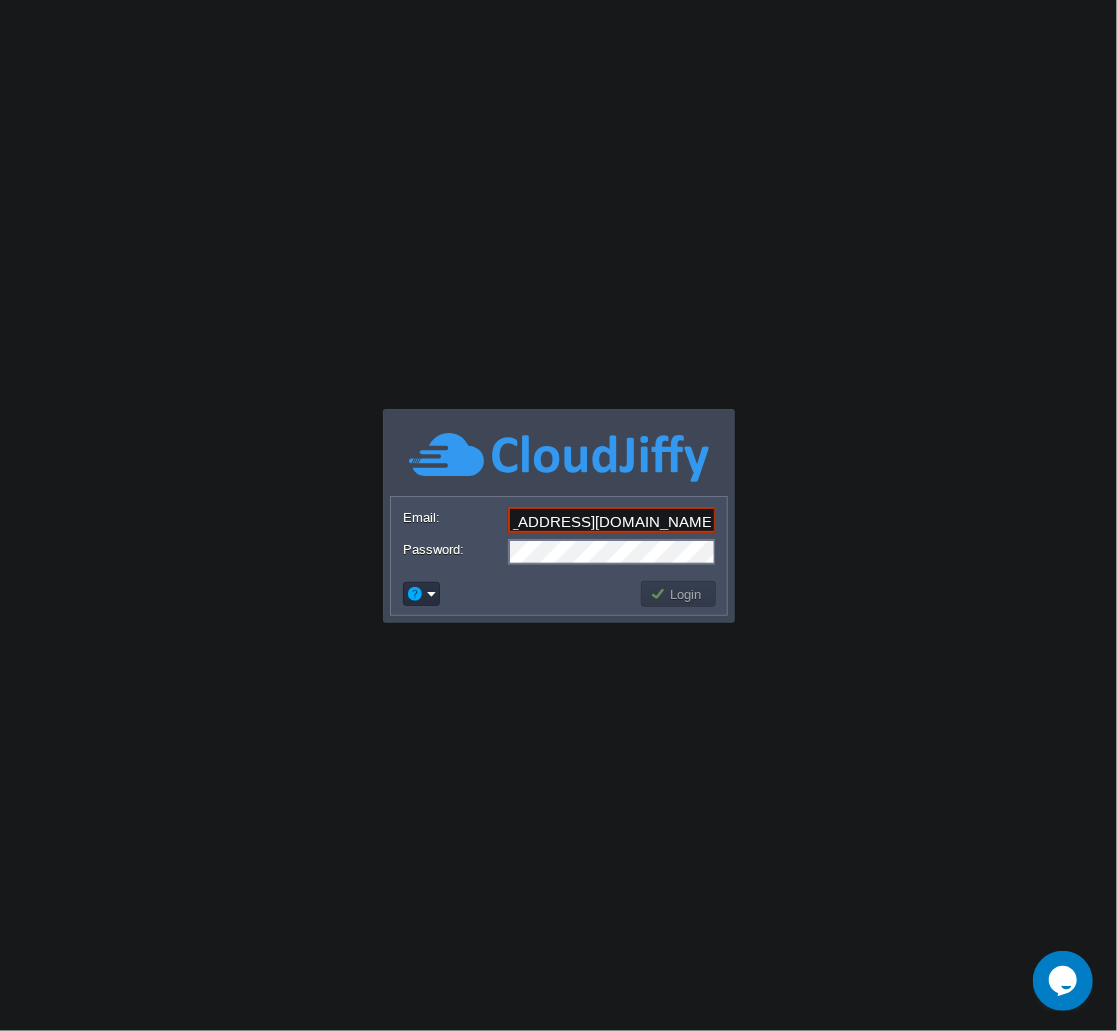 drag, startPoint x: 653, startPoint y: 513, endPoint x: 742, endPoint y: 513, distance: 89 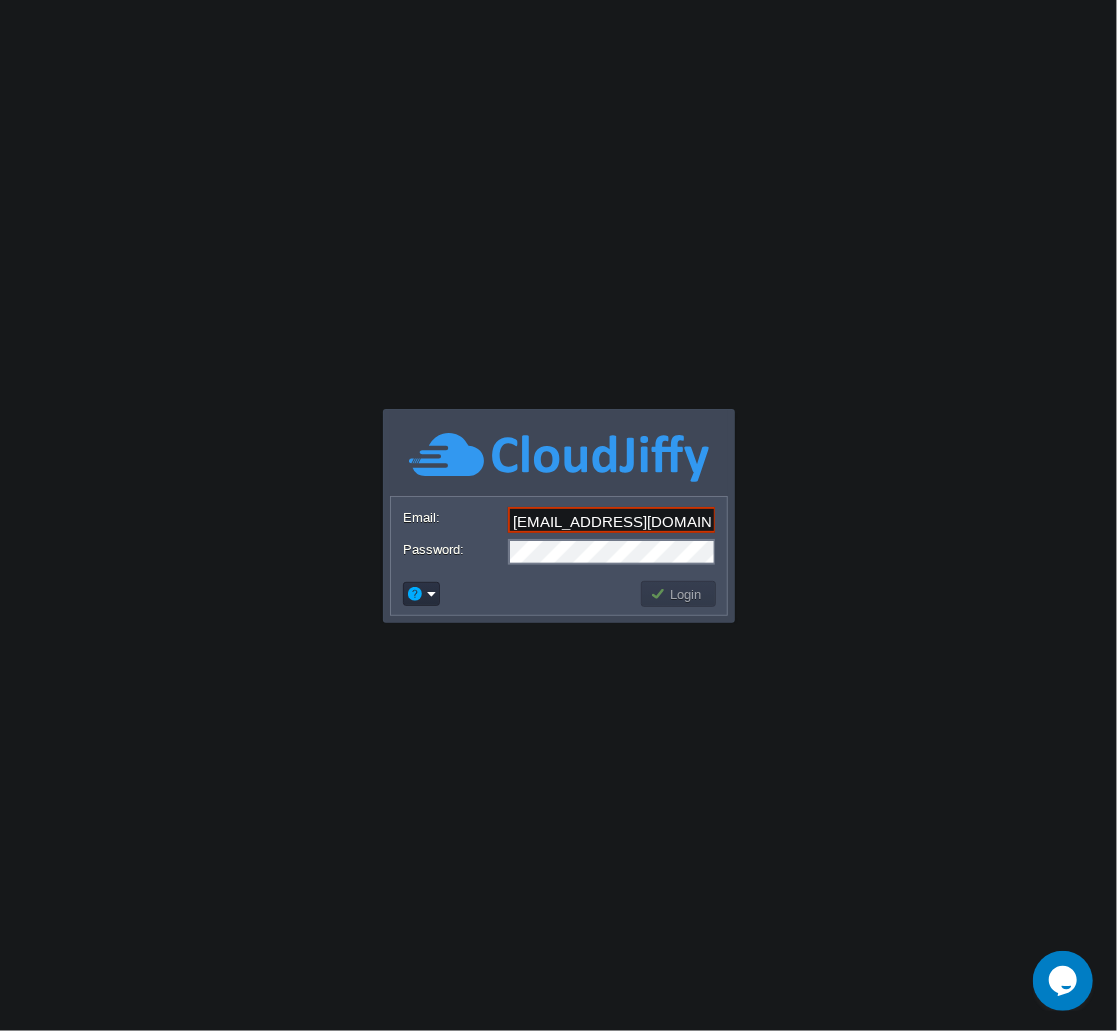 type on "ronaldstivenc61@gmail.com" 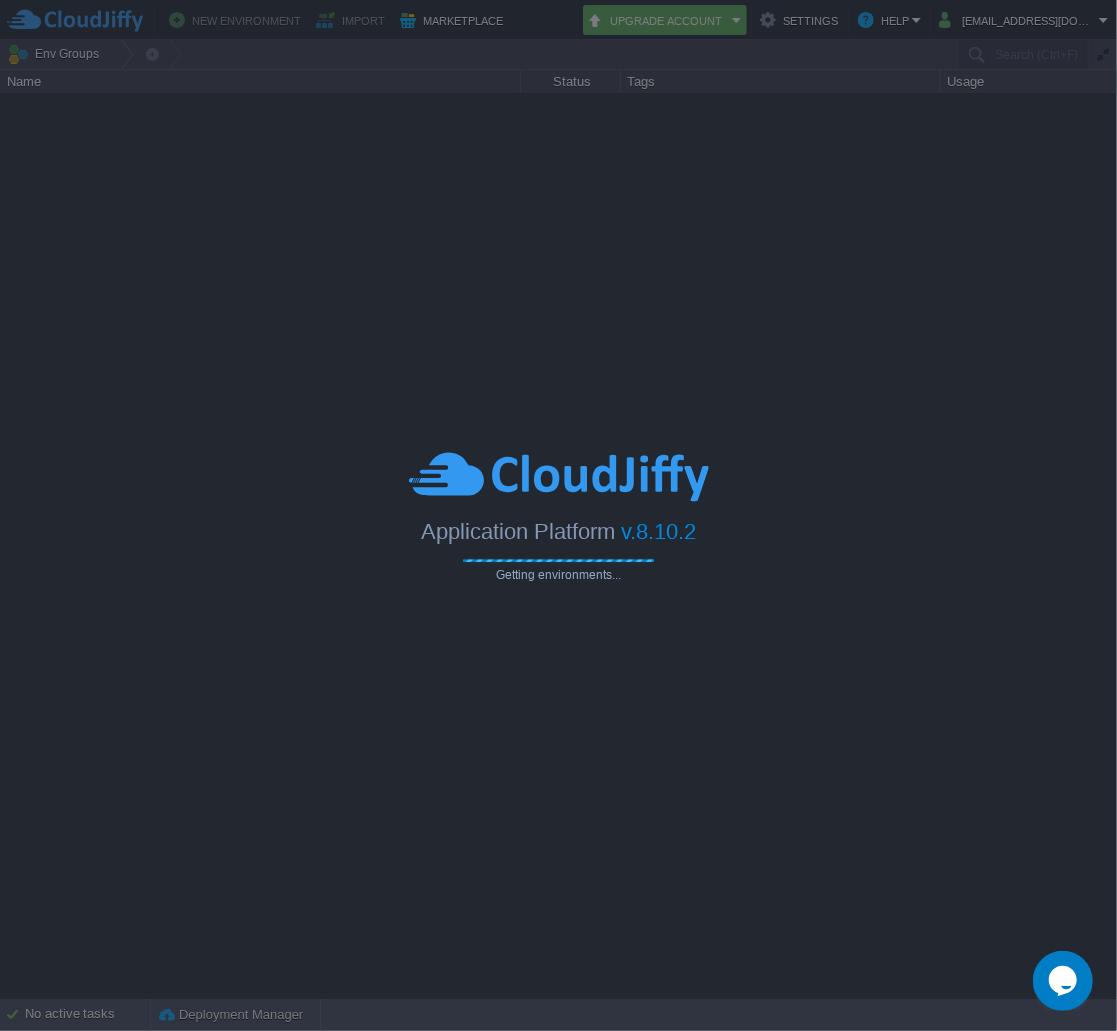 type on "Search (Ctrl+F)" 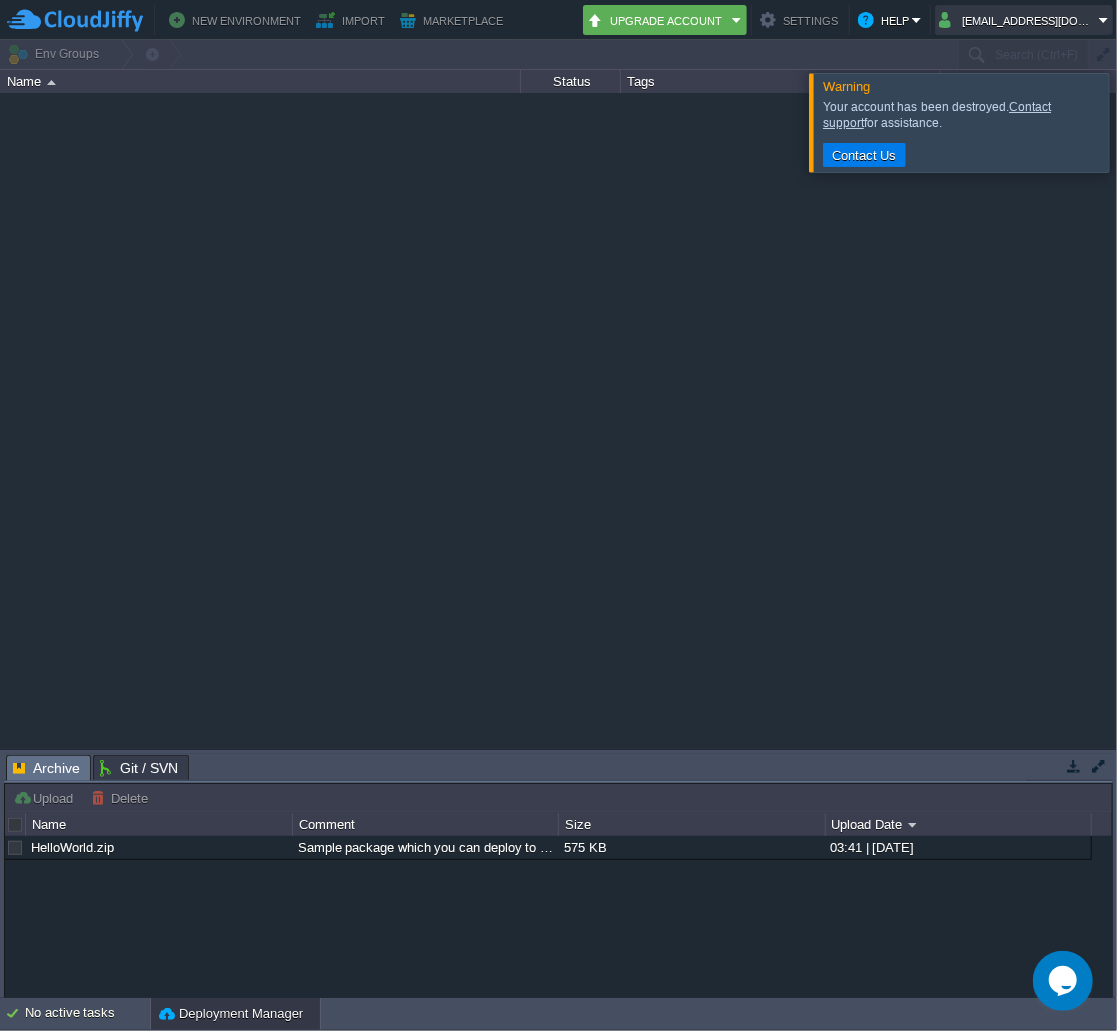 click on "ronaldstivenc61@gmail.com" at bounding box center (1019, 20) 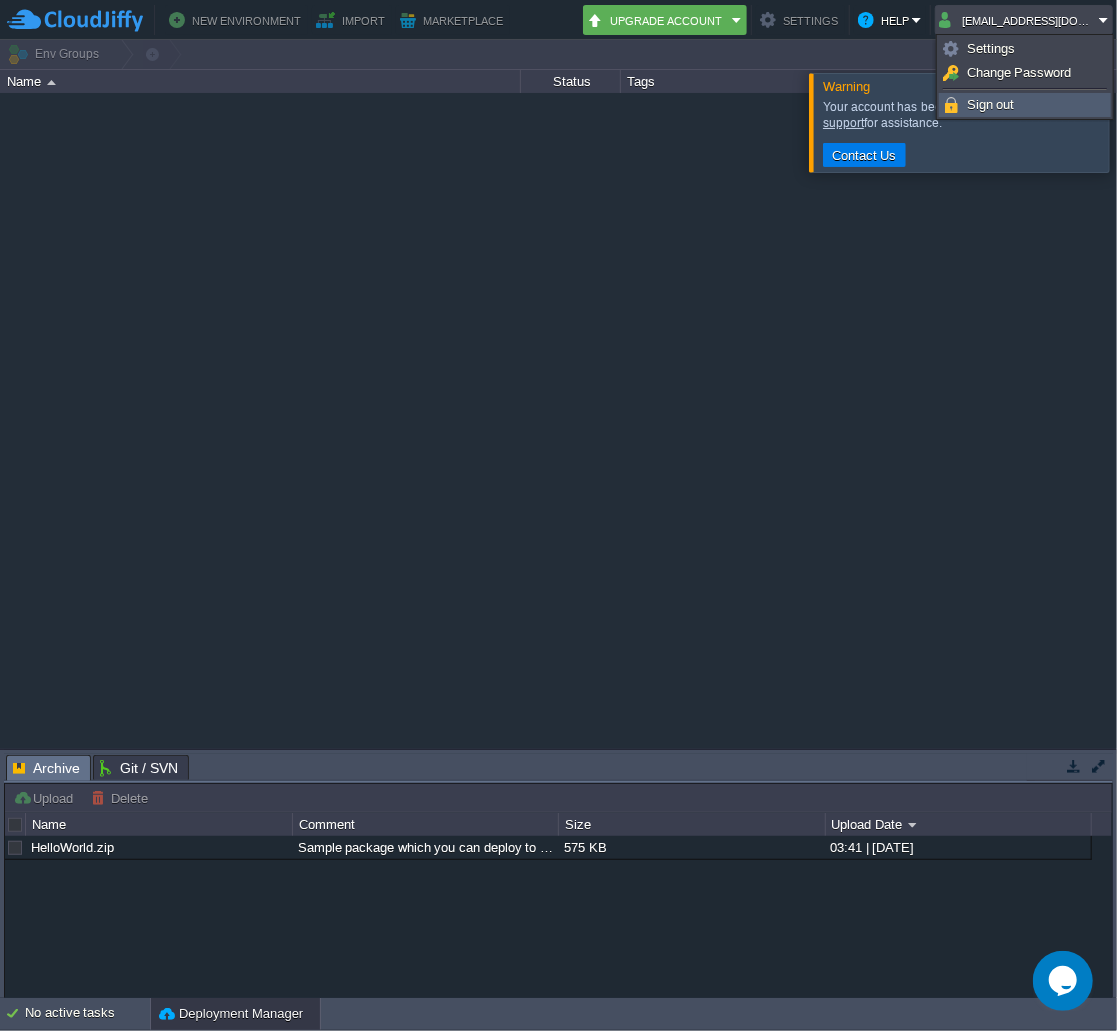 click on "Sign out" at bounding box center (991, 104) 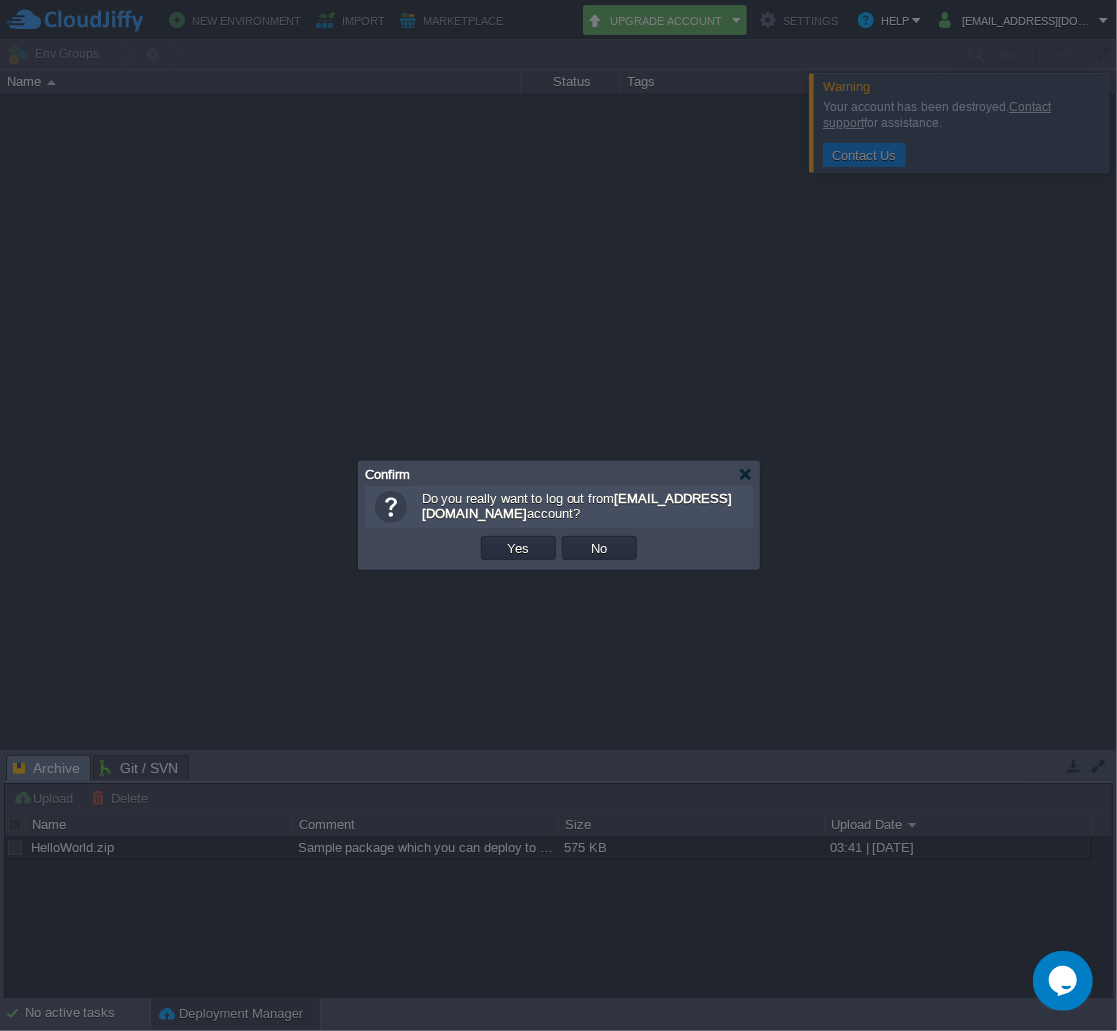 type 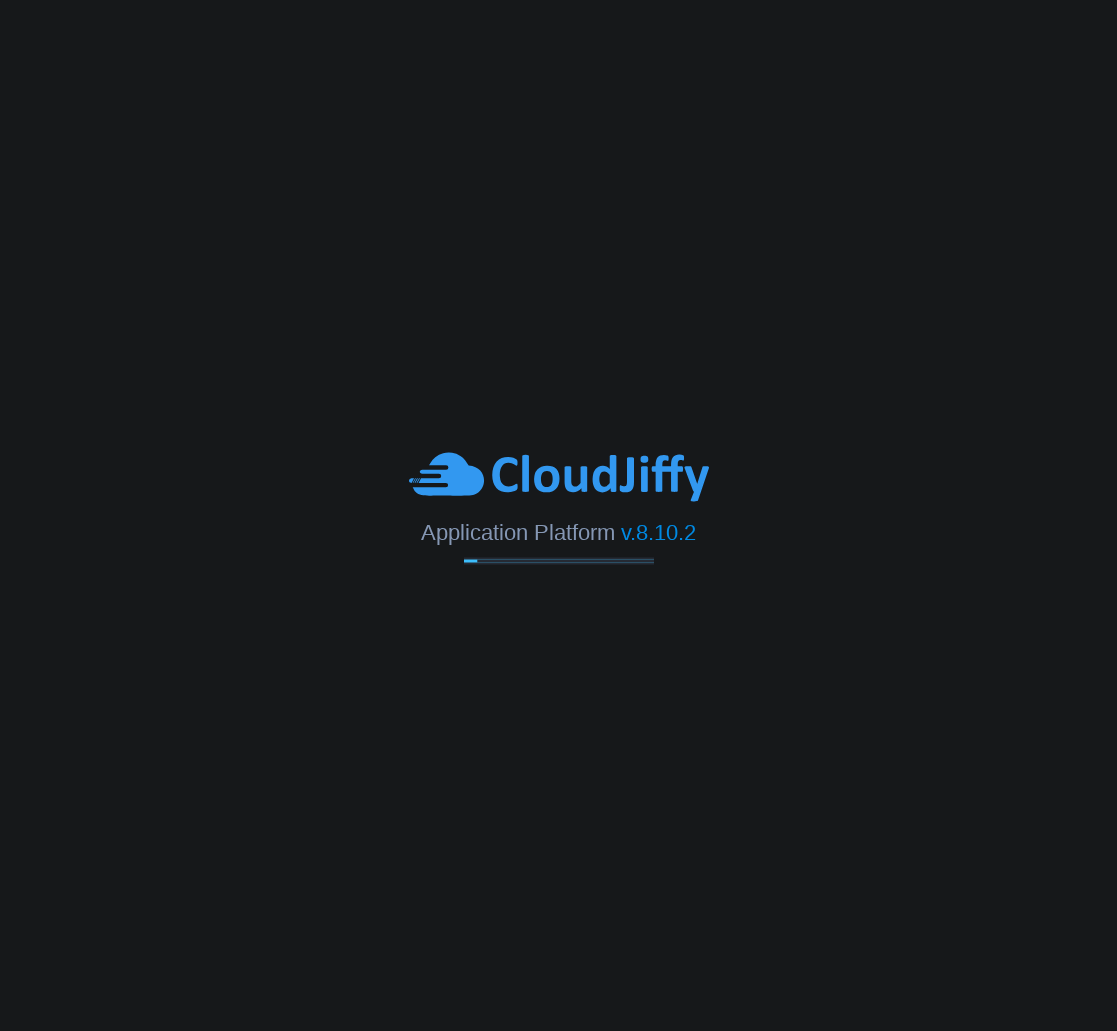 scroll, scrollTop: 0, scrollLeft: 0, axis: both 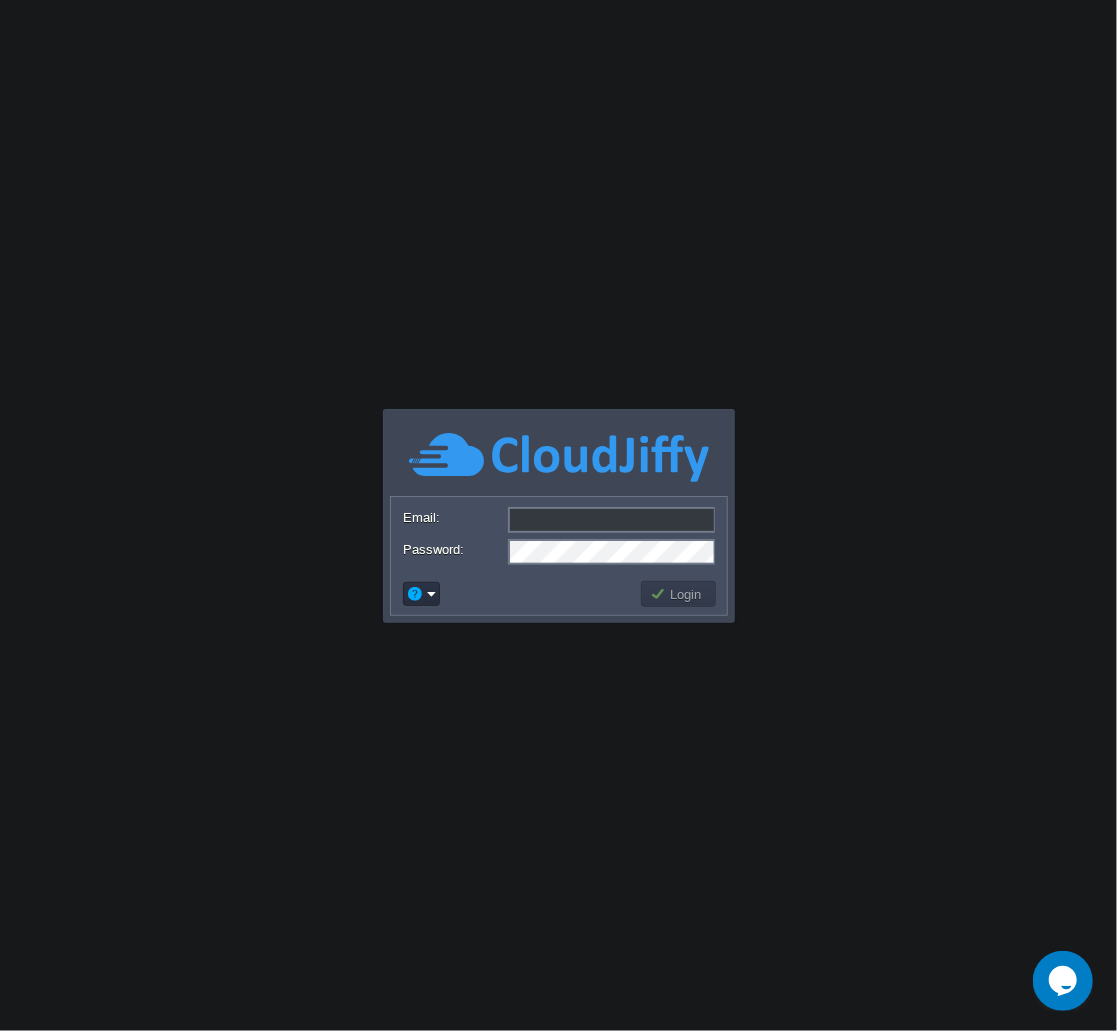 click on "Email:" at bounding box center (612, 520) 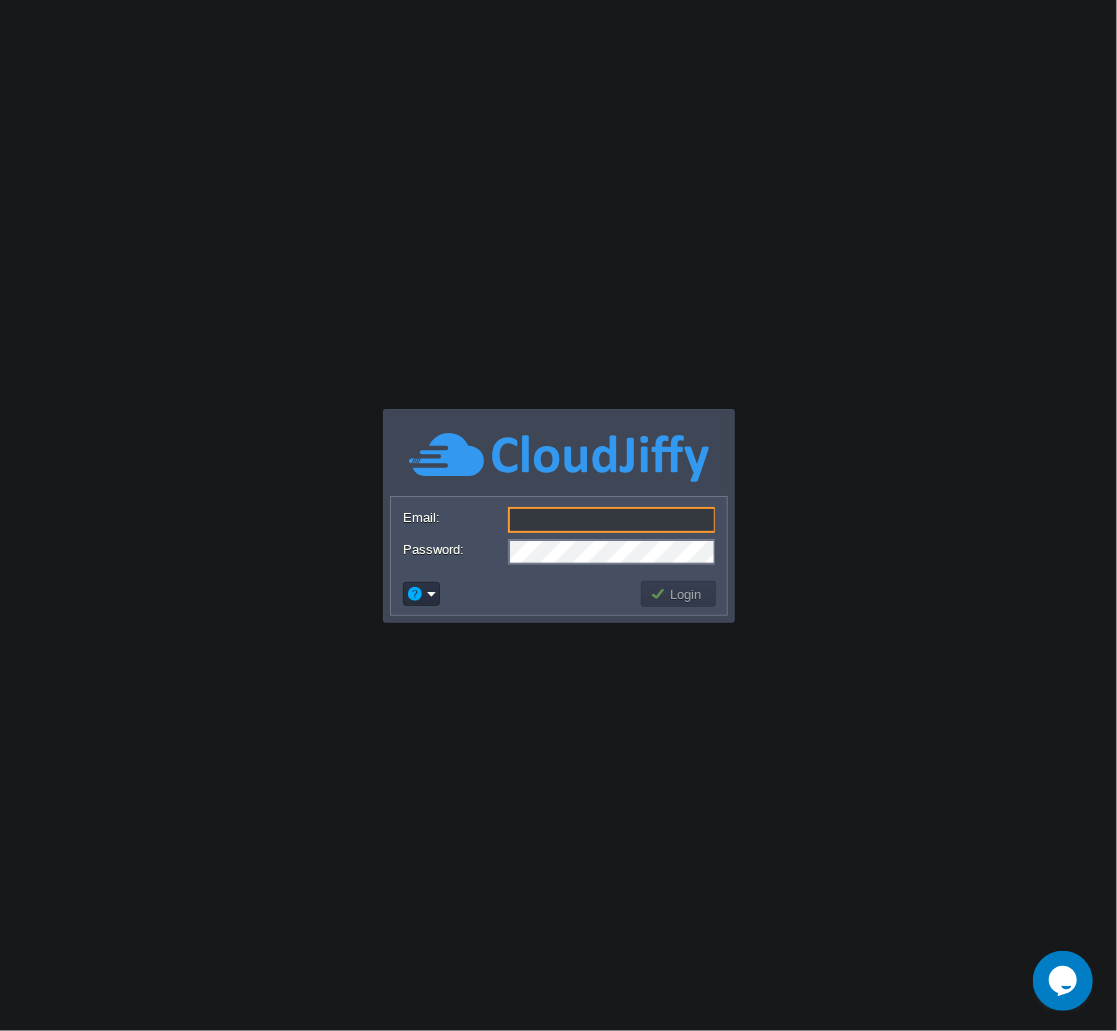 paste on "[EMAIL_ADDRESS][DOMAIN_NAME]" 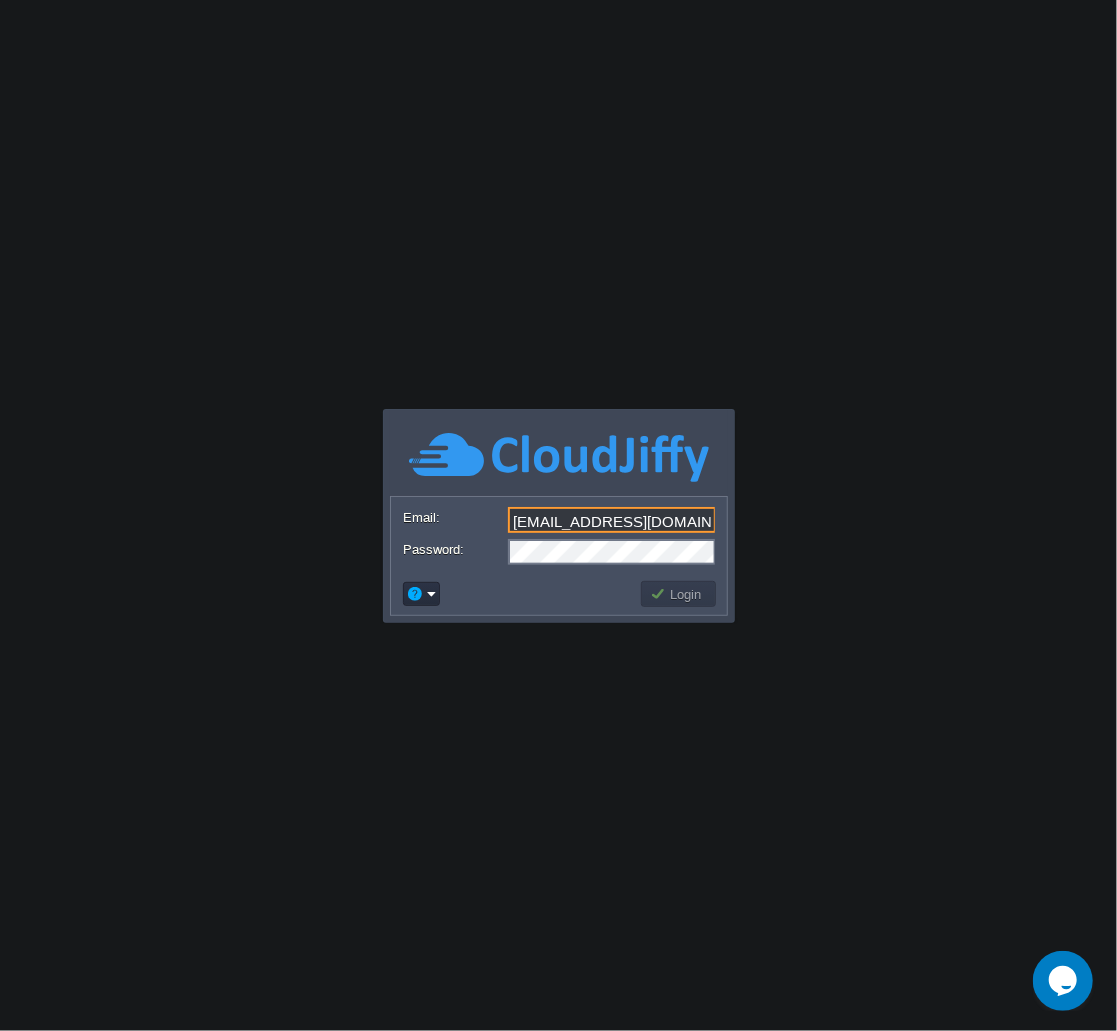 type on "[EMAIL_ADDRESS][DOMAIN_NAME]" 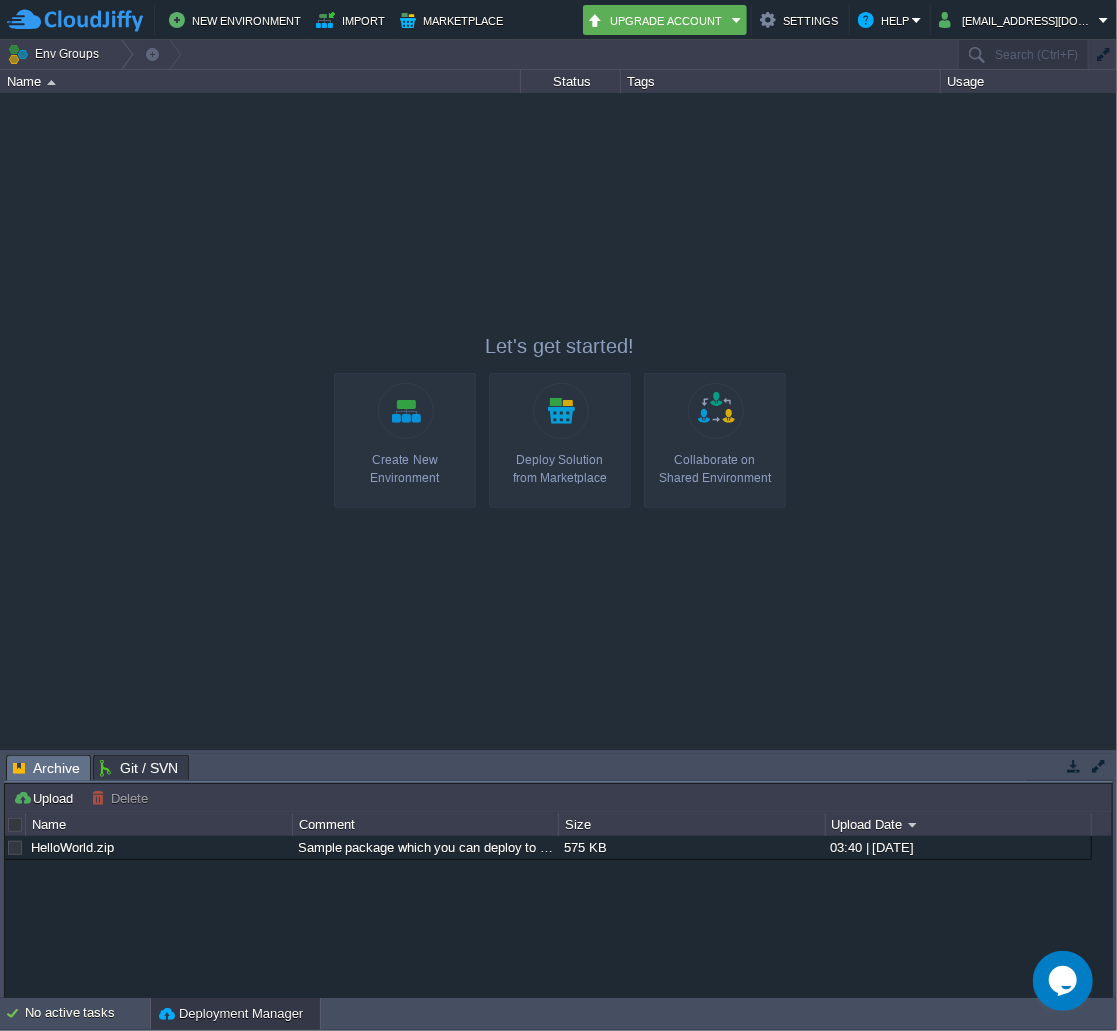 click at bounding box center (558, 420) 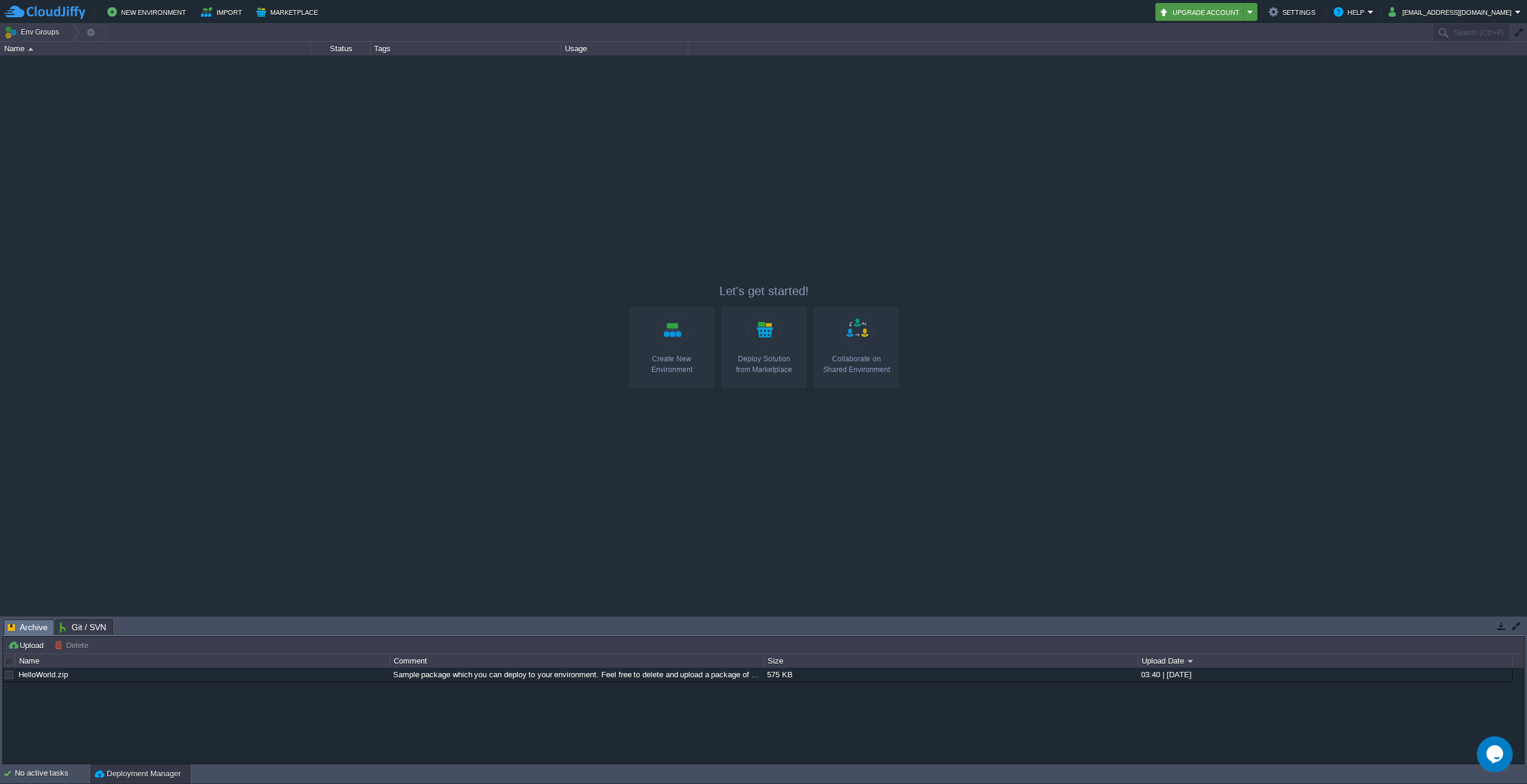 click on "Upgrade Account" at bounding box center (1201, 12) 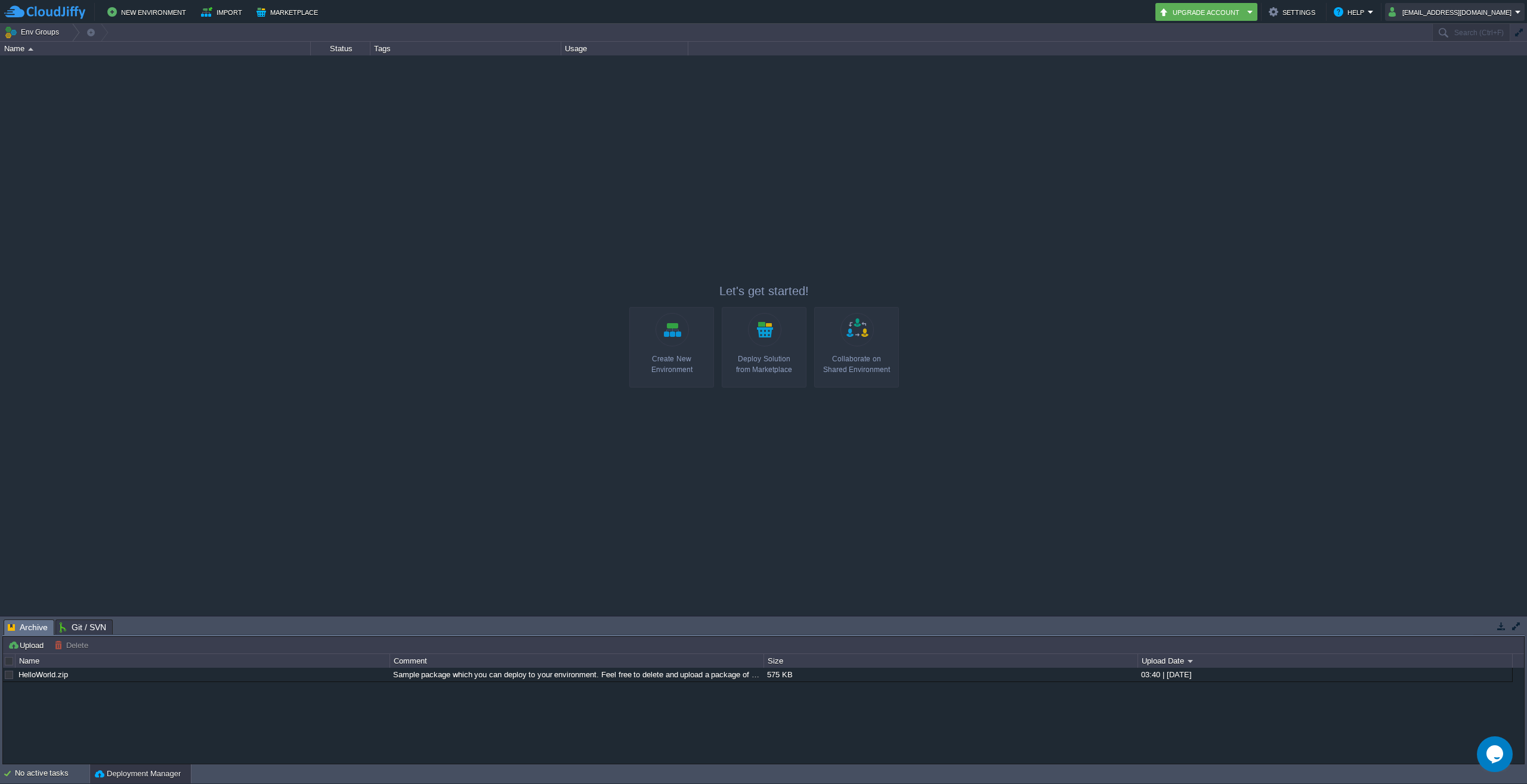 click on "[EMAIL_ADDRESS][DOMAIN_NAME]" at bounding box center (1452, 12) 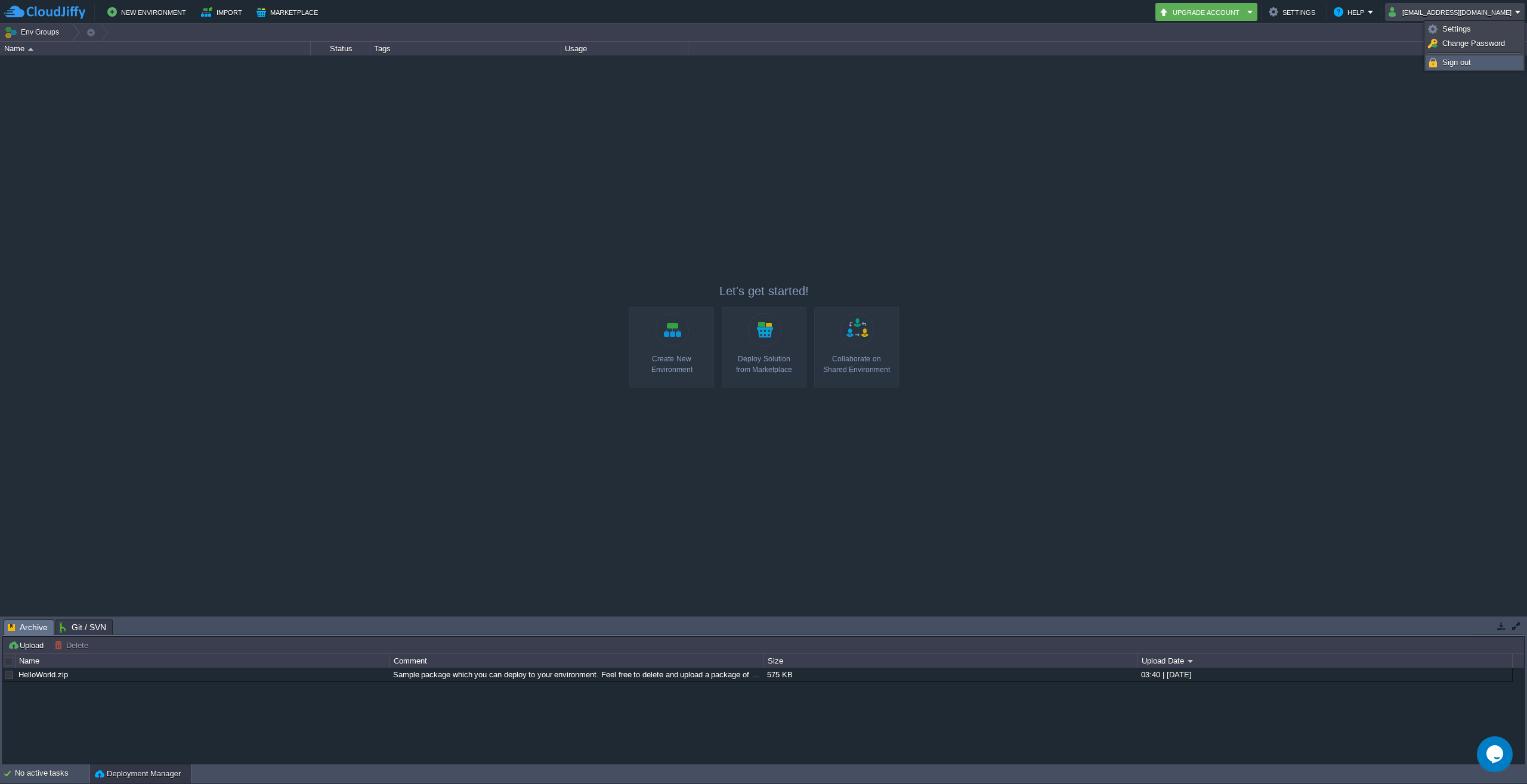 click on "Sign out" at bounding box center [1457, 62] 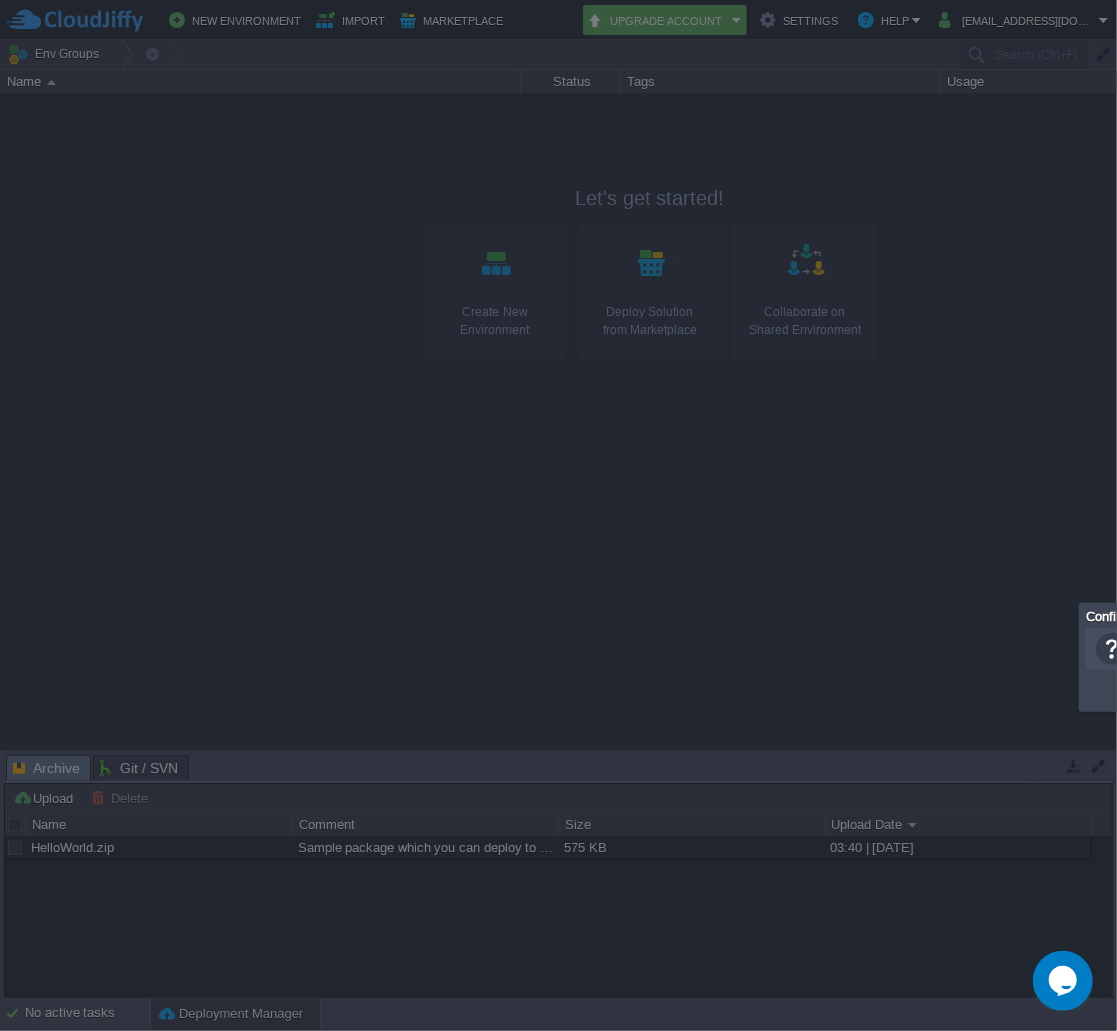 click on "Yes" at bounding box center [1240, 690] 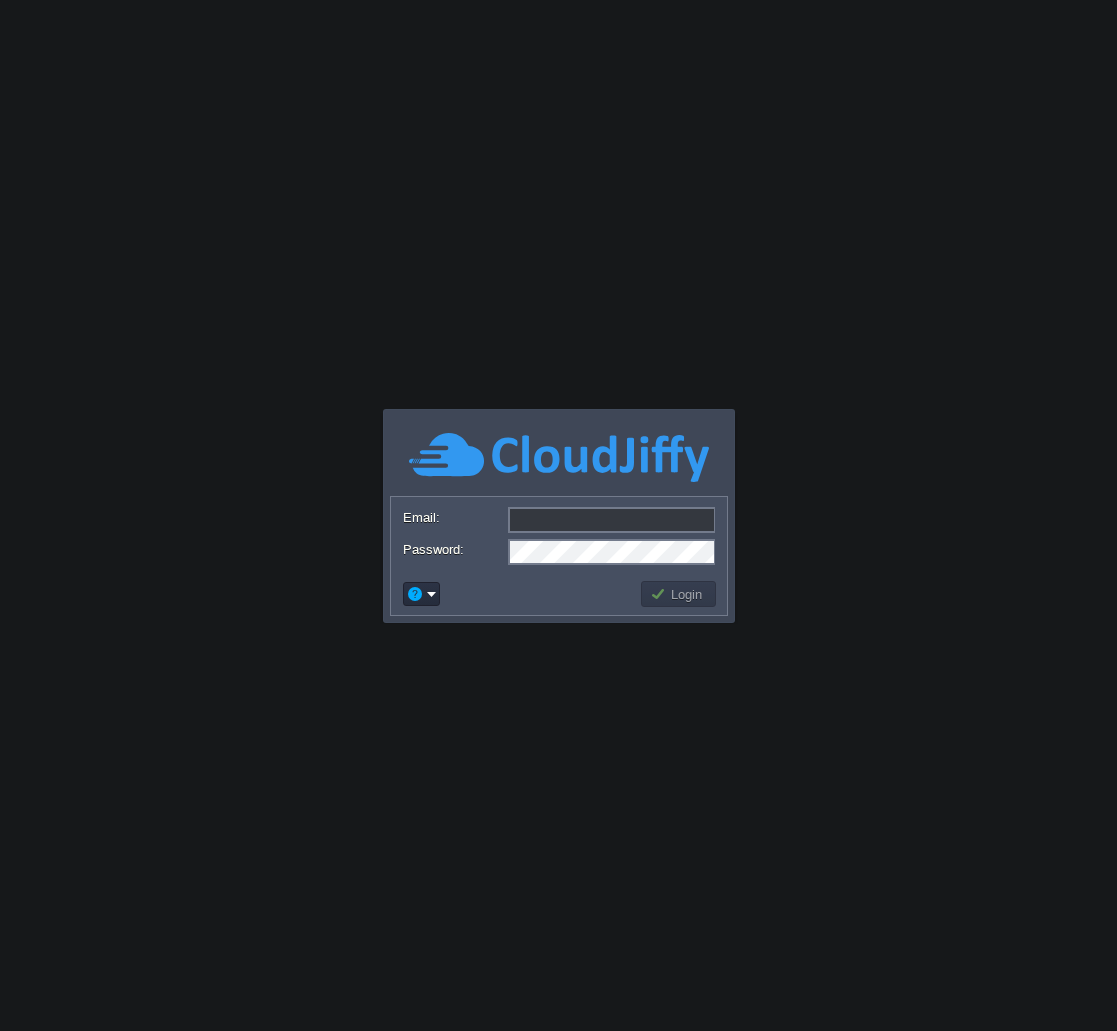 scroll, scrollTop: 0, scrollLeft: 0, axis: both 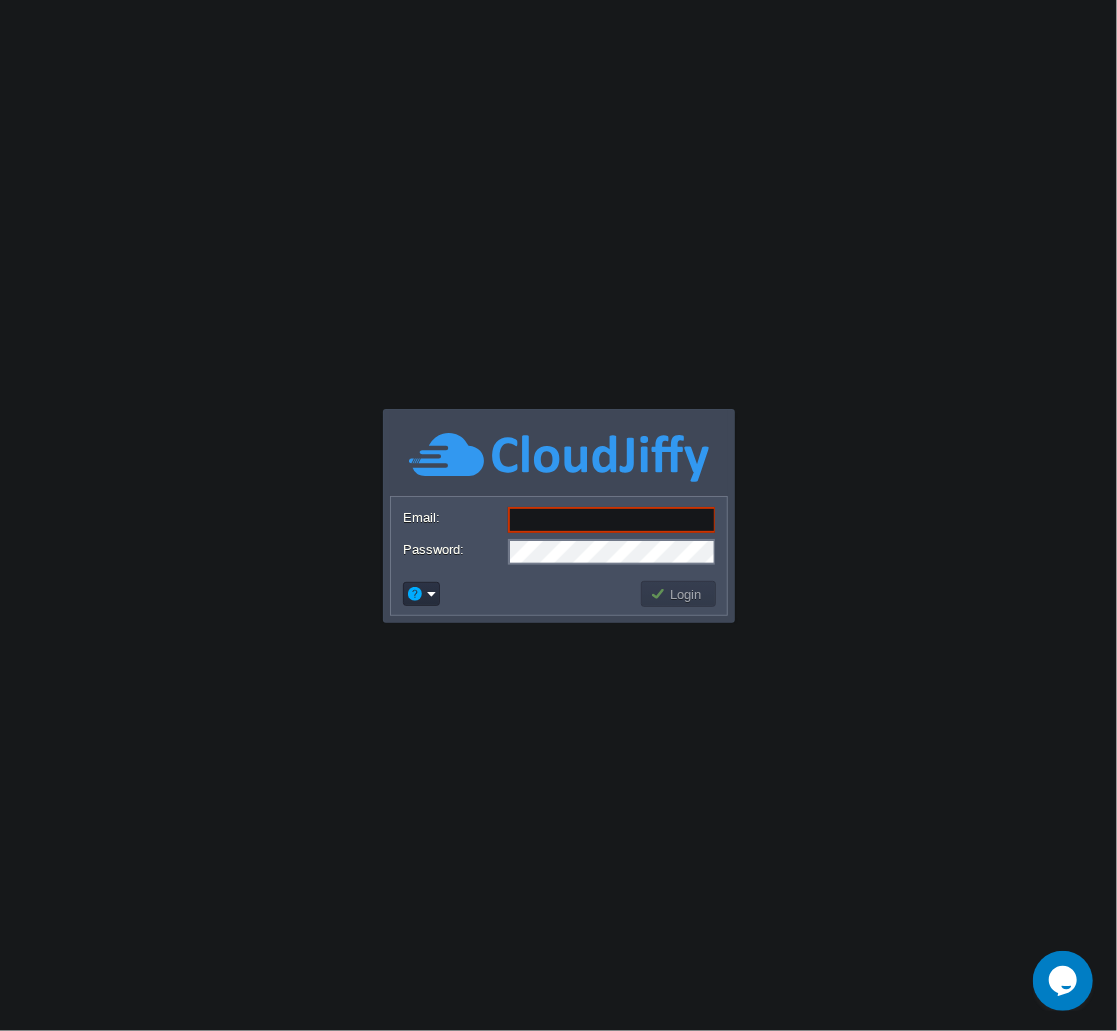 click on "Email:" at bounding box center (612, 520) 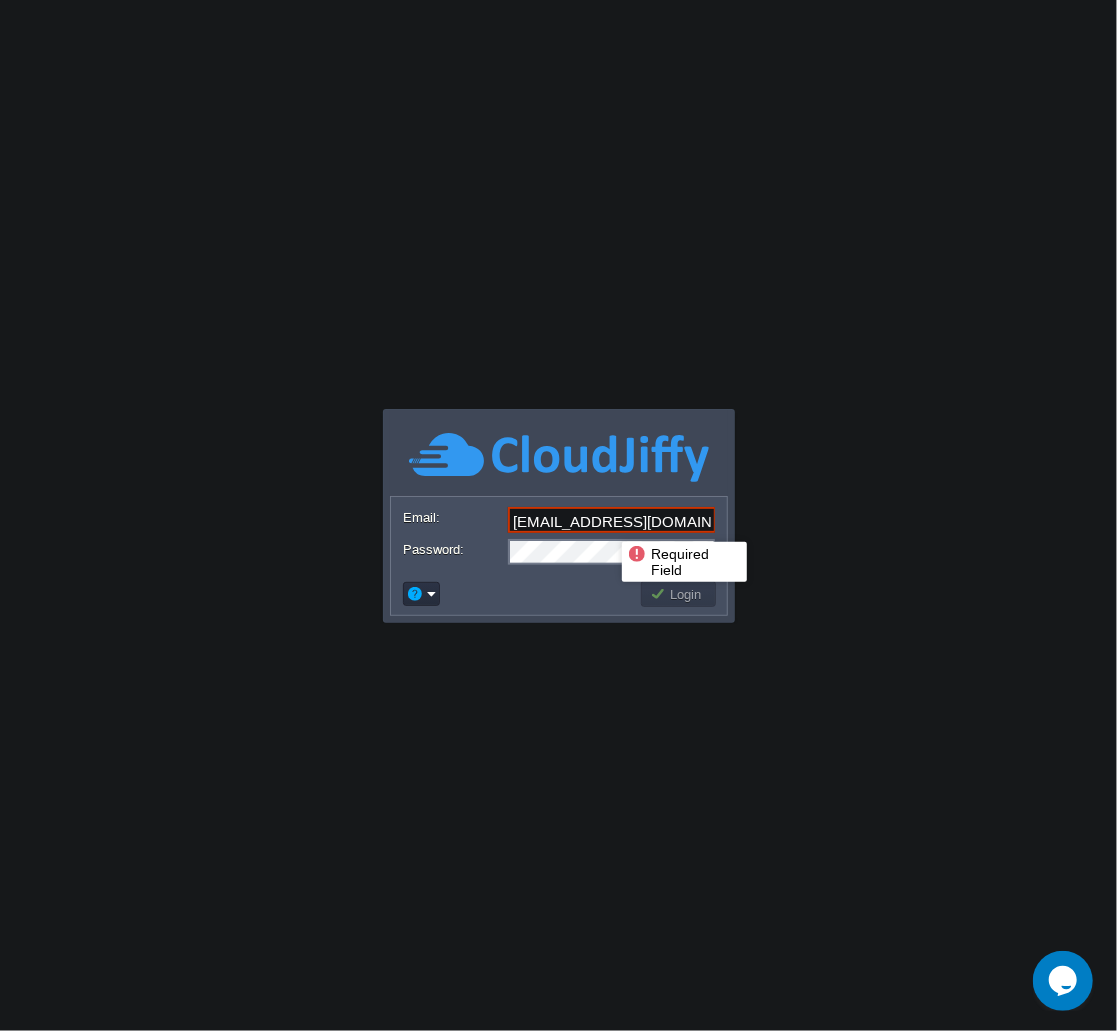 scroll, scrollTop: 0, scrollLeft: 49, axis: horizontal 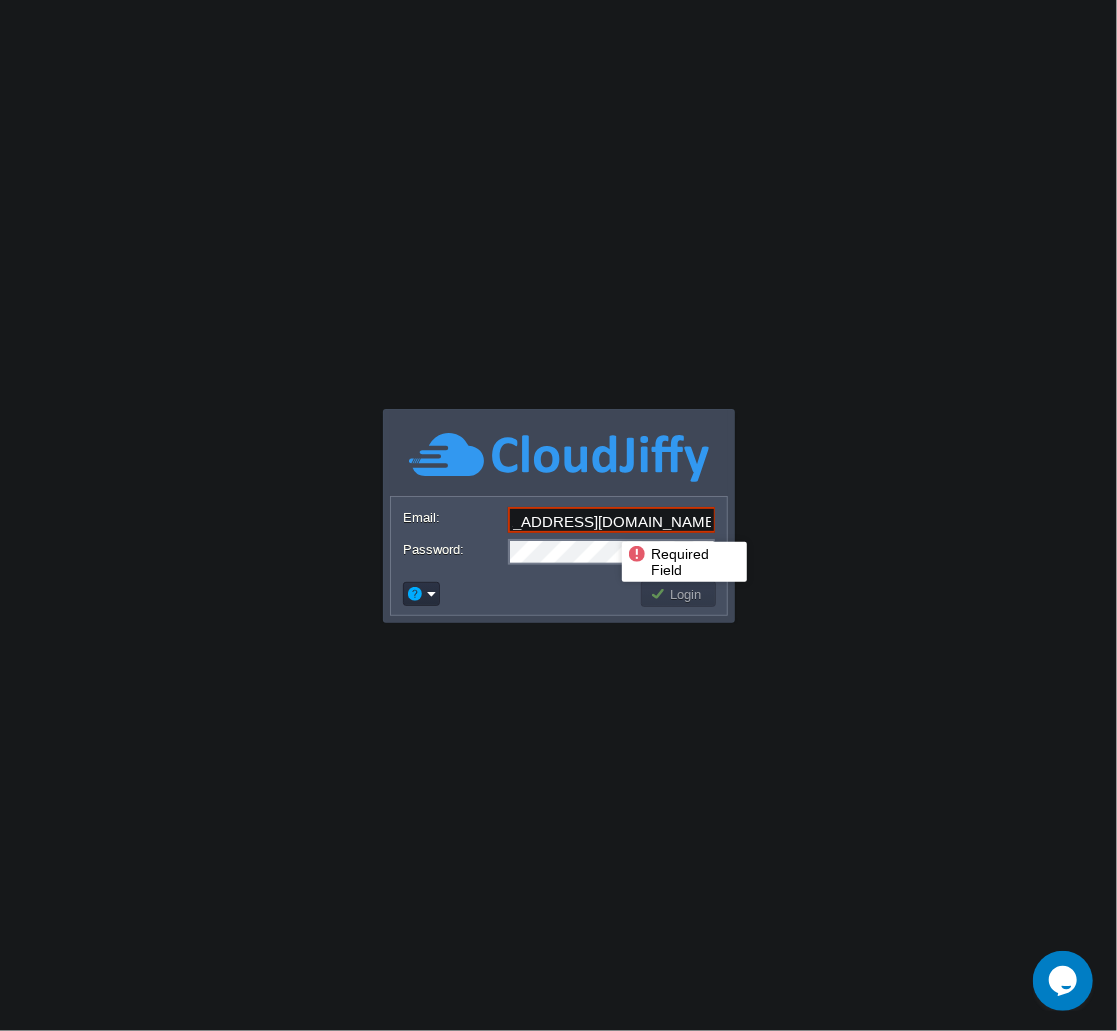 click on "jarirengeling@outlook.com:JariR0800" at bounding box center (612, 520) 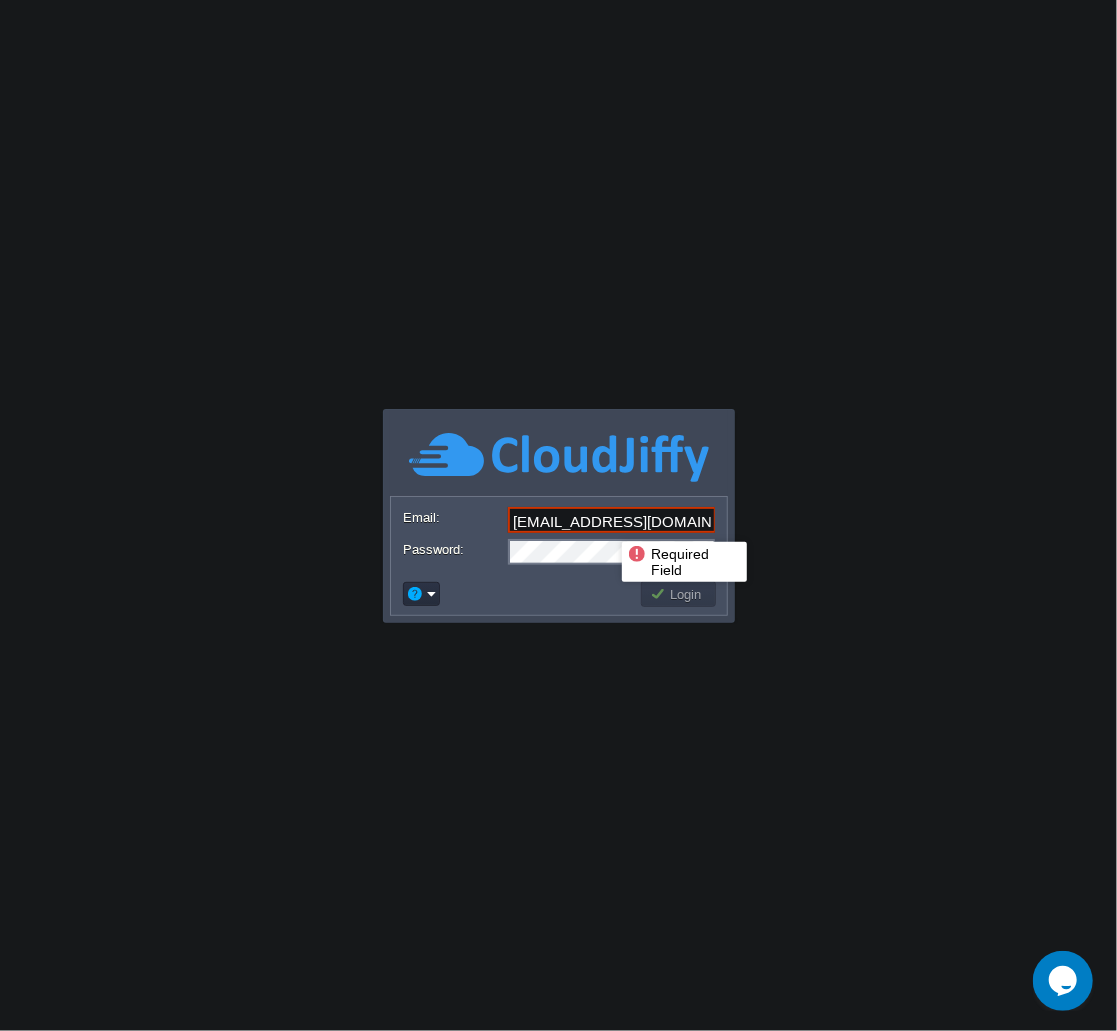 type on "jarirengeling@outlook.com" 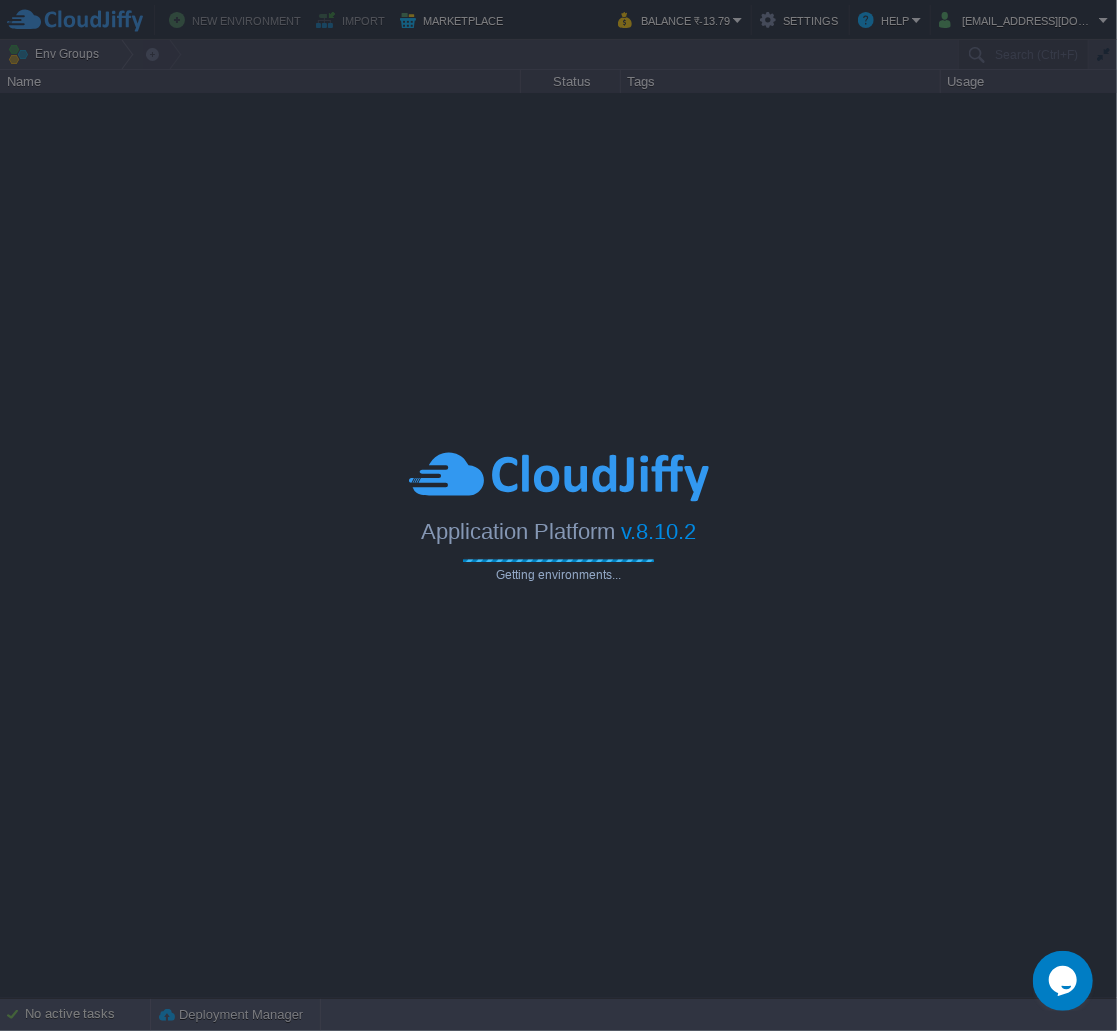type on "Search (Ctrl+F)" 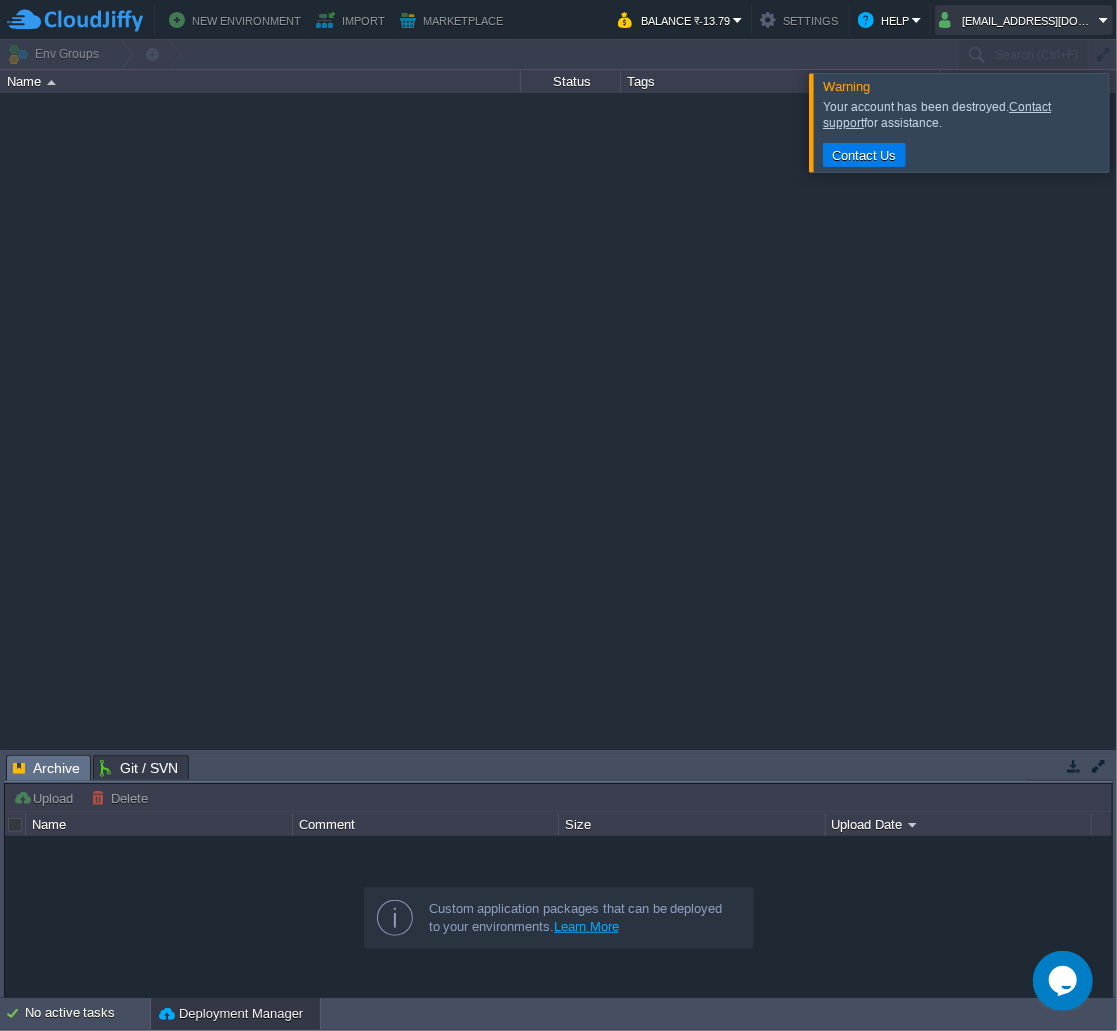 click on "jarirengeling@outlook.com" at bounding box center (1019, 20) 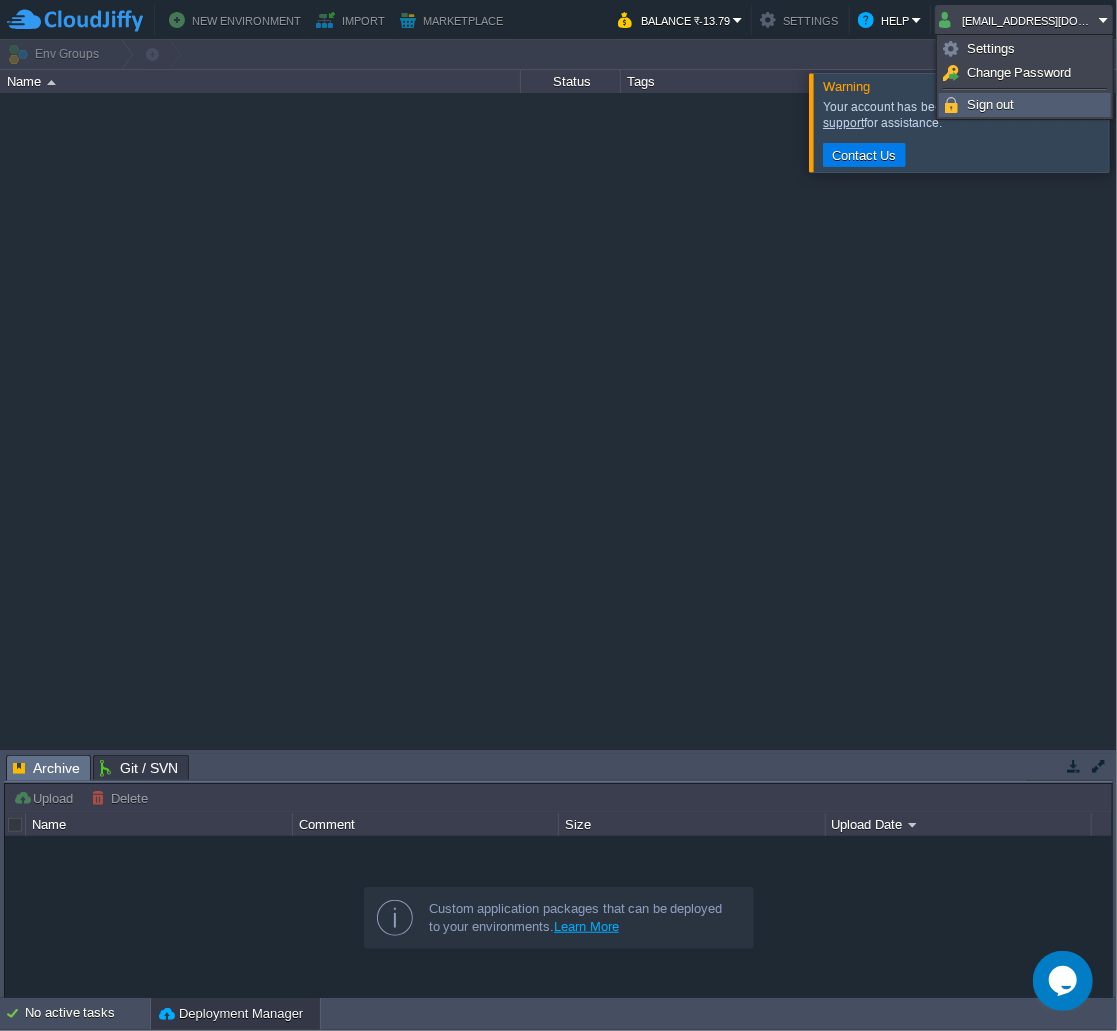 click on "Sign out" at bounding box center [991, 104] 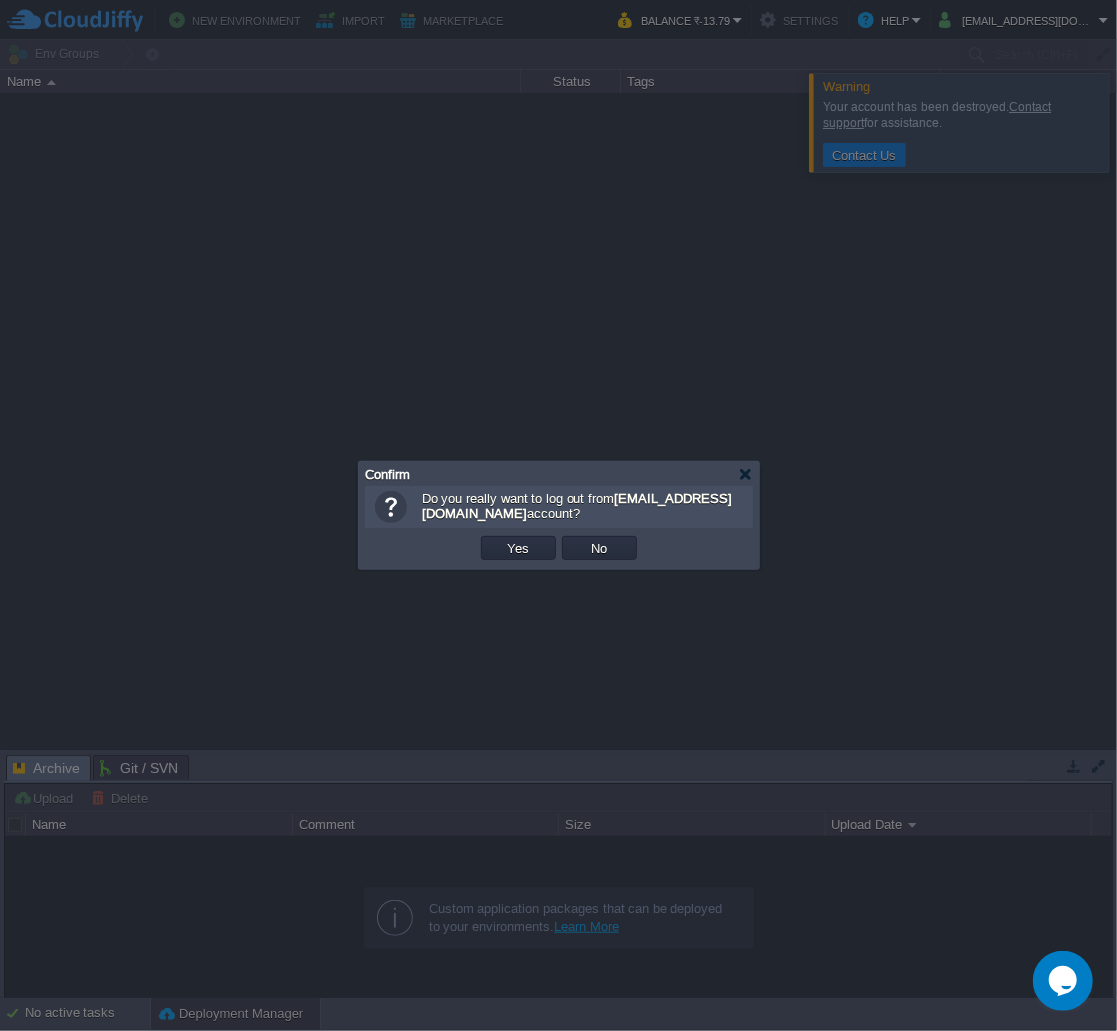 click on "Yes" at bounding box center (519, 548) 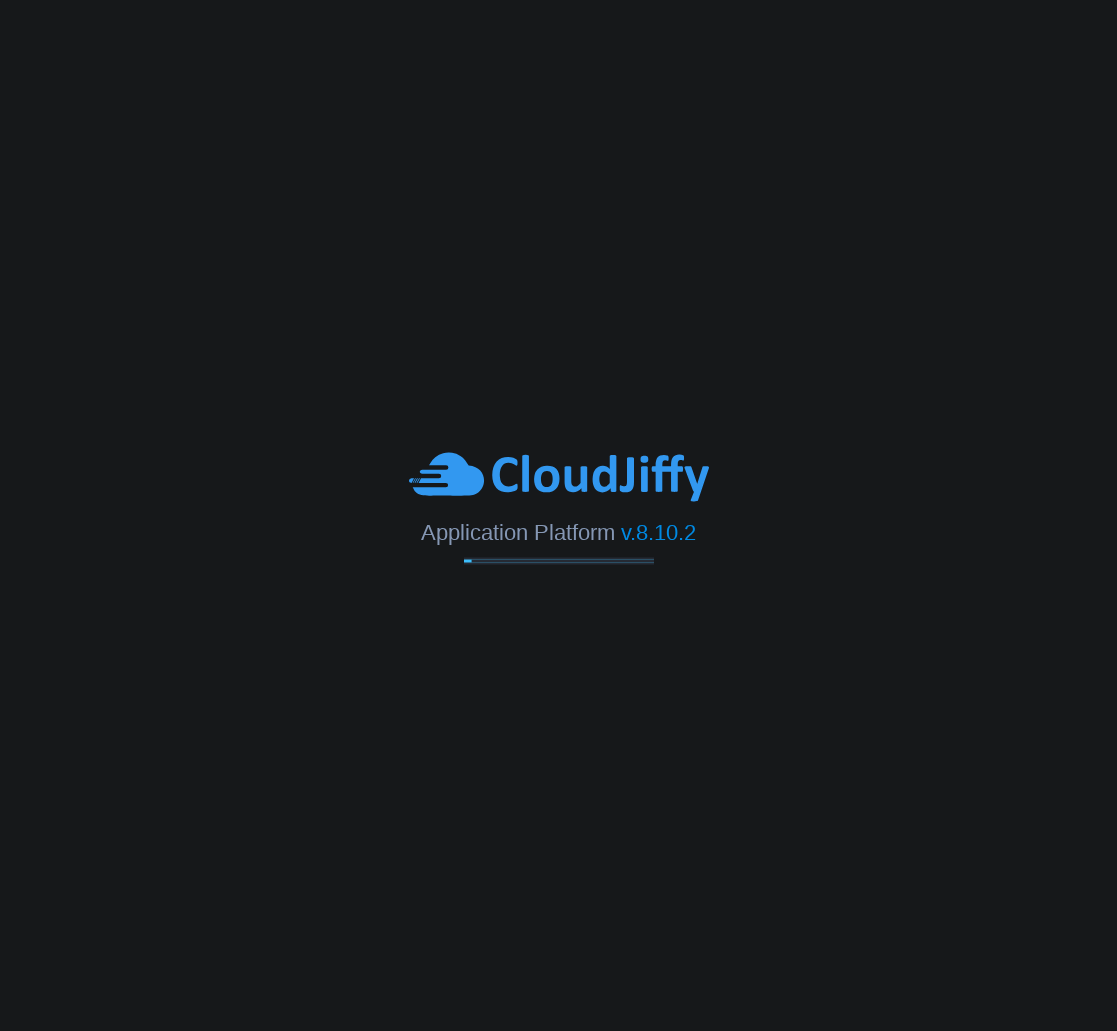 scroll, scrollTop: 0, scrollLeft: 0, axis: both 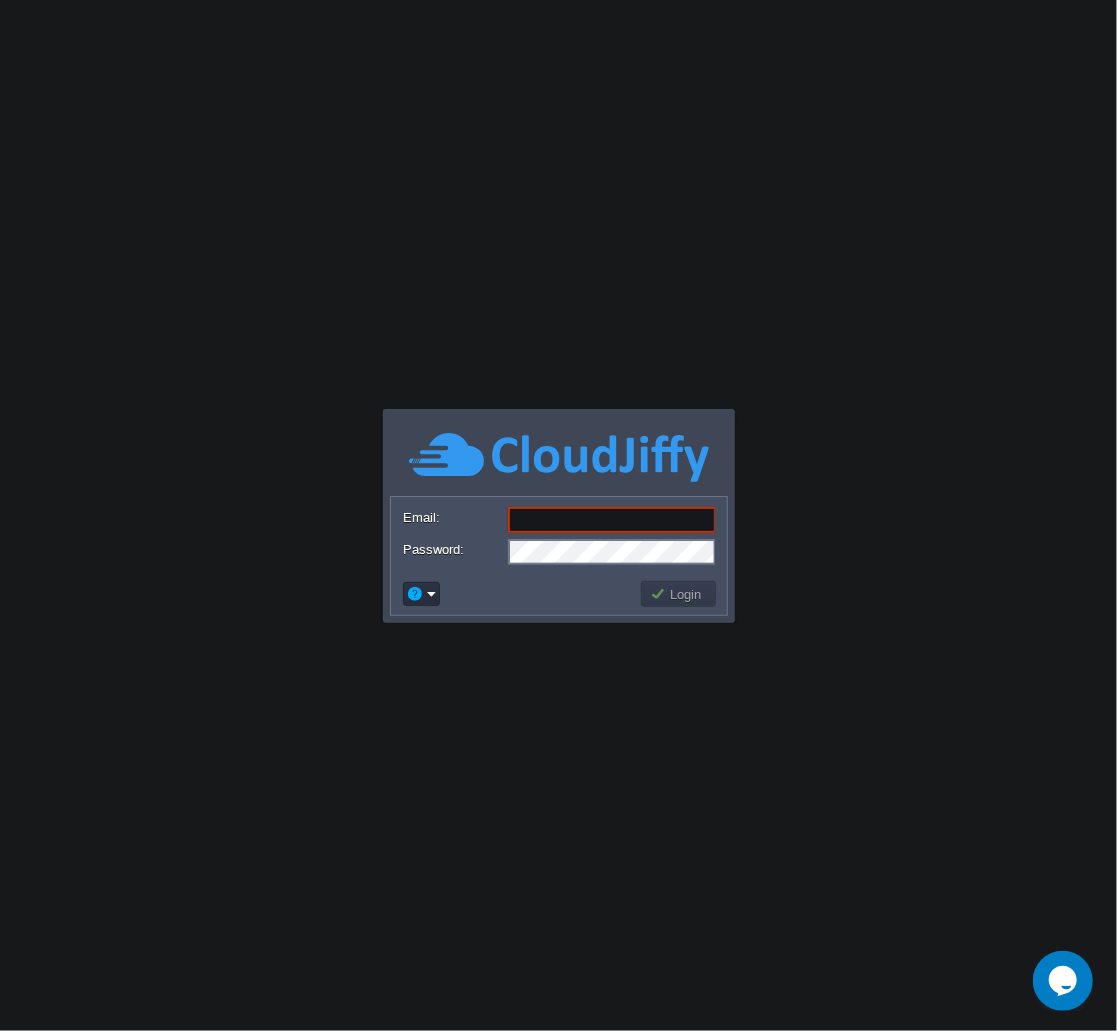 click on "Email: Password:" at bounding box center [559, 535] 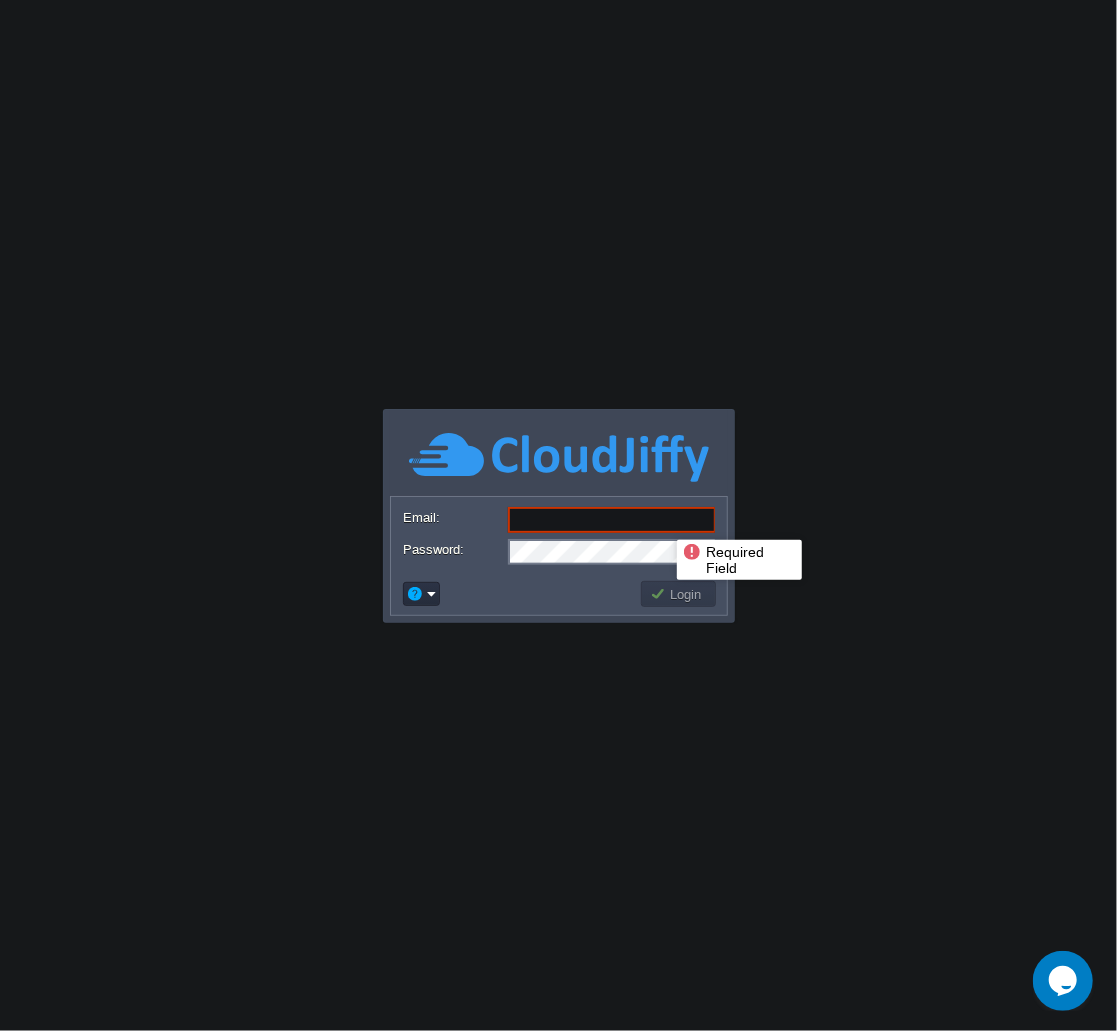 click on "Email:" at bounding box center [612, 520] 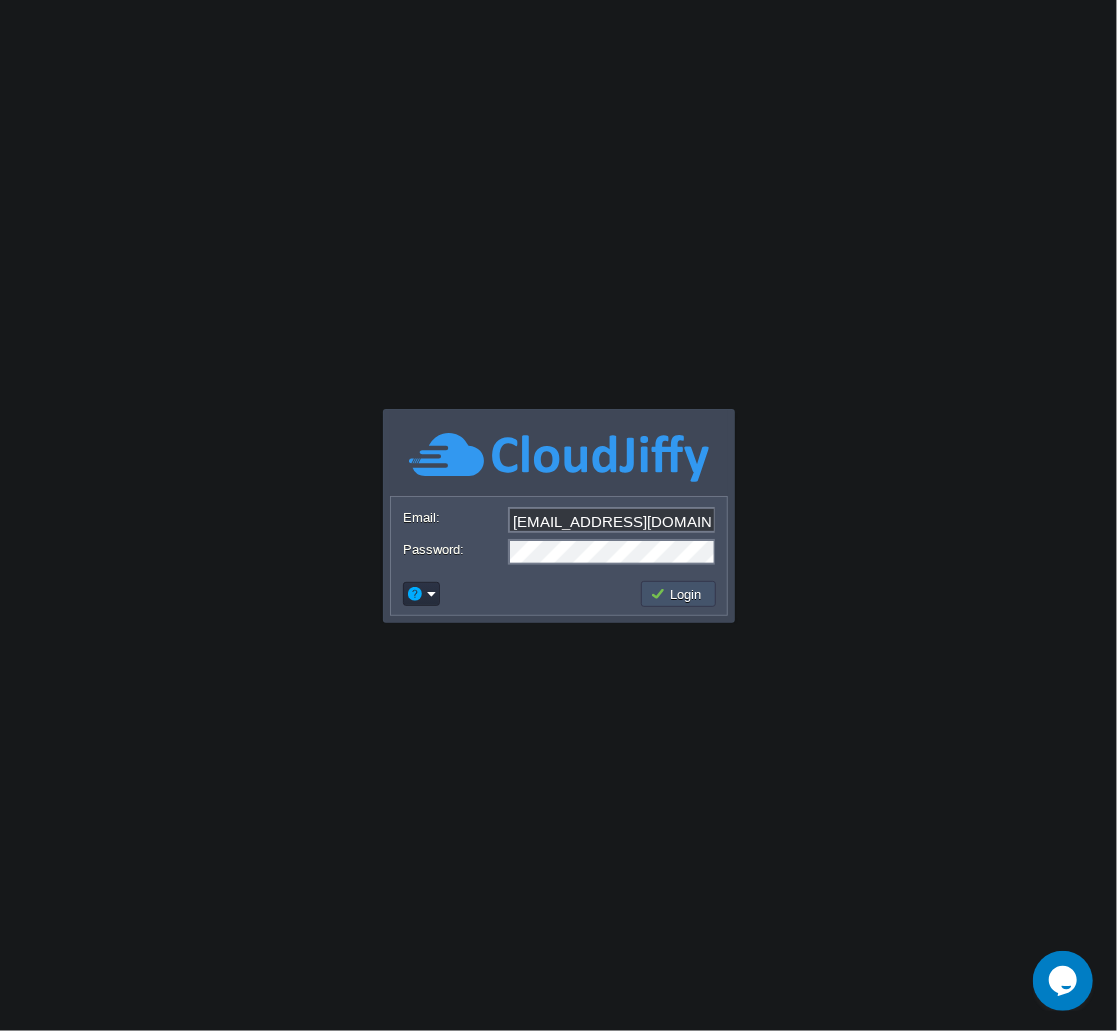click on "Login" at bounding box center (679, 594) 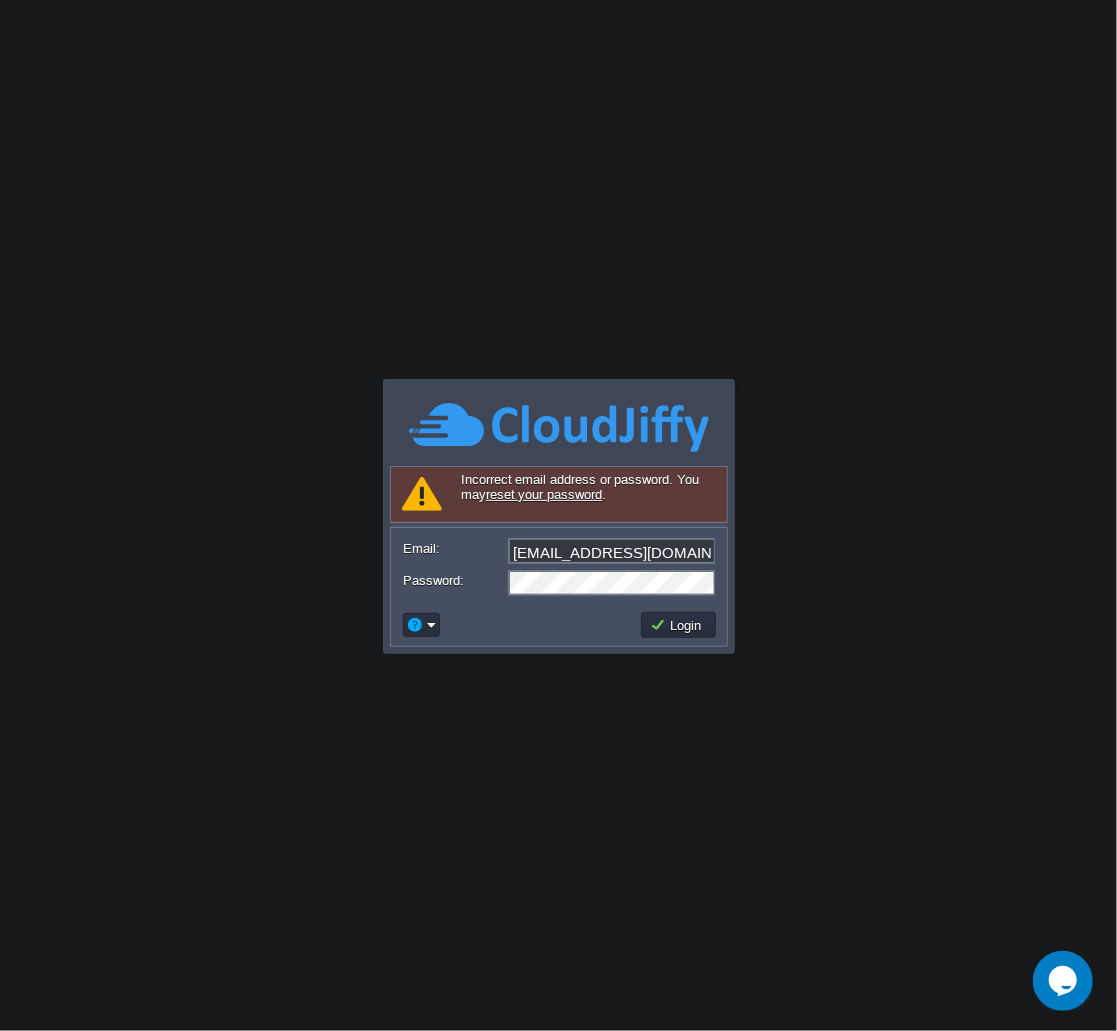 click on "amt.hilmi@gmail.com" at bounding box center (612, 551) 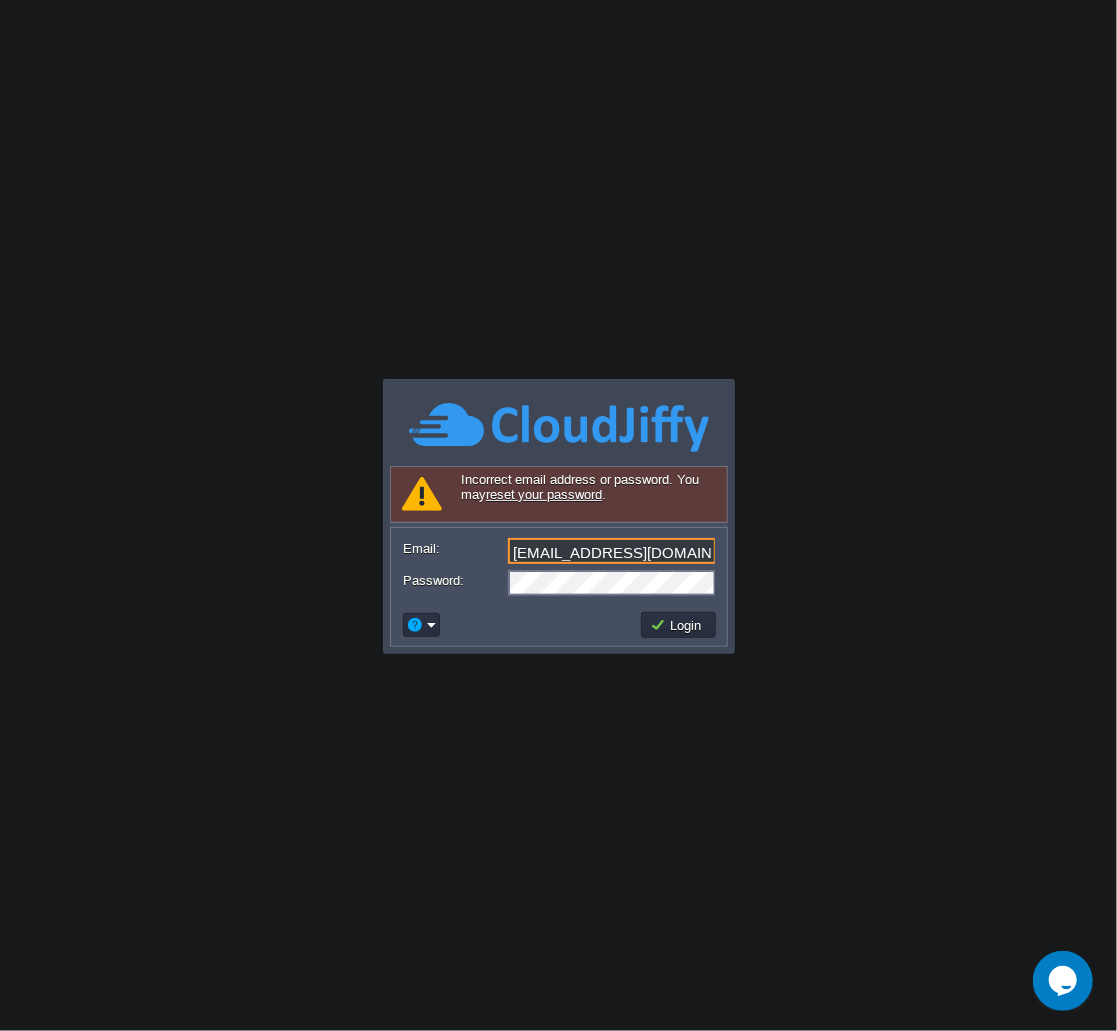 paste on "hmadalissa676" 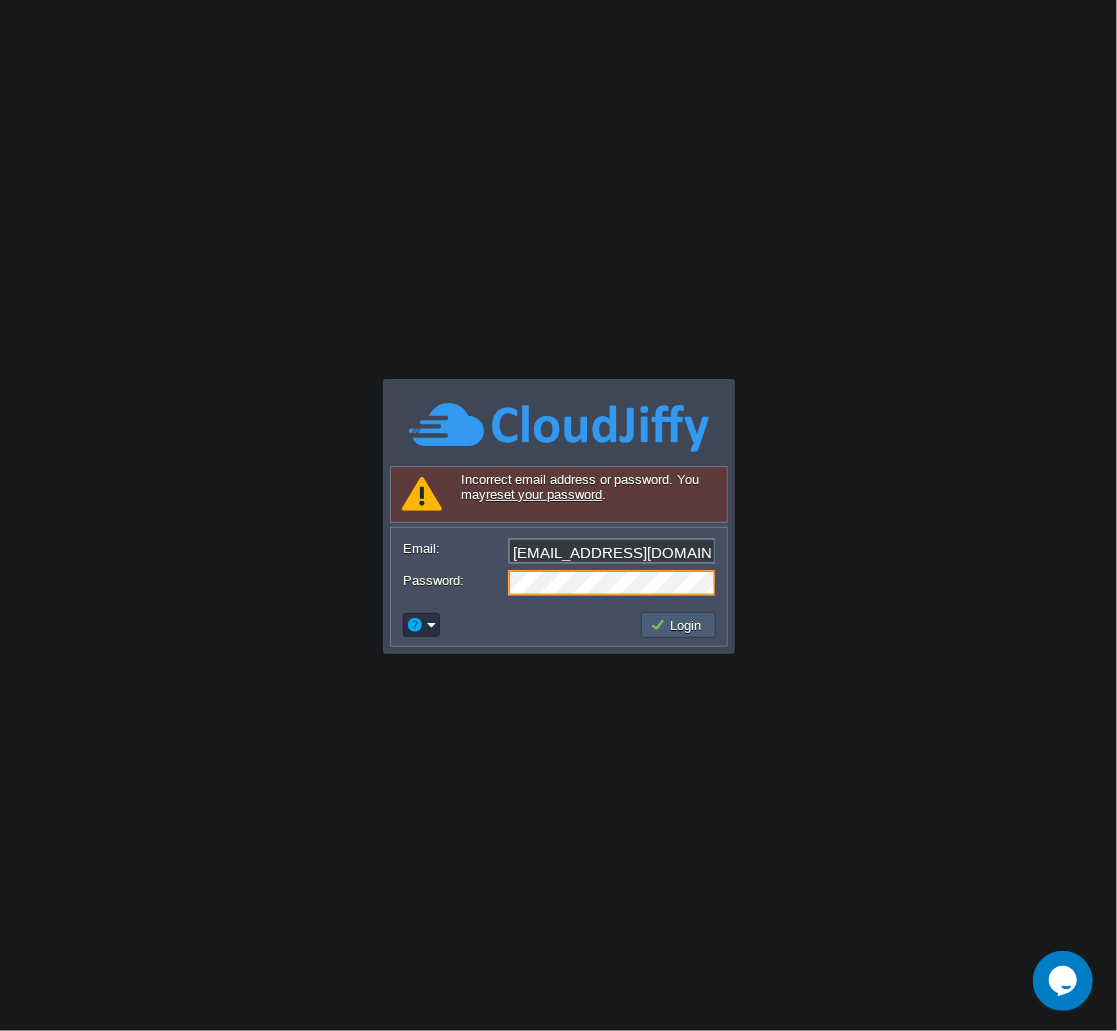 click on "Login" at bounding box center [679, 625] 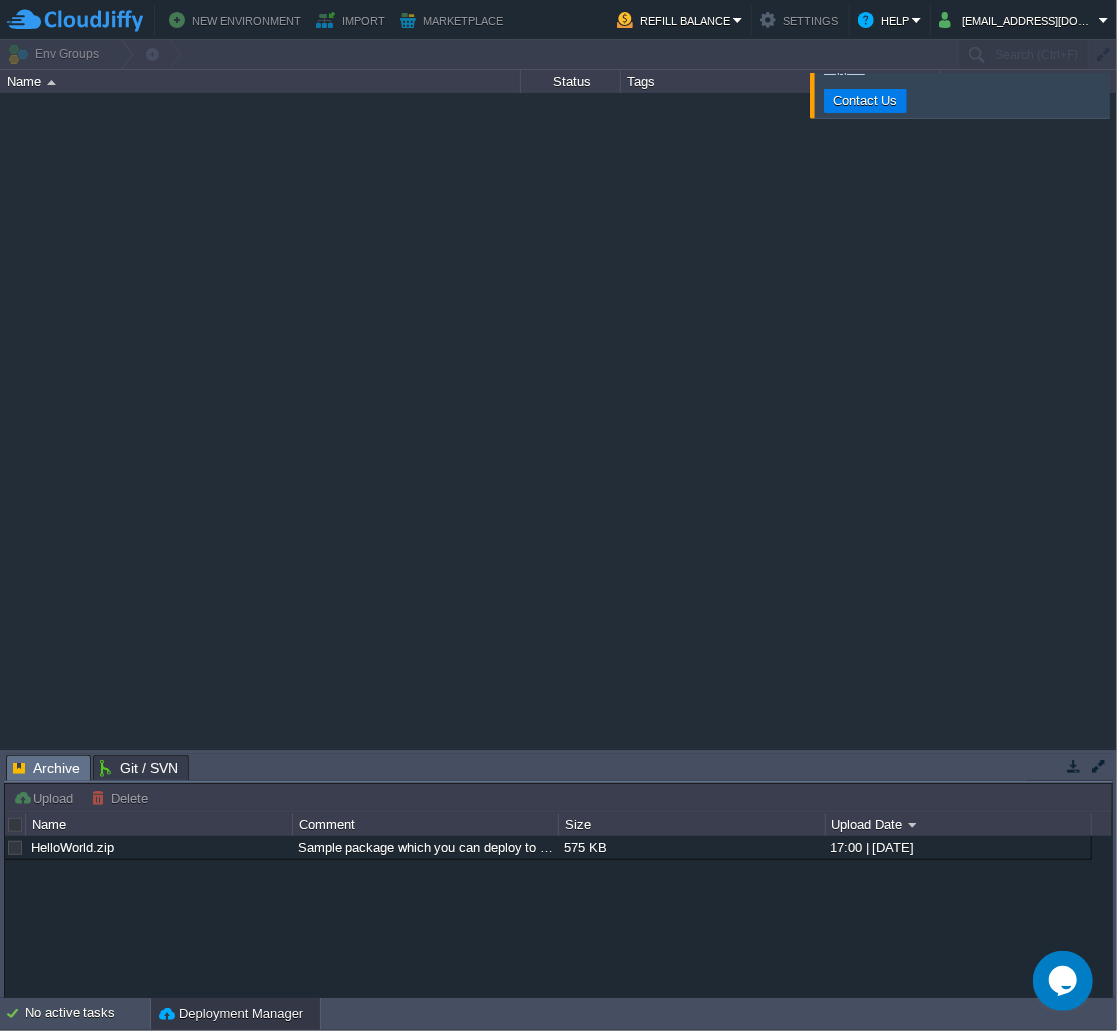 type on "Search (Ctrl+F)" 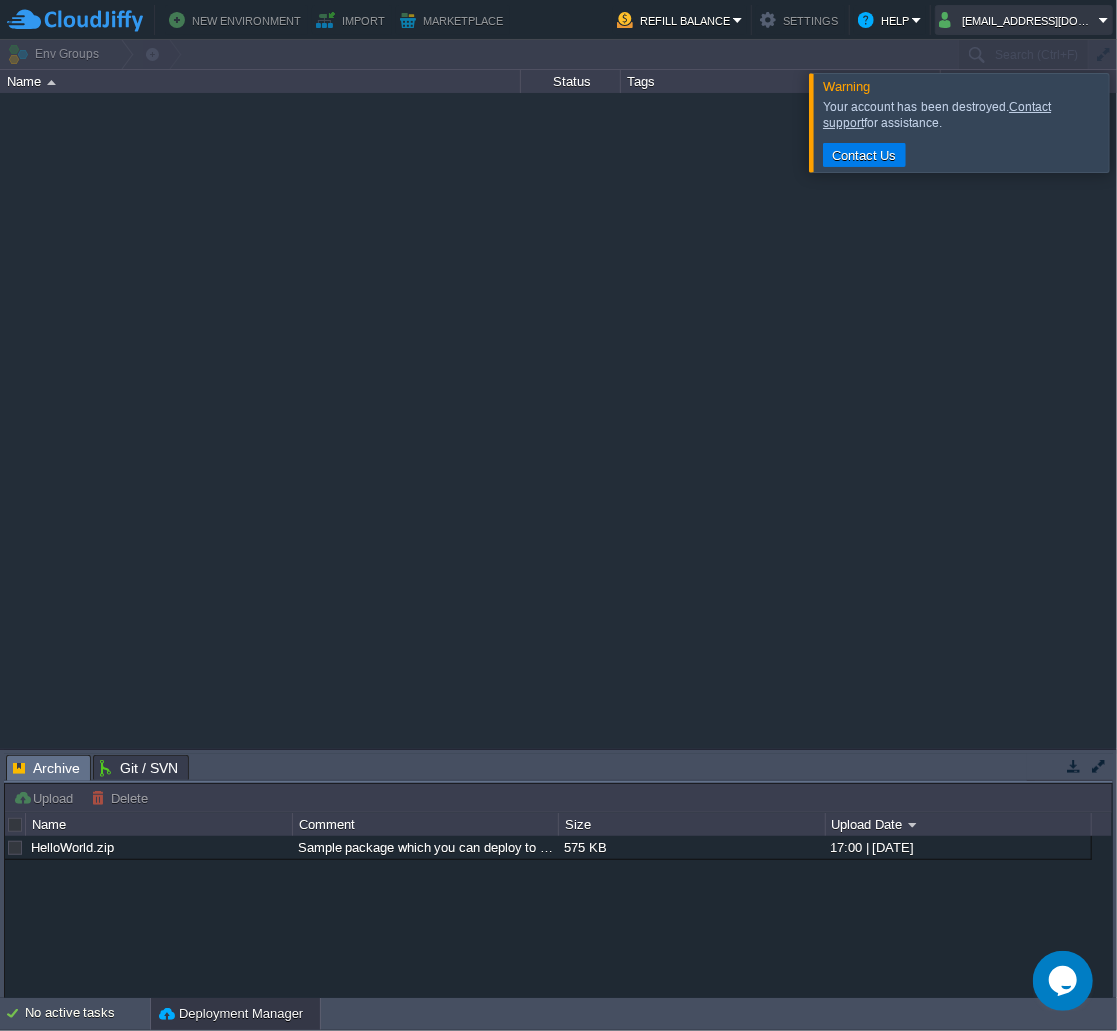 click on "ahmadalissa676@gmail.com" at bounding box center (1019, 20) 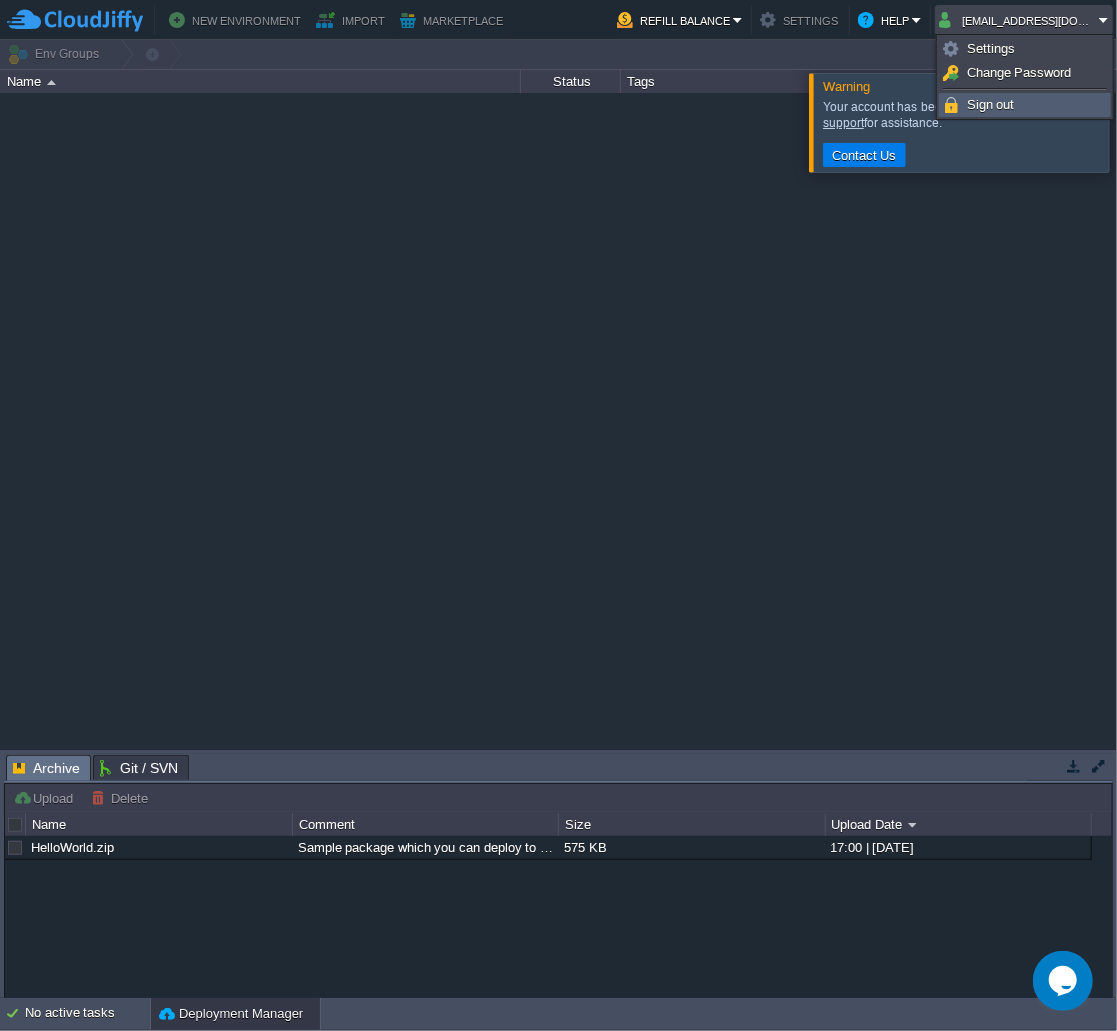 click on "Sign out" at bounding box center (991, 104) 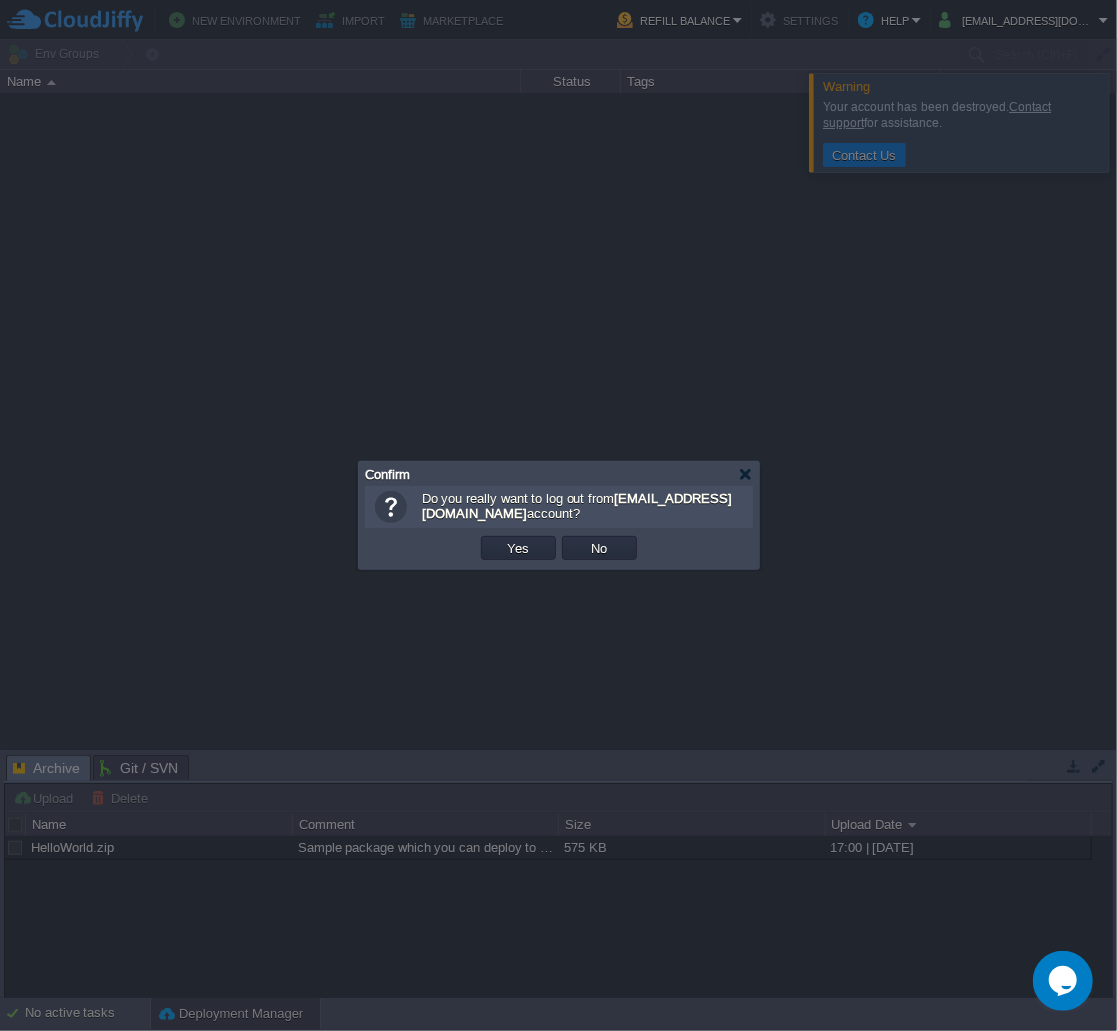 type 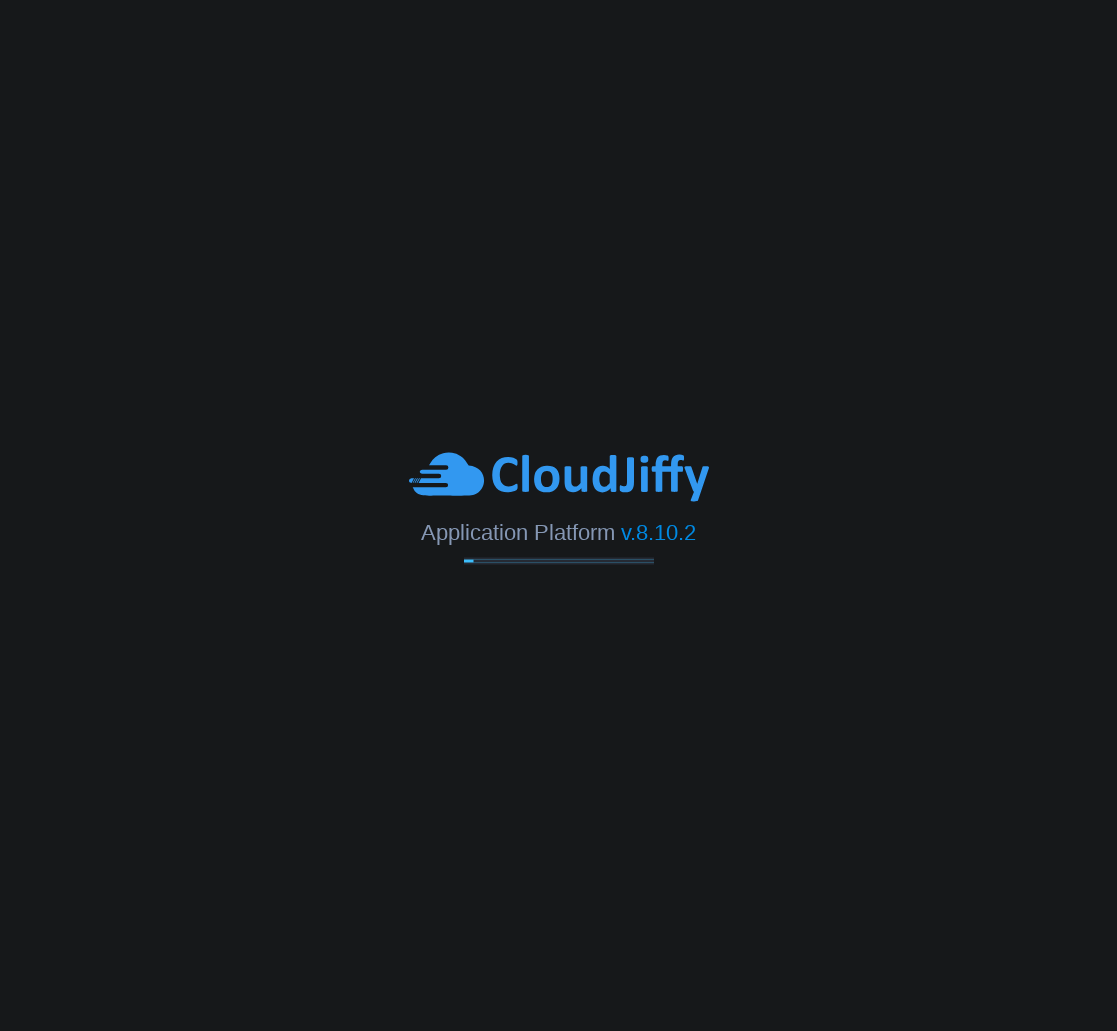 scroll, scrollTop: 0, scrollLeft: 0, axis: both 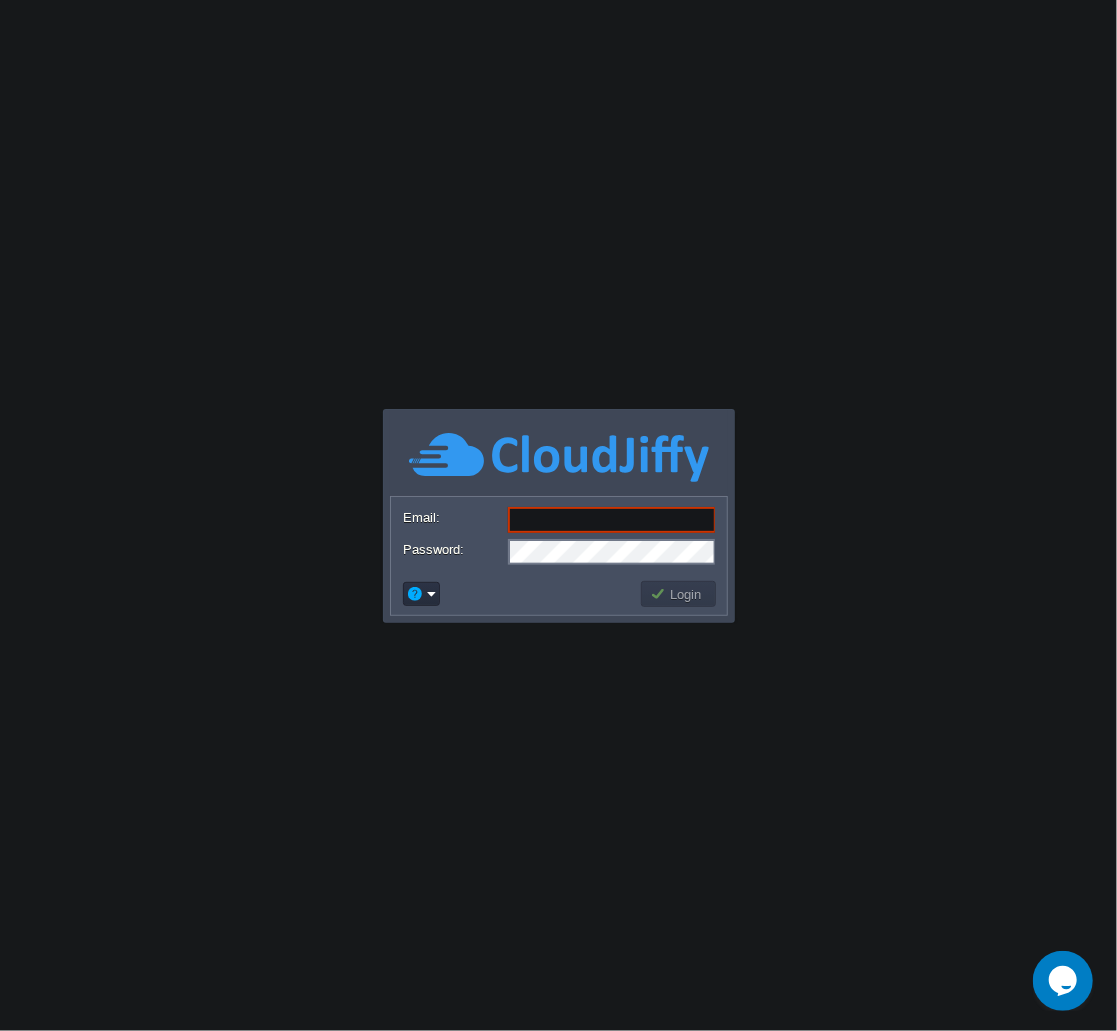 click on "Email:" at bounding box center (612, 520) 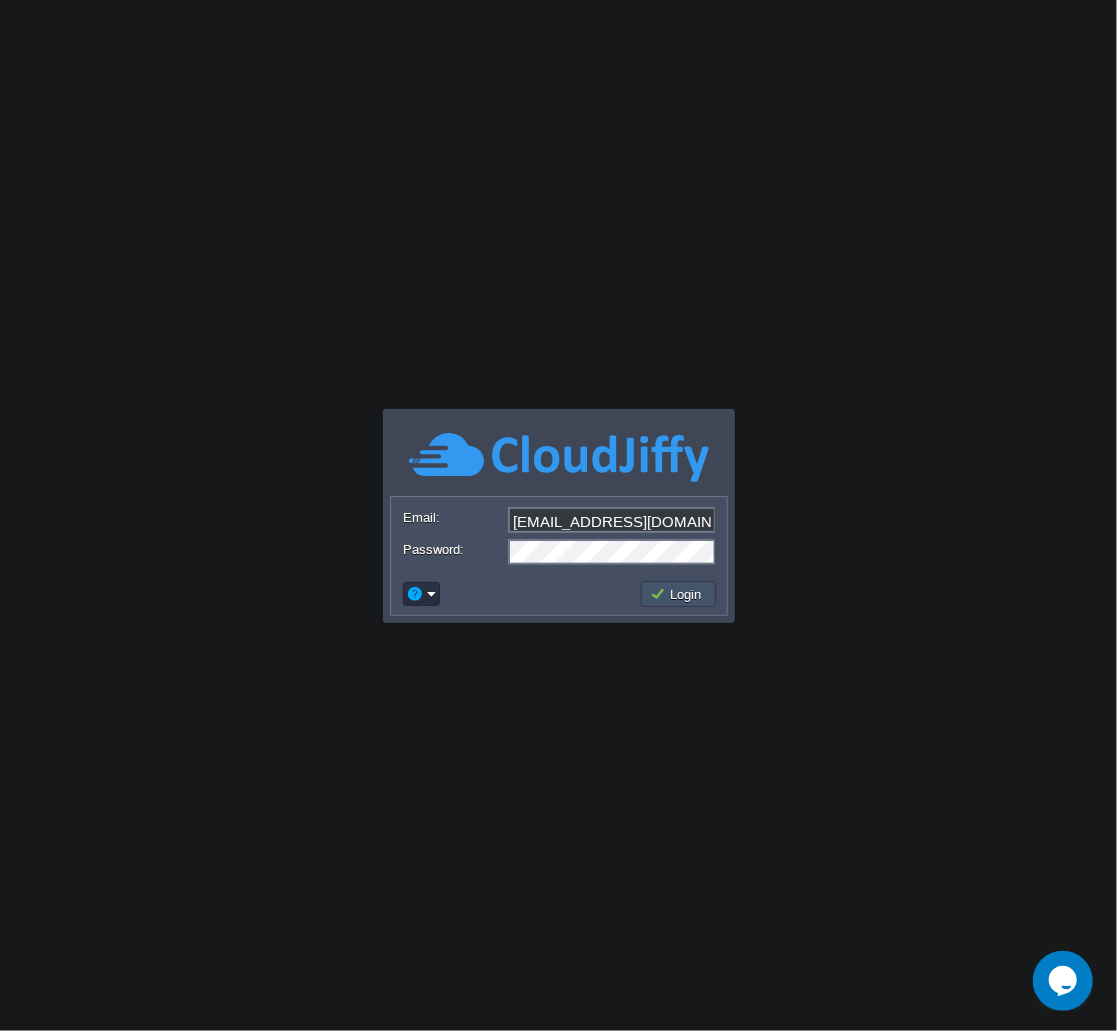 click on "Login" at bounding box center [679, 594] 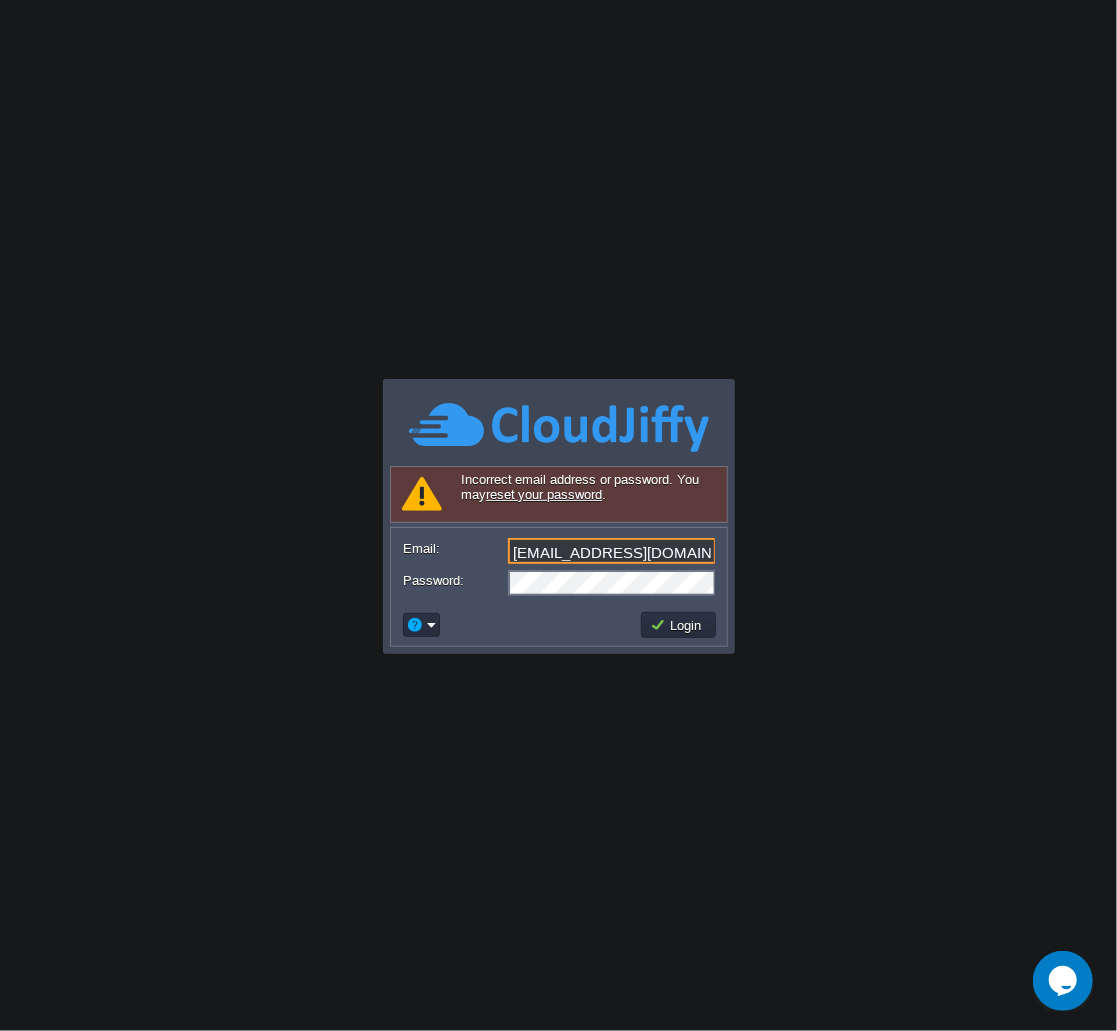 drag, startPoint x: 690, startPoint y: 554, endPoint x: 360, endPoint y: 533, distance: 330.6675 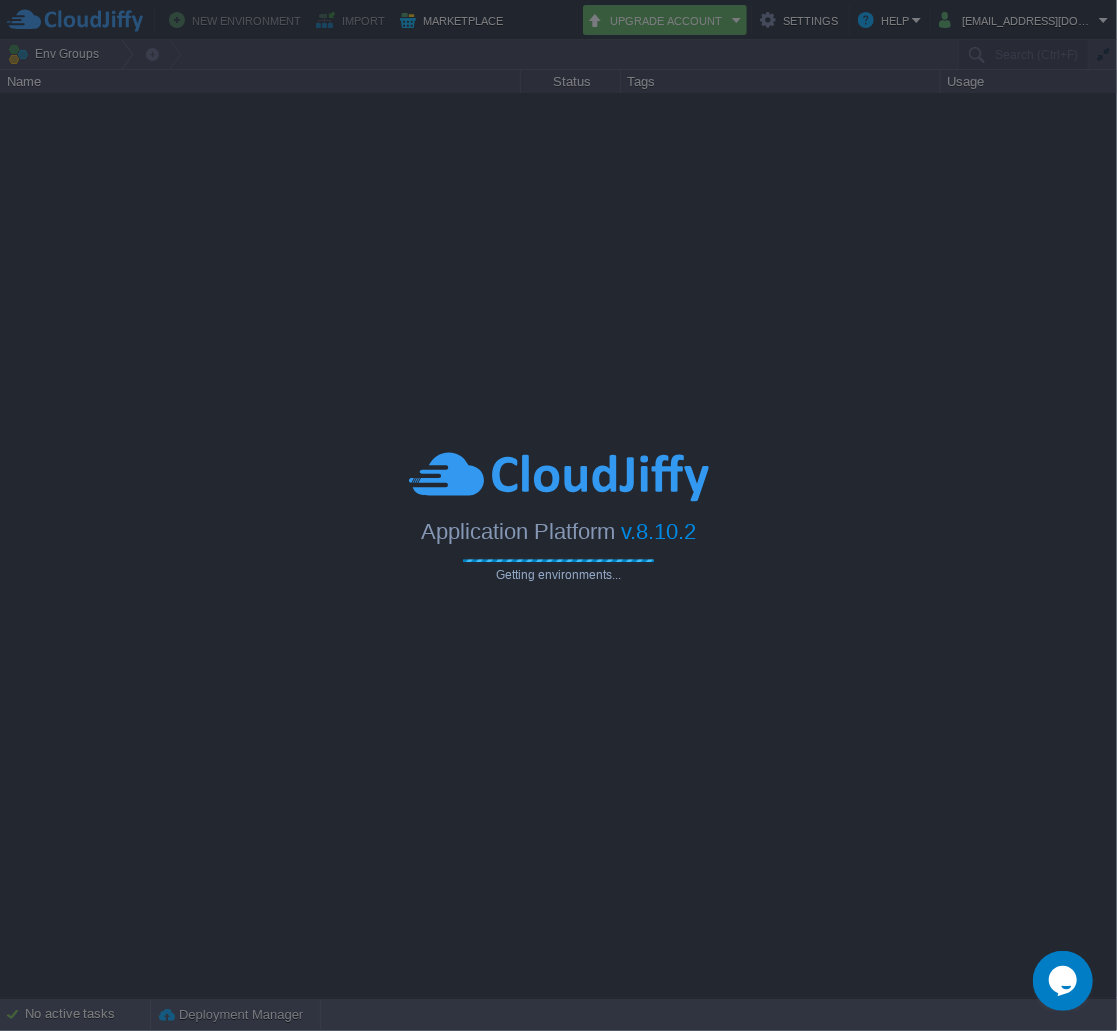 type on "Search (Ctrl+F)" 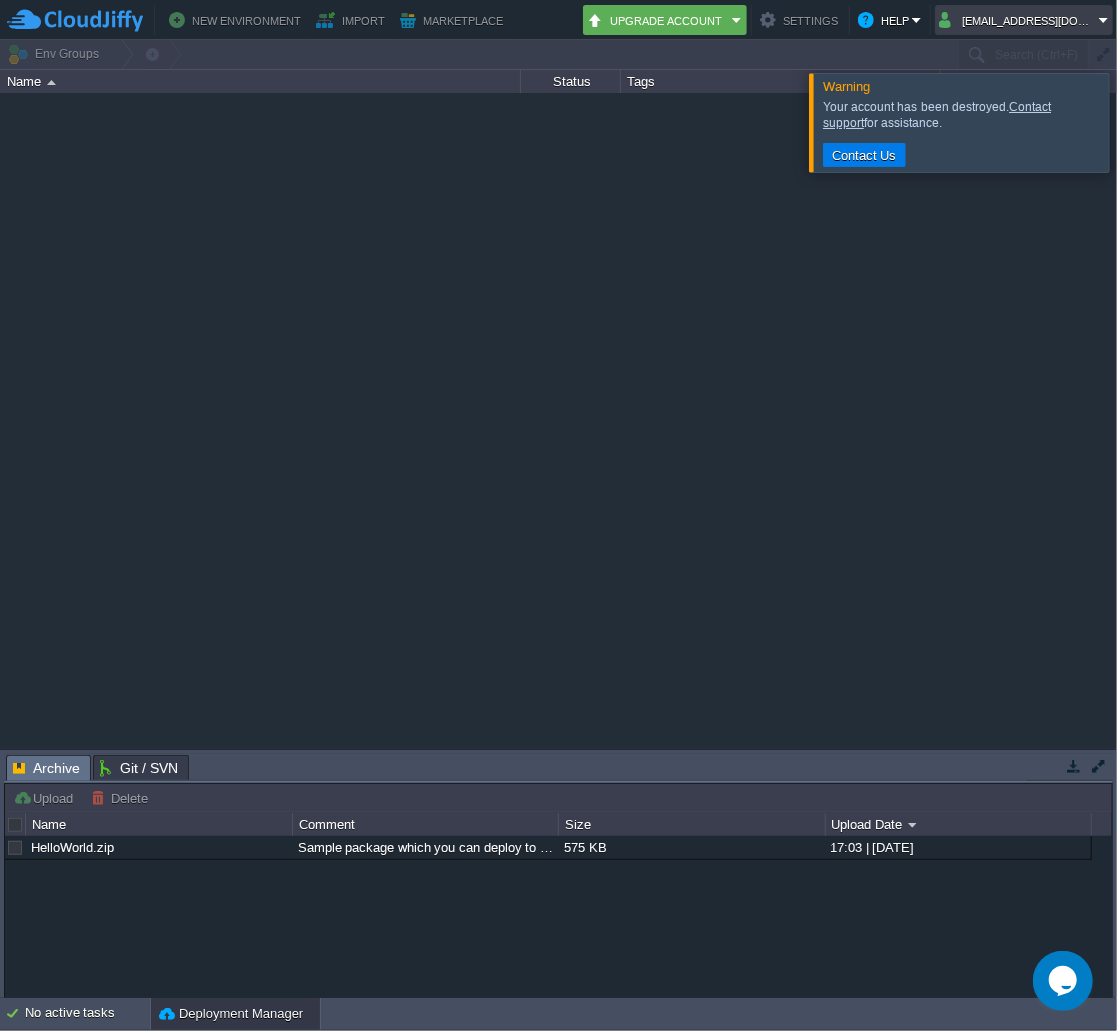 click on "[EMAIL_ADDRESS][DOMAIN_NAME]" at bounding box center [1019, 20] 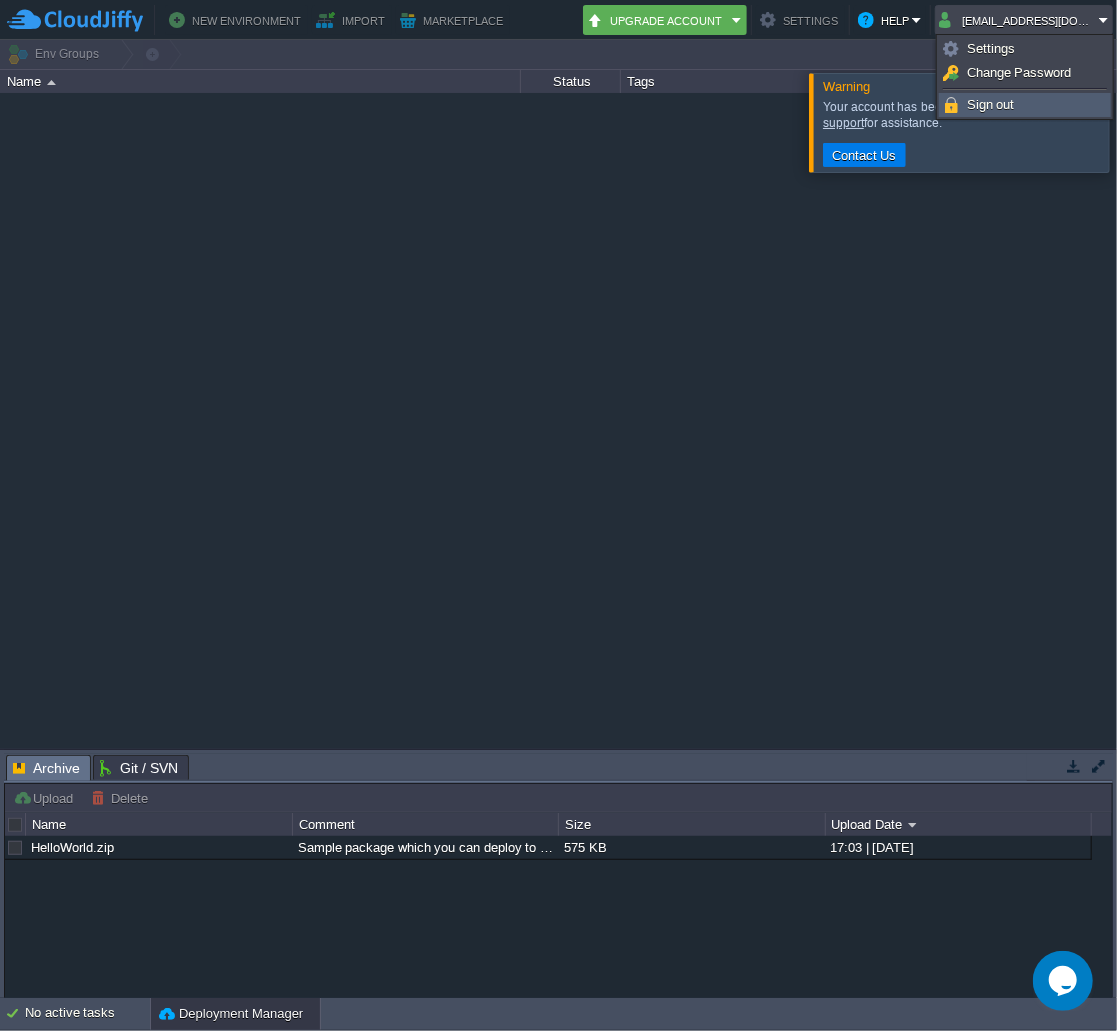 click on "Sign out" at bounding box center (991, 104) 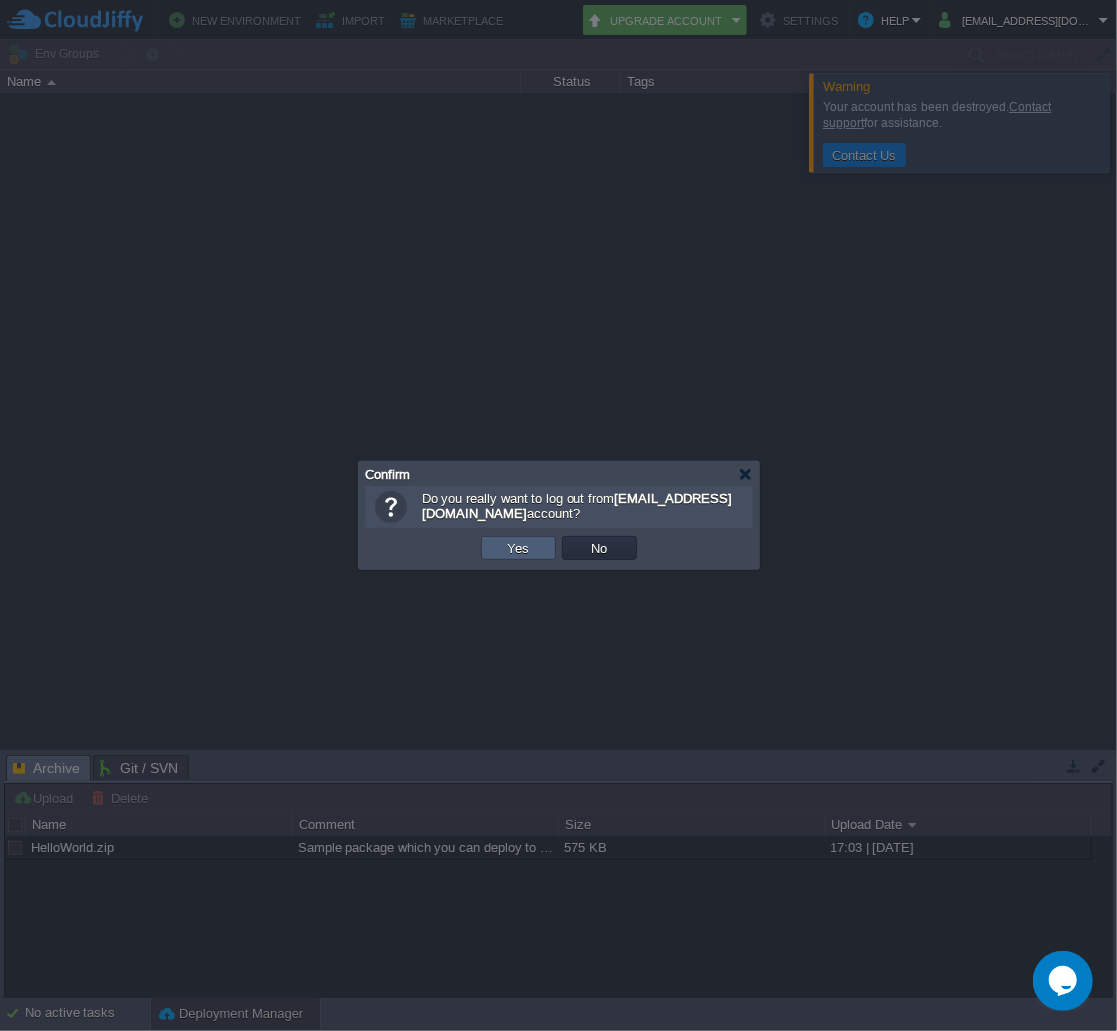 click on "Yes" at bounding box center [518, 548] 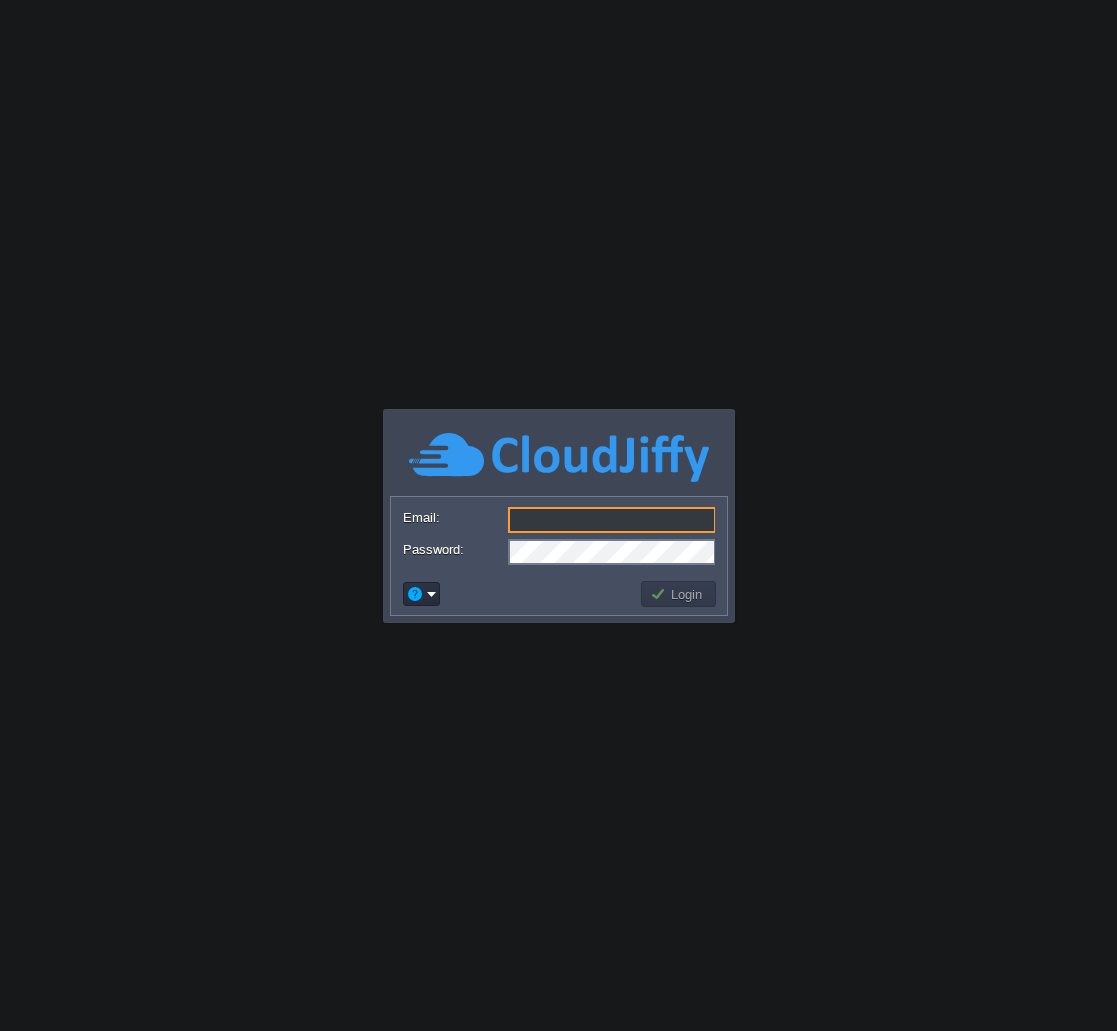 scroll, scrollTop: 0, scrollLeft: 0, axis: both 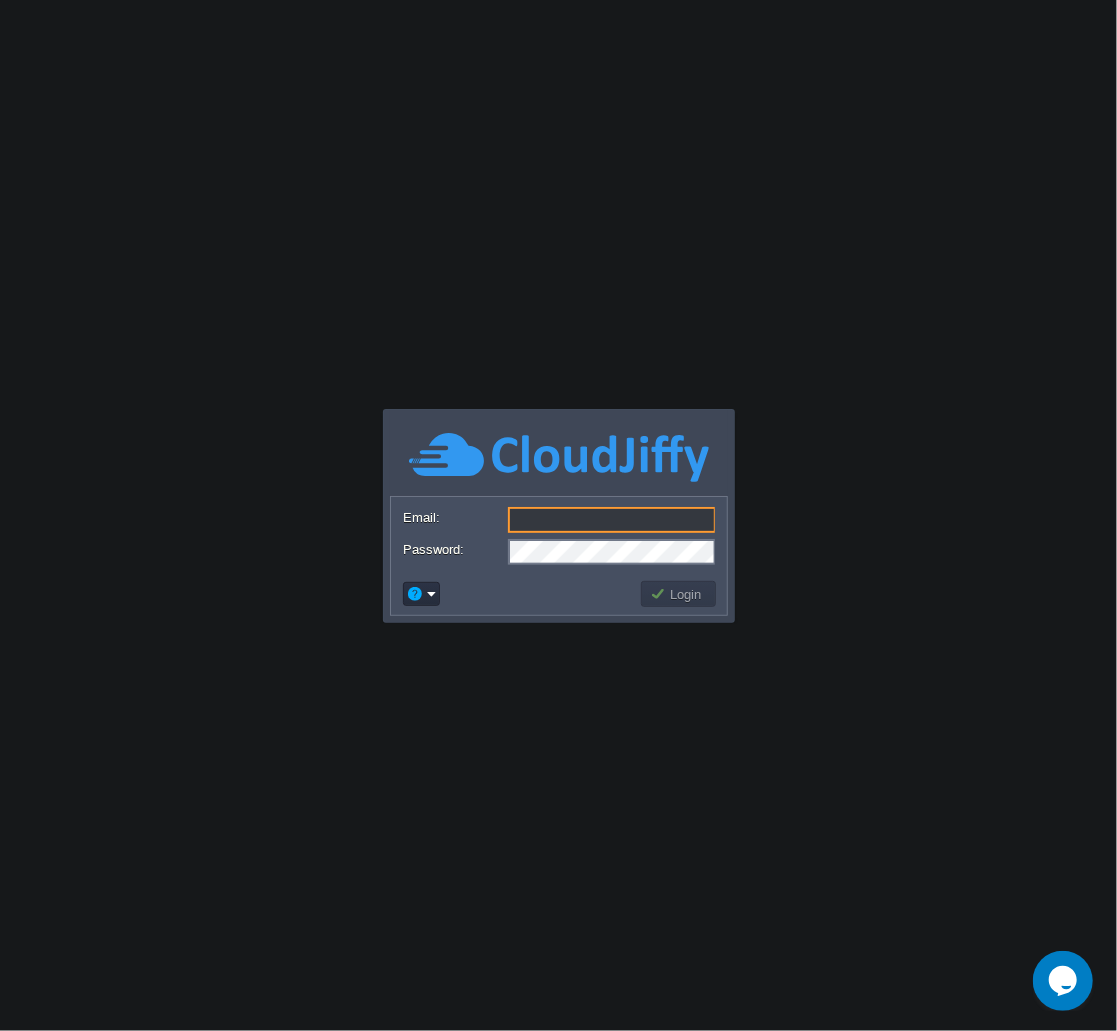 click on "Email:" at bounding box center [612, 520] 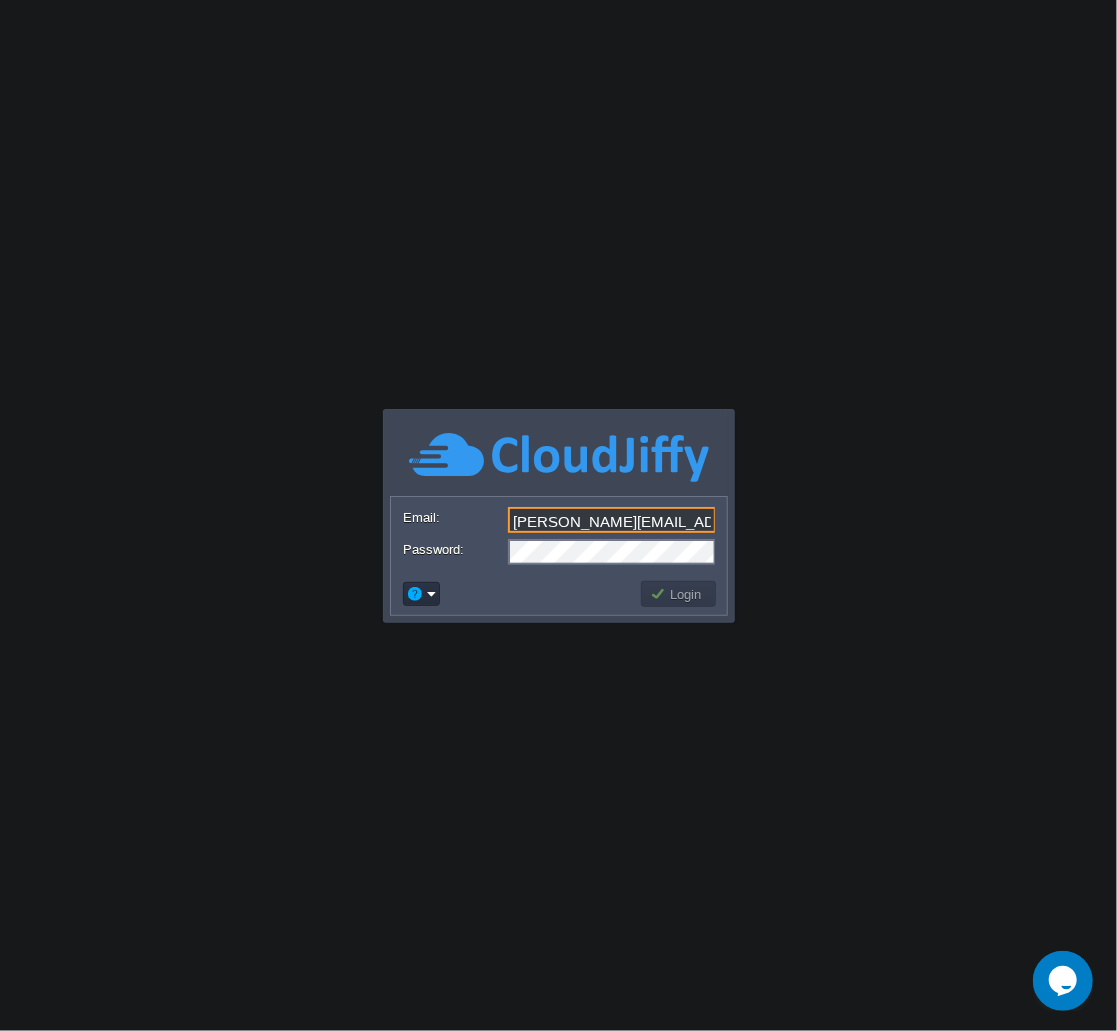 scroll, scrollTop: 0, scrollLeft: 37, axis: horizontal 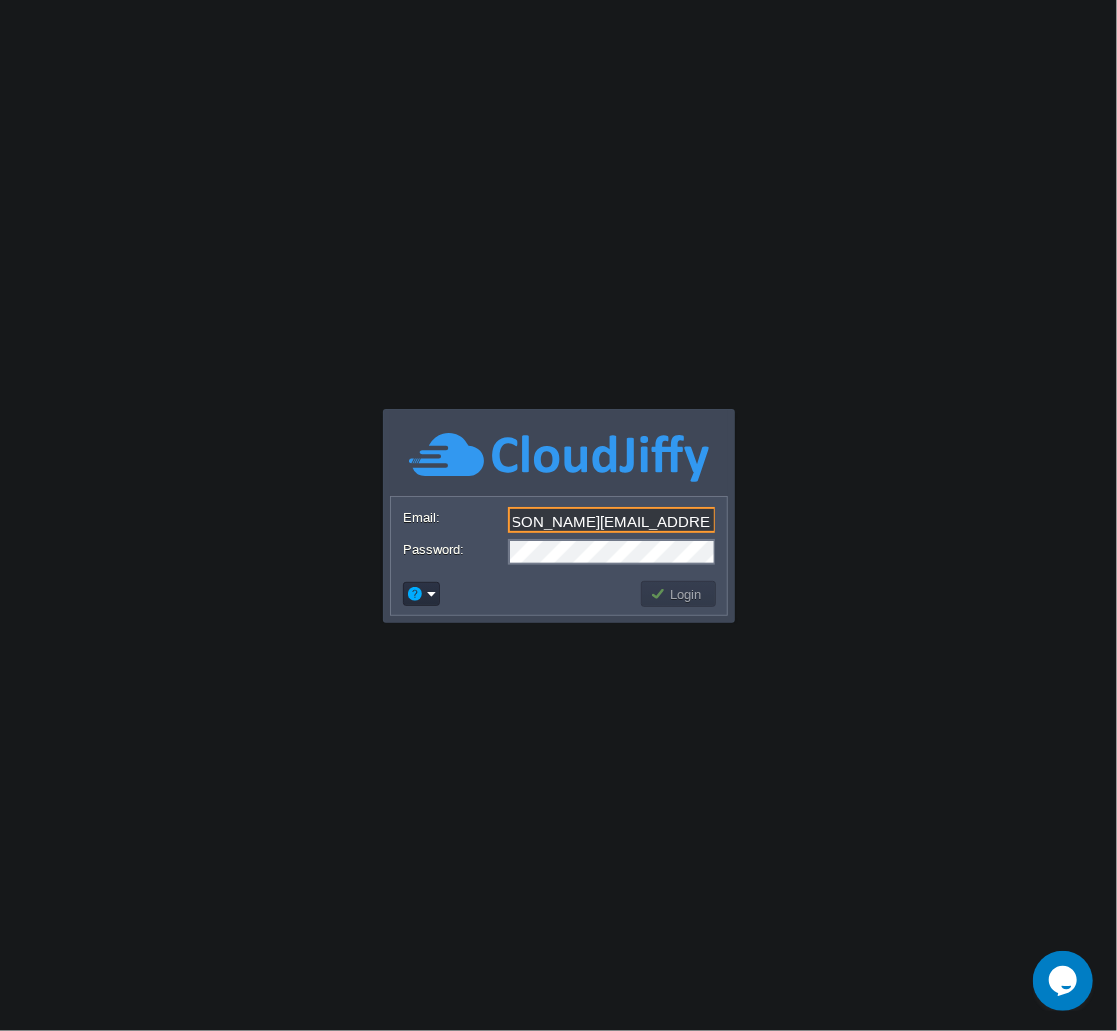 type on "[PERSON_NAME][EMAIL_ADDRESS][PERSON_NAME][DOMAIN_NAME]" 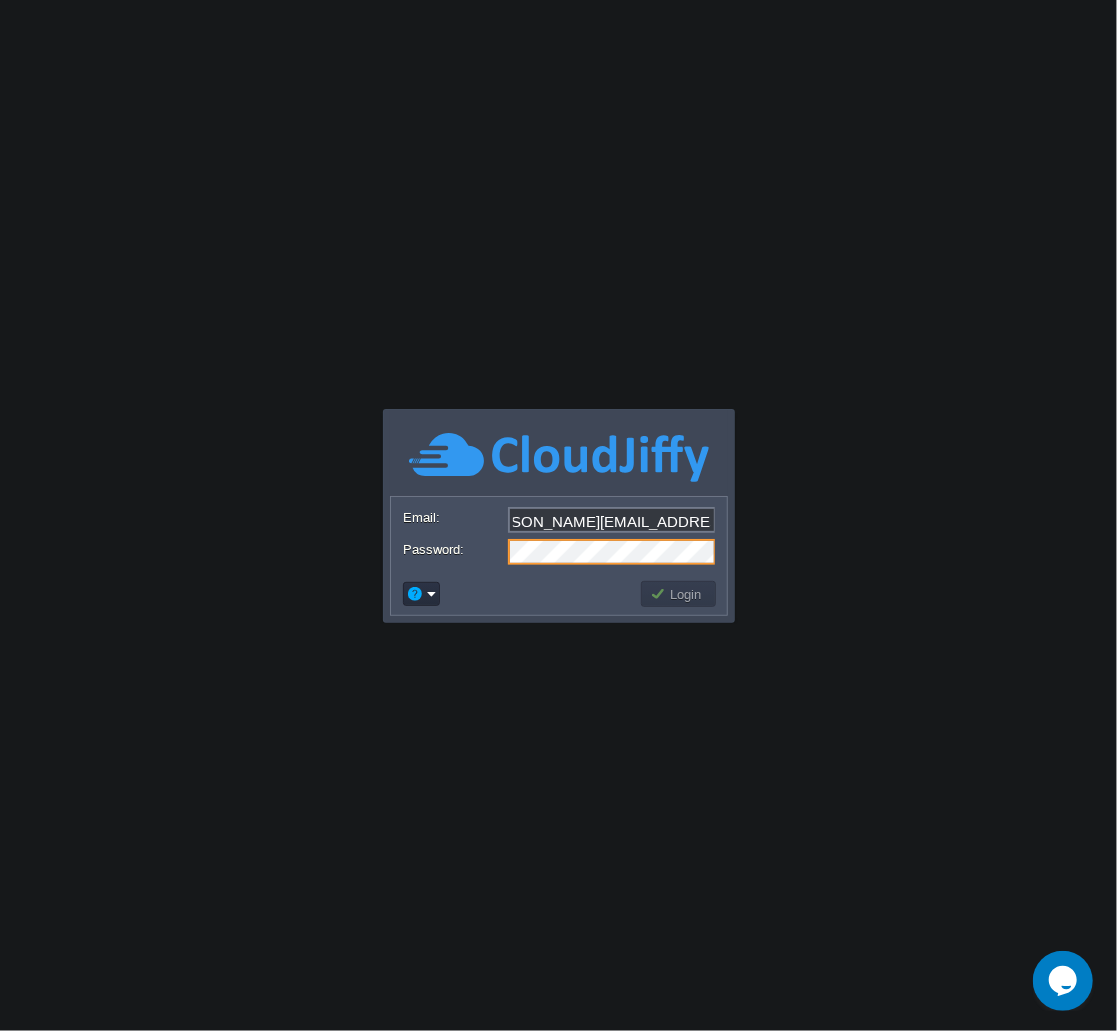 scroll, scrollTop: 0, scrollLeft: 37, axis: horizontal 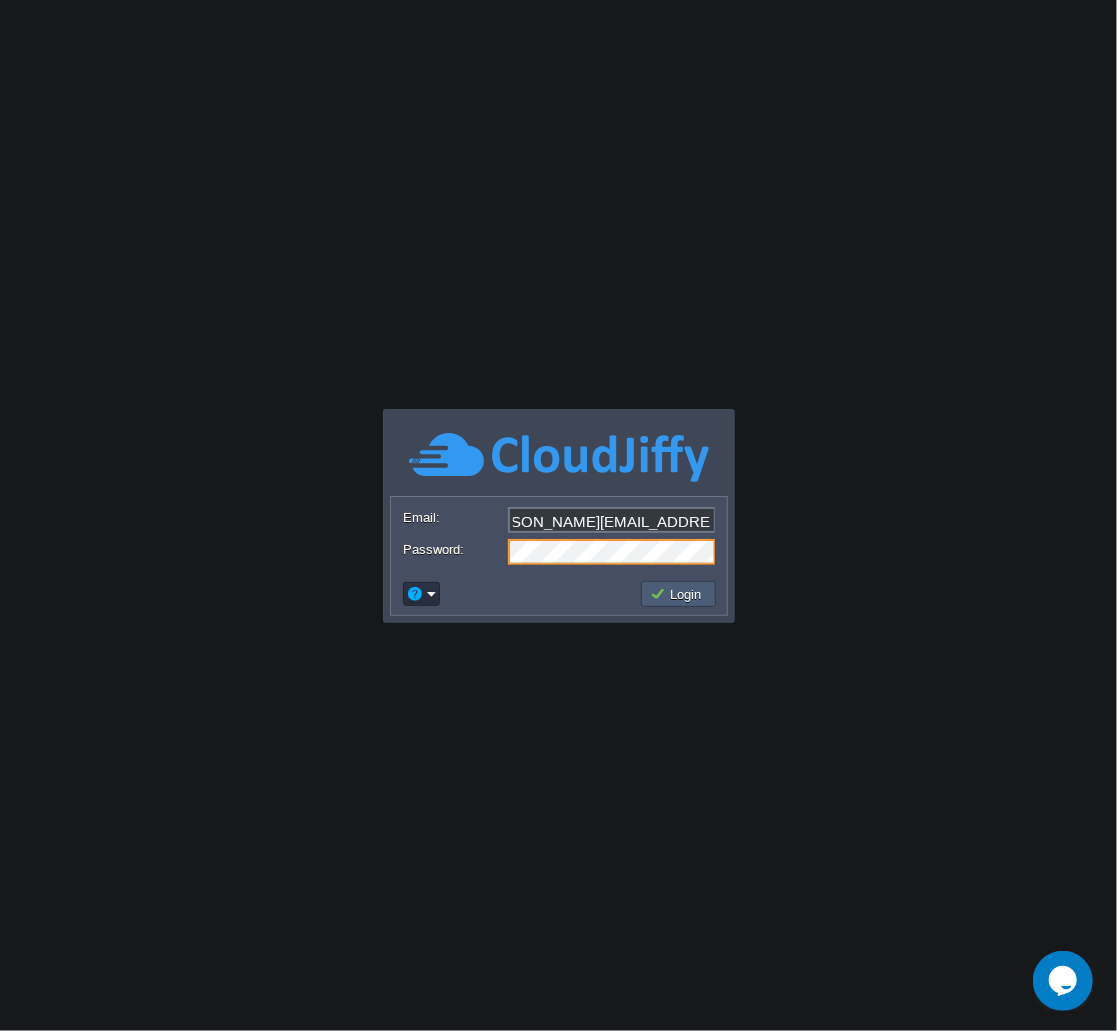 click on "Login" at bounding box center [679, 594] 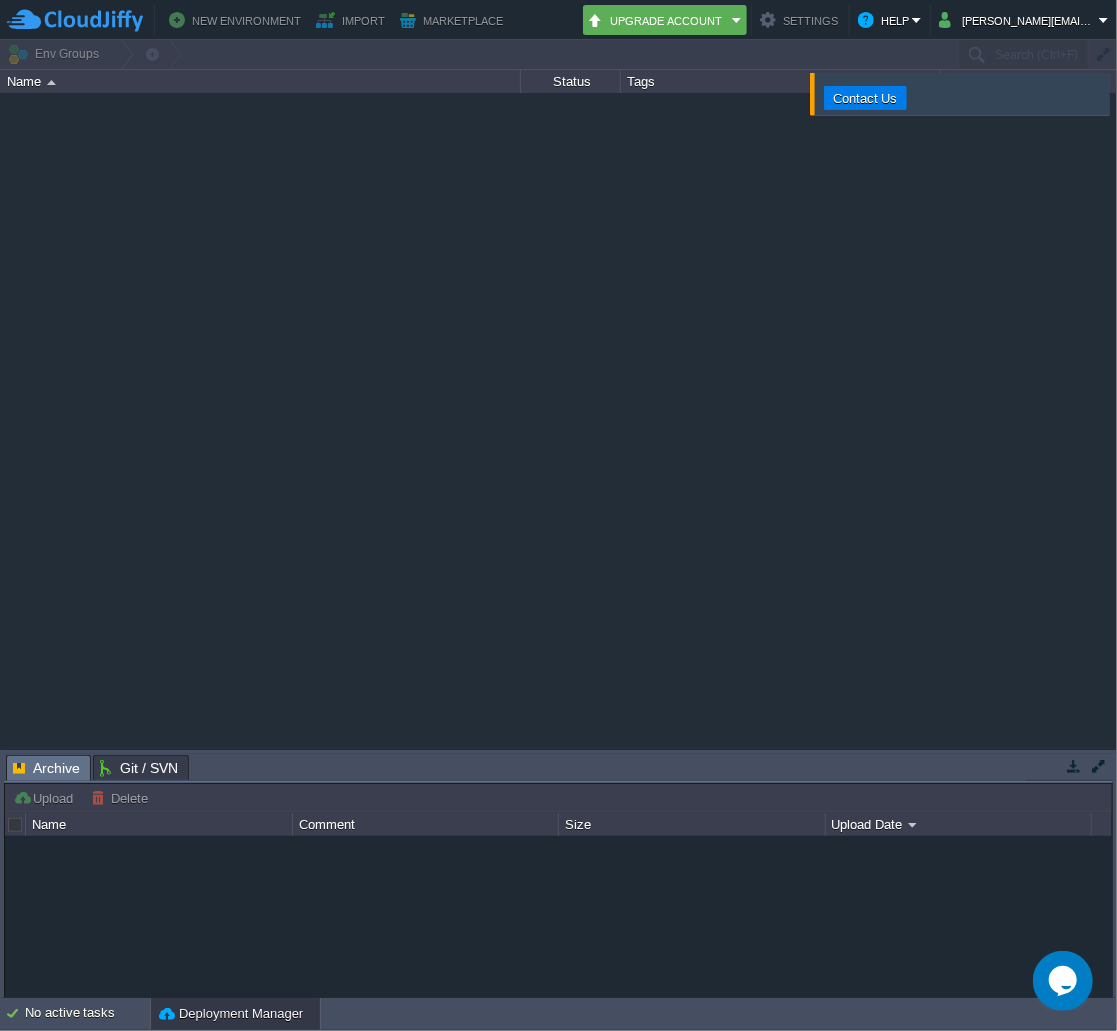 type on "Search (Ctrl+F)" 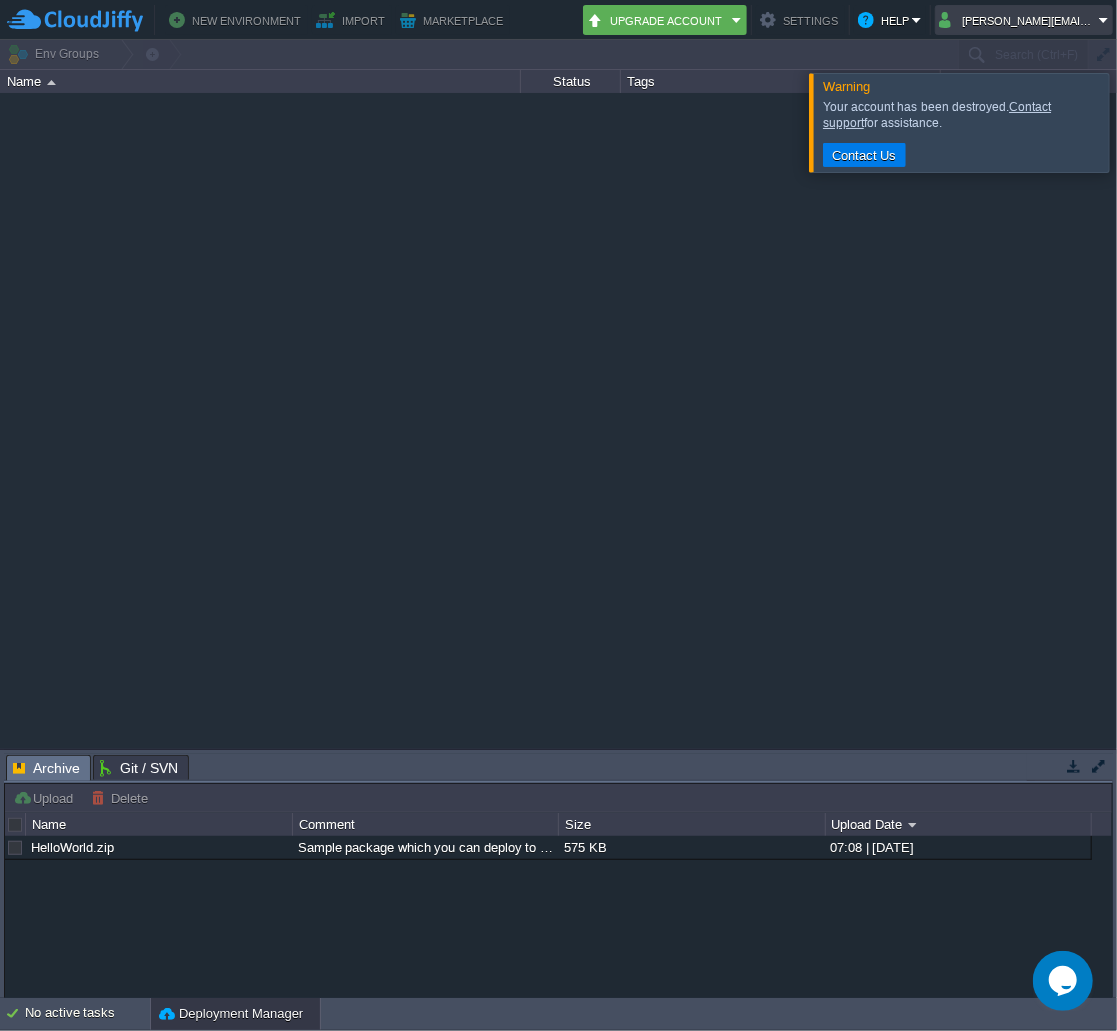click on "[PERSON_NAME][EMAIL_ADDRESS][PERSON_NAME][DOMAIN_NAME]" at bounding box center (1024, 20) 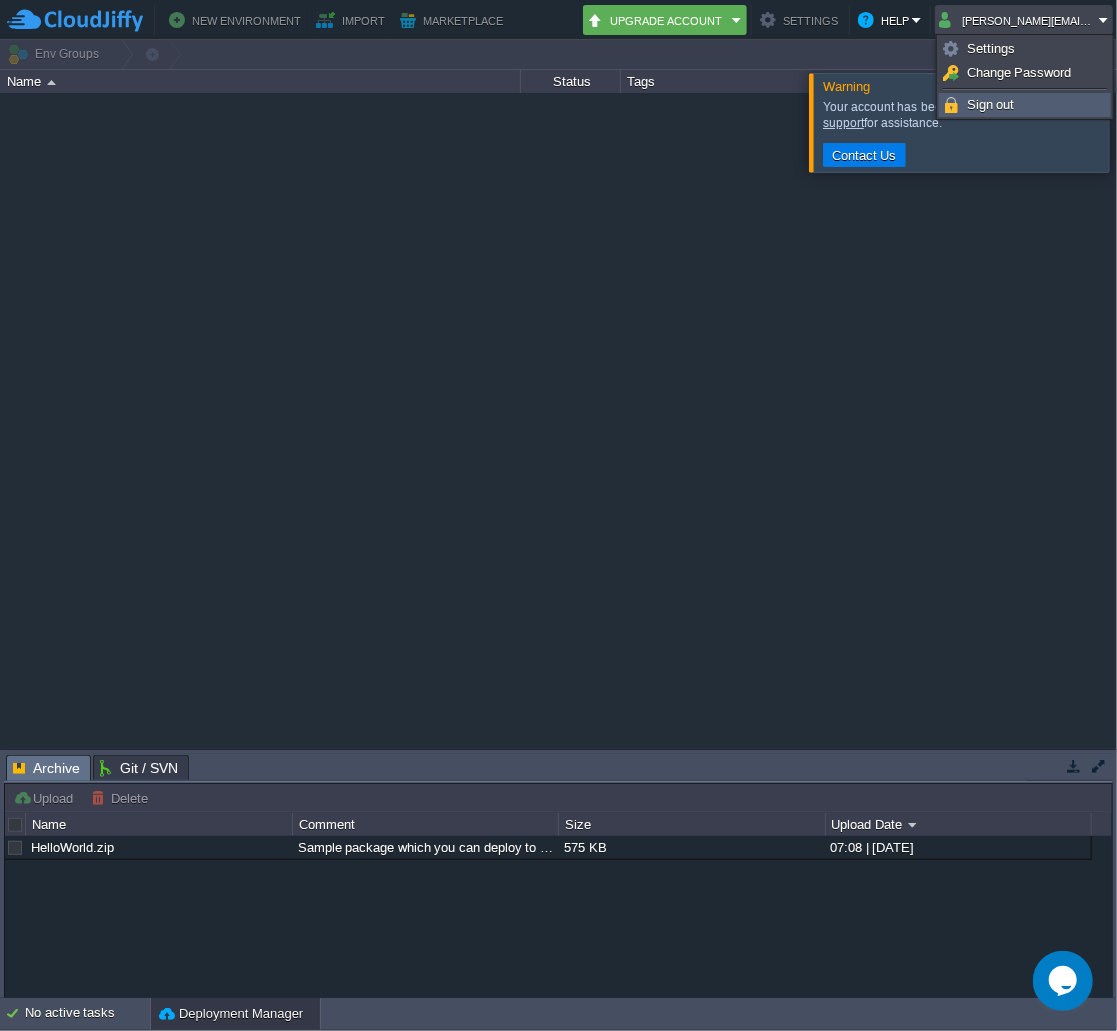 click on "Sign out" at bounding box center [991, 104] 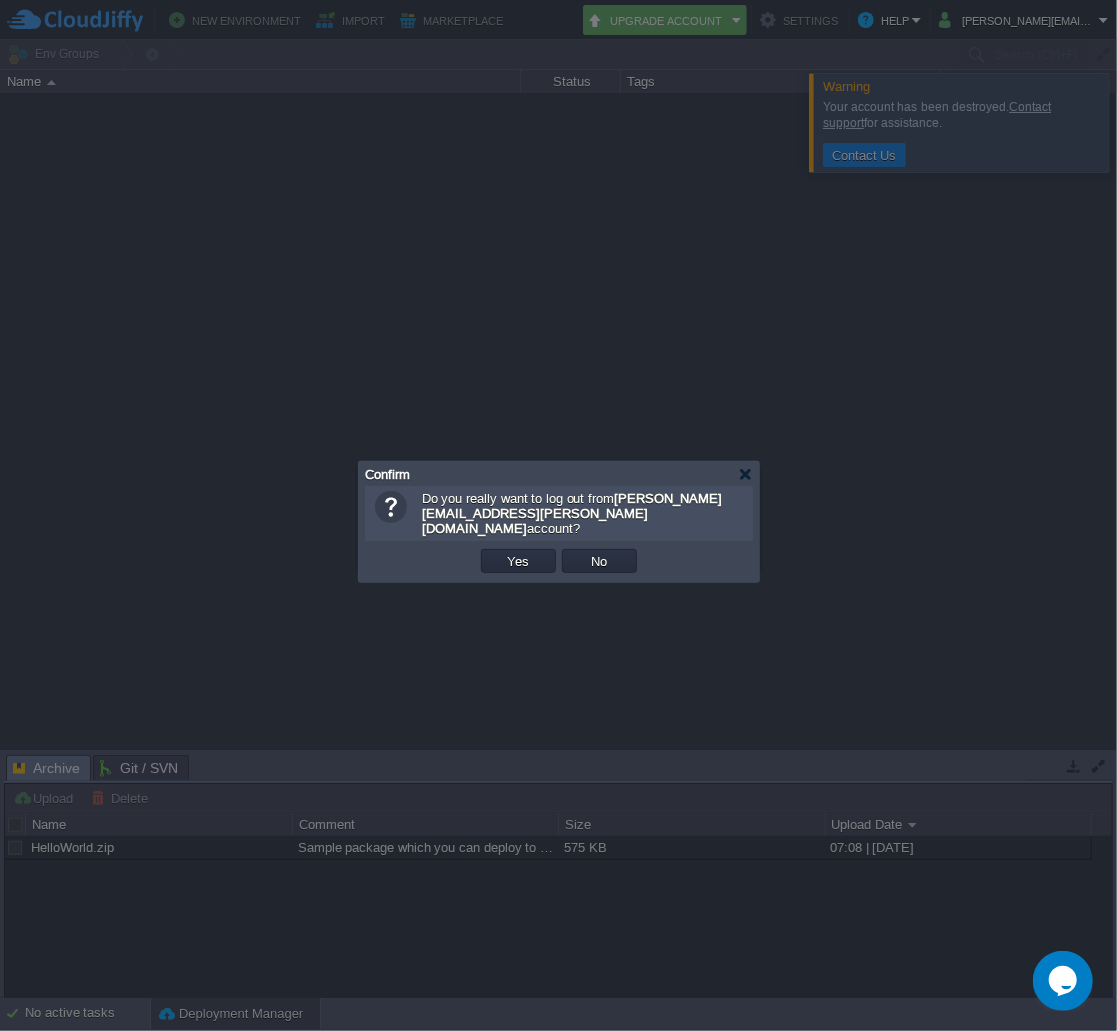 type 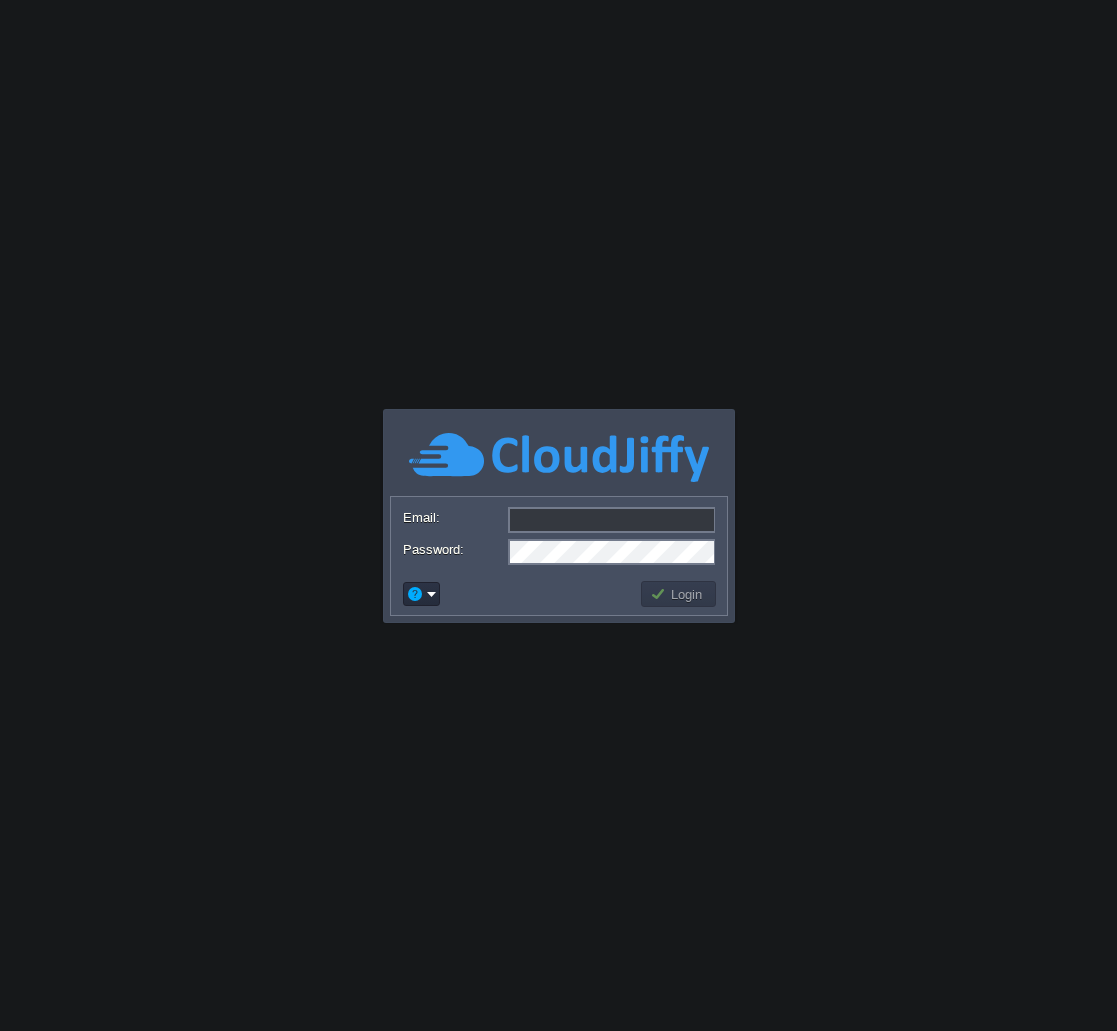 scroll, scrollTop: 0, scrollLeft: 0, axis: both 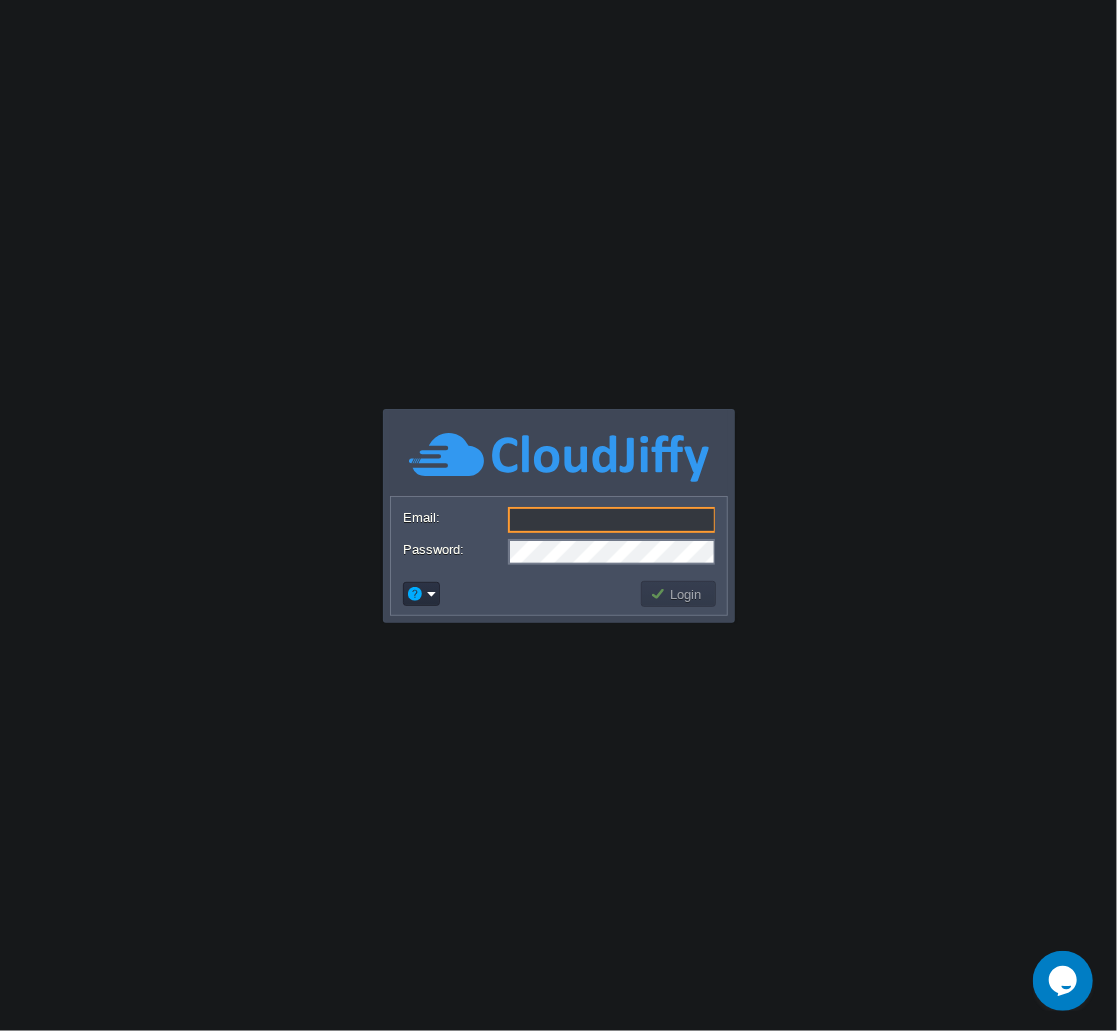 click on "Email:" at bounding box center (612, 520) 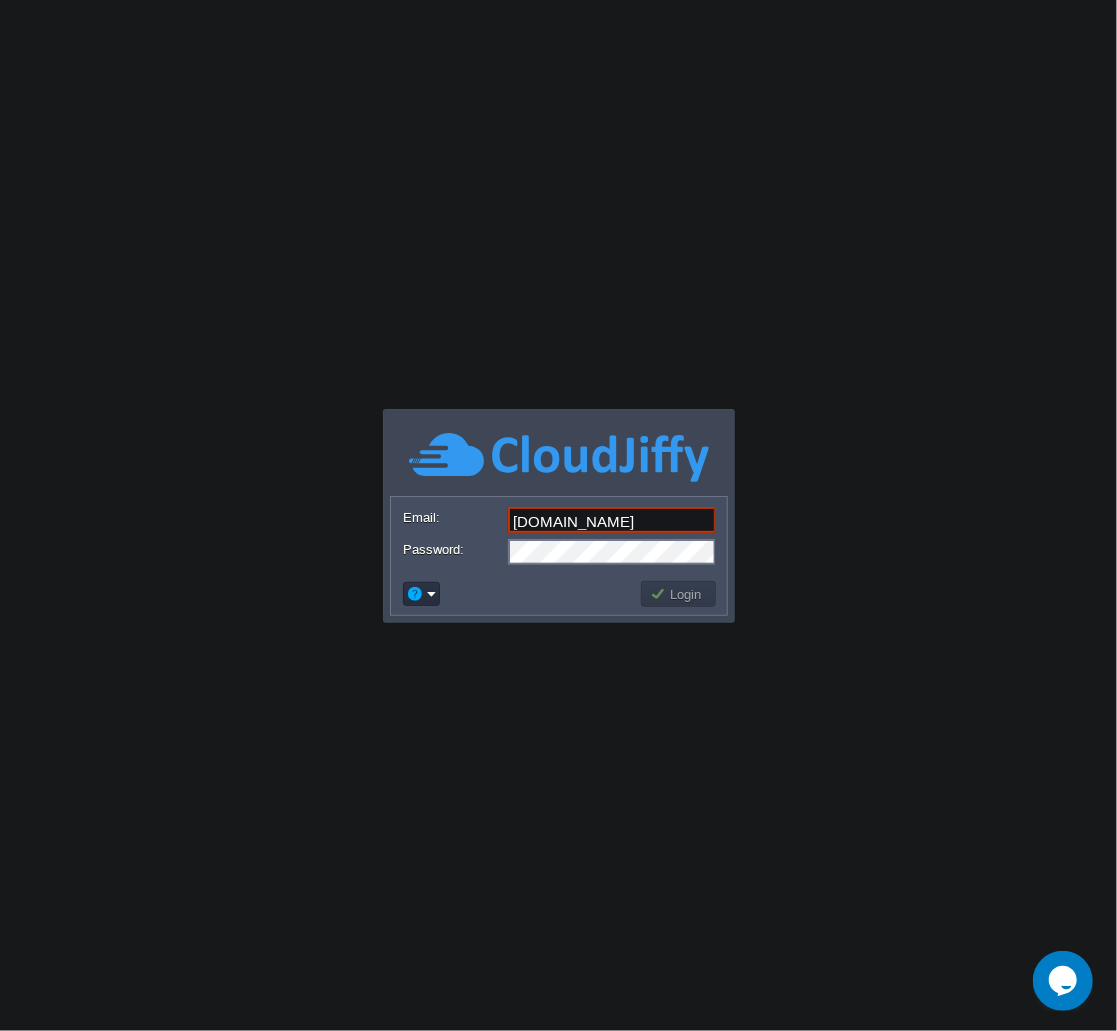 click on "manage.znetlive.com" at bounding box center [612, 520] 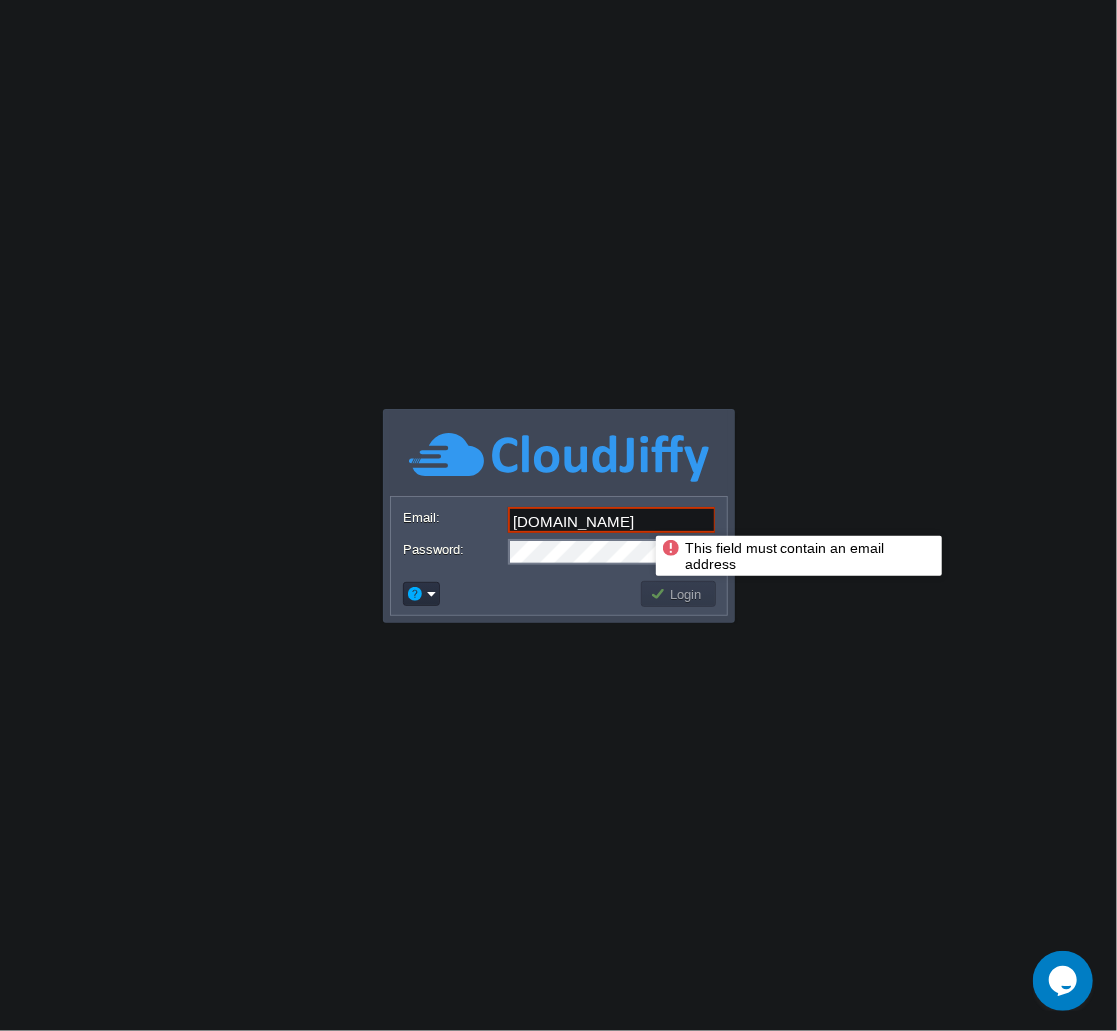paste on "jhonalex109@gmail" 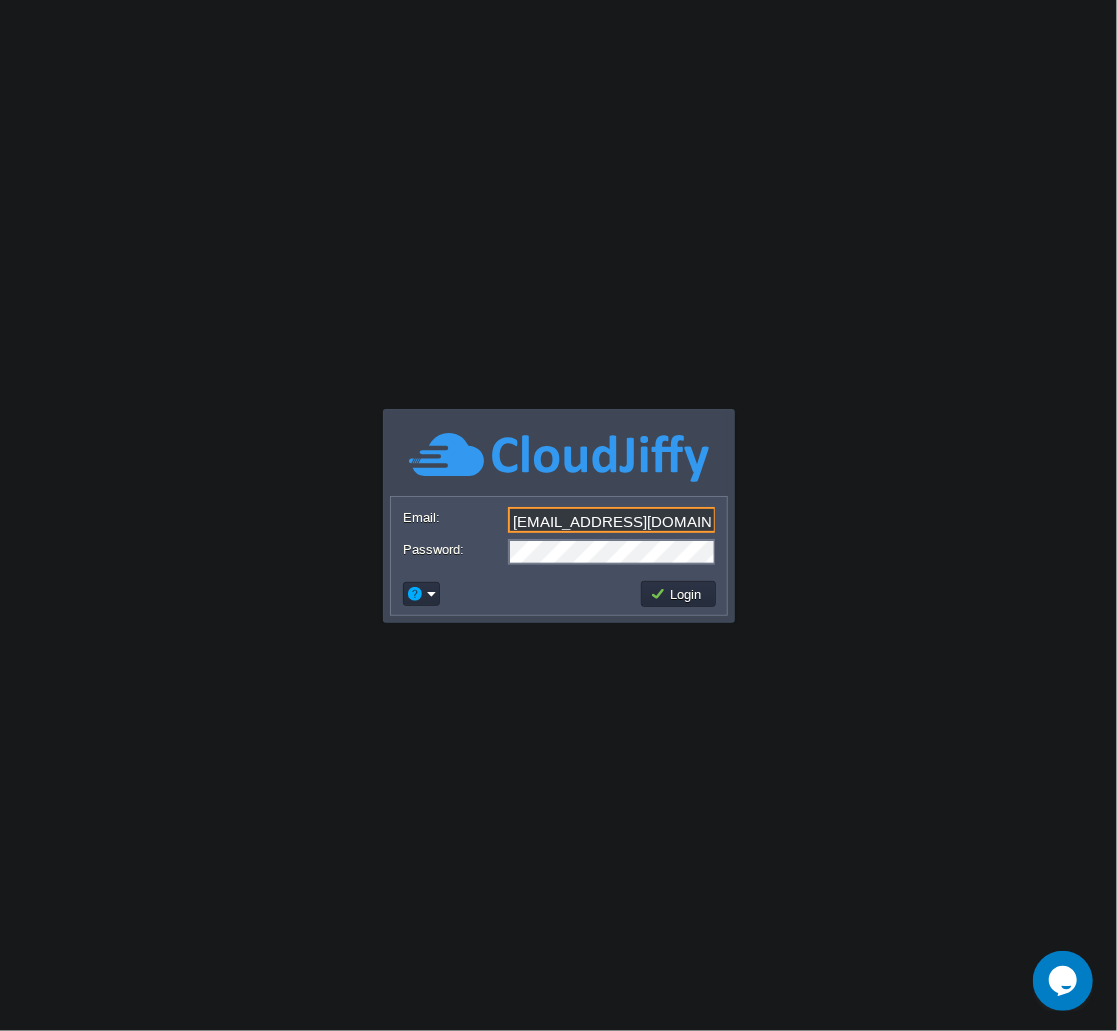 type on "jhonalex109@gmail.com" 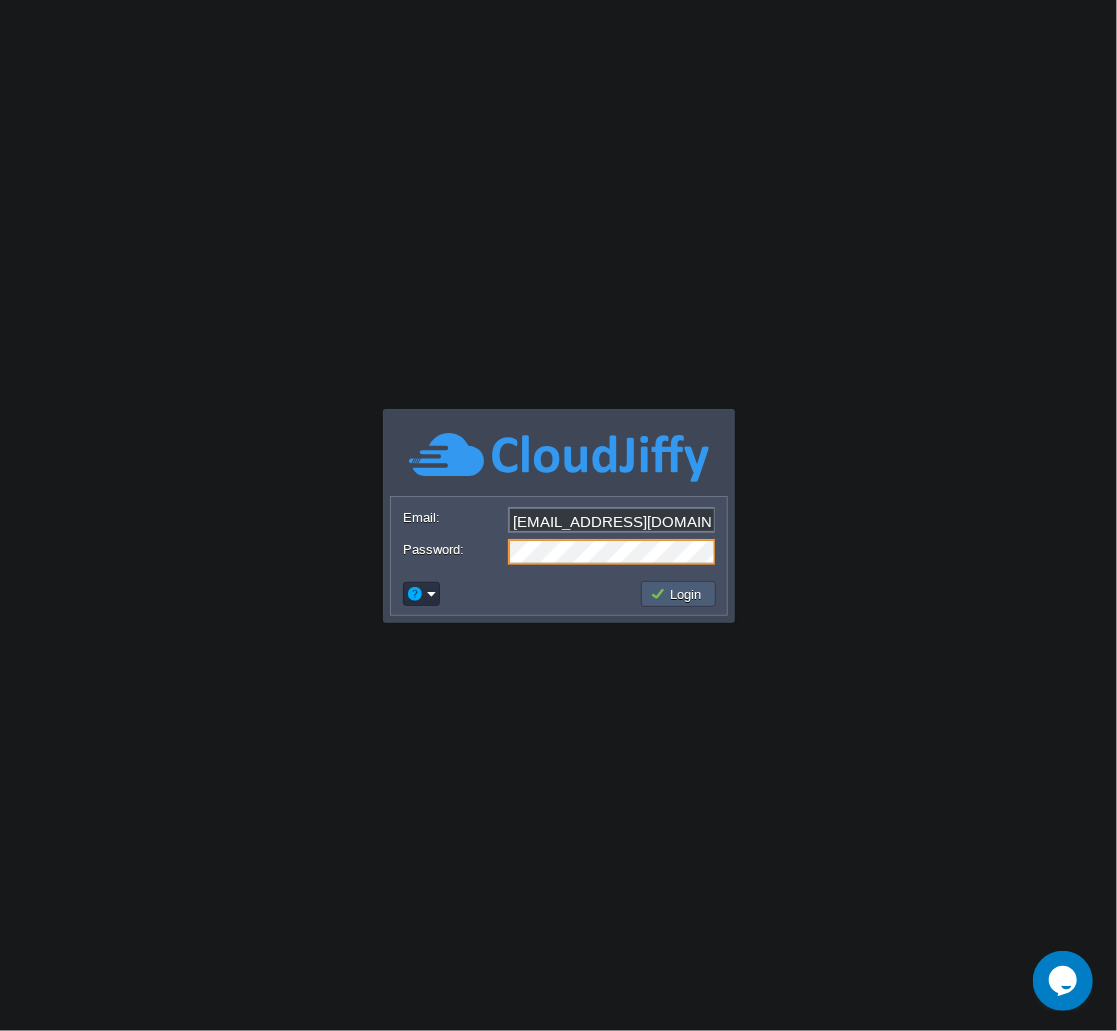 click on "Login" at bounding box center (678, 594) 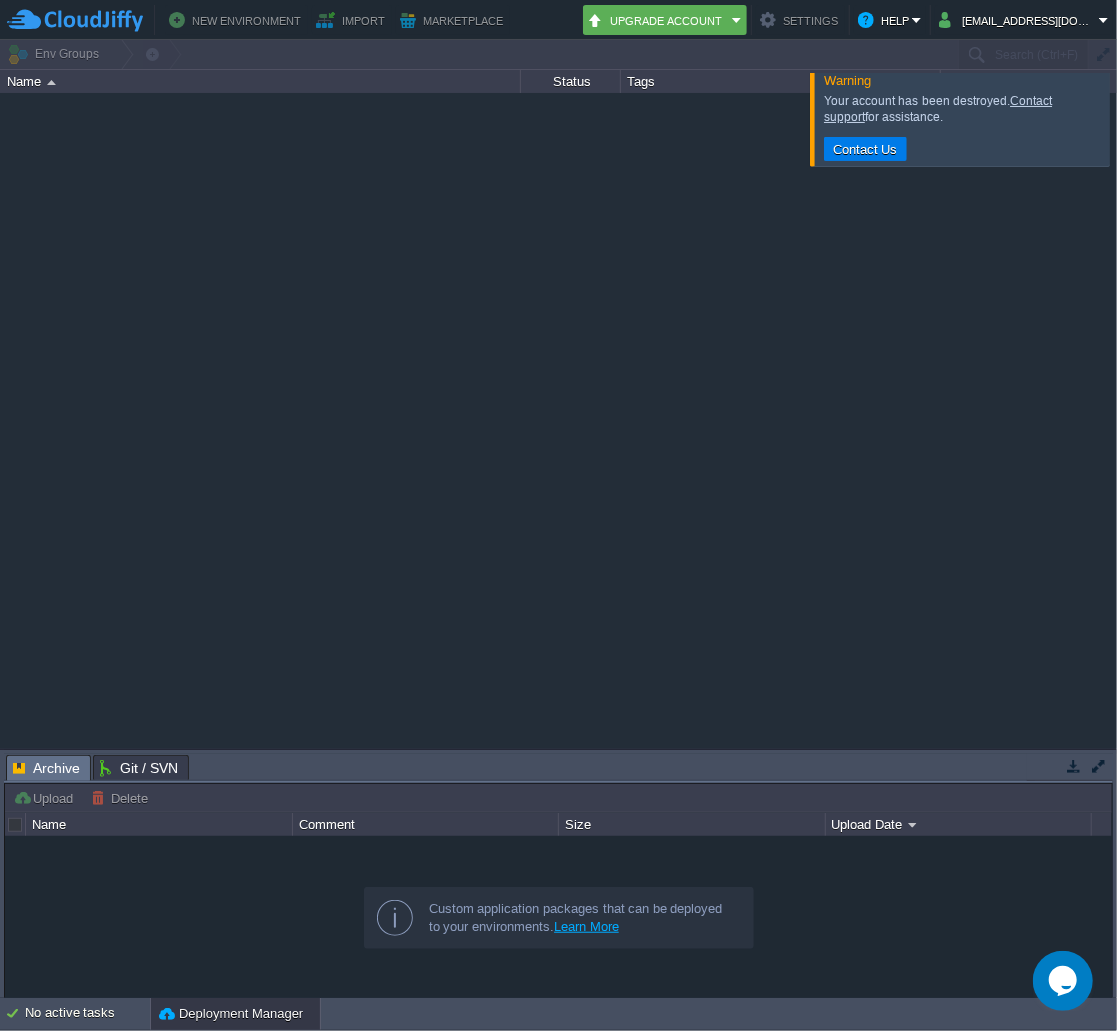 type on "Search (Ctrl+F)" 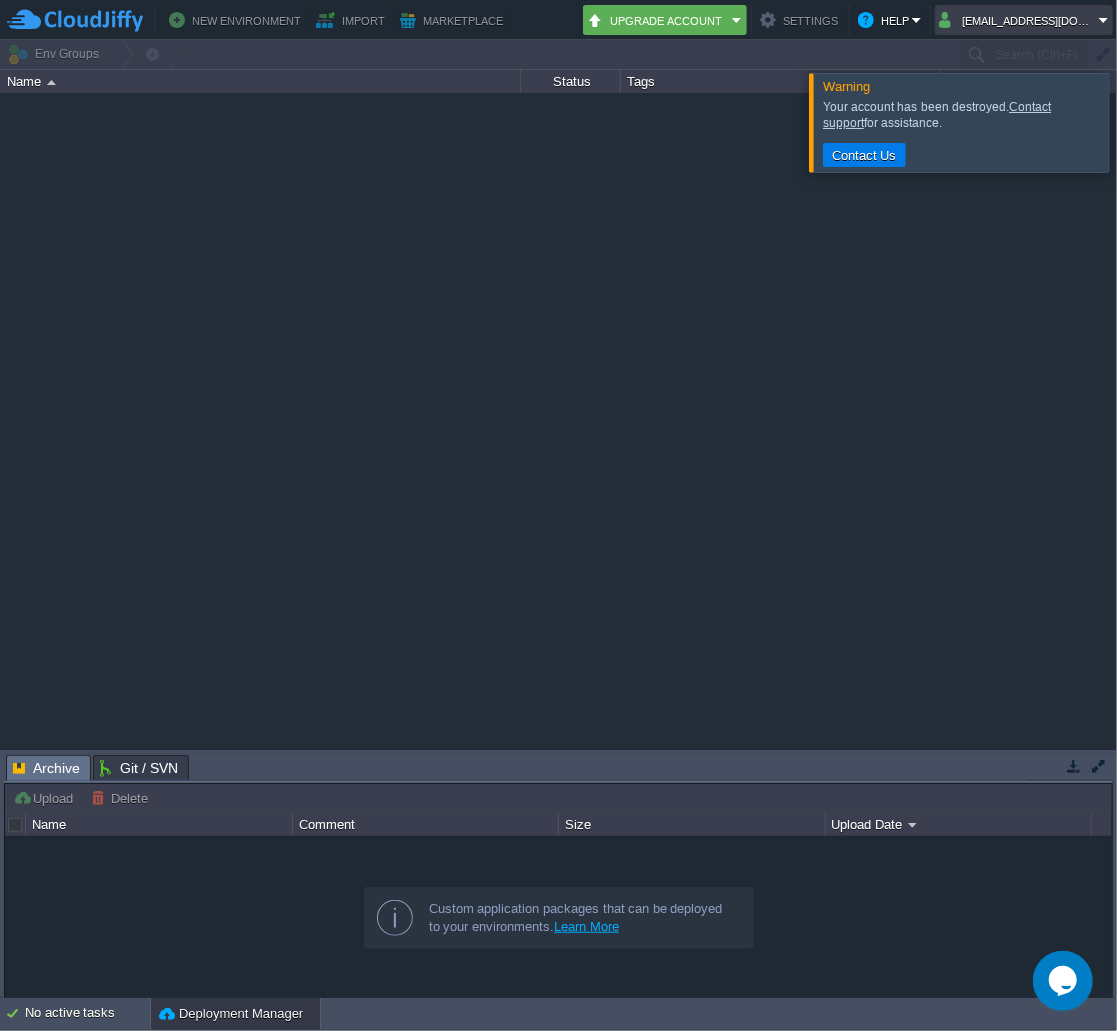 click on "jhonalex109@gmail.com" at bounding box center [1024, 20] 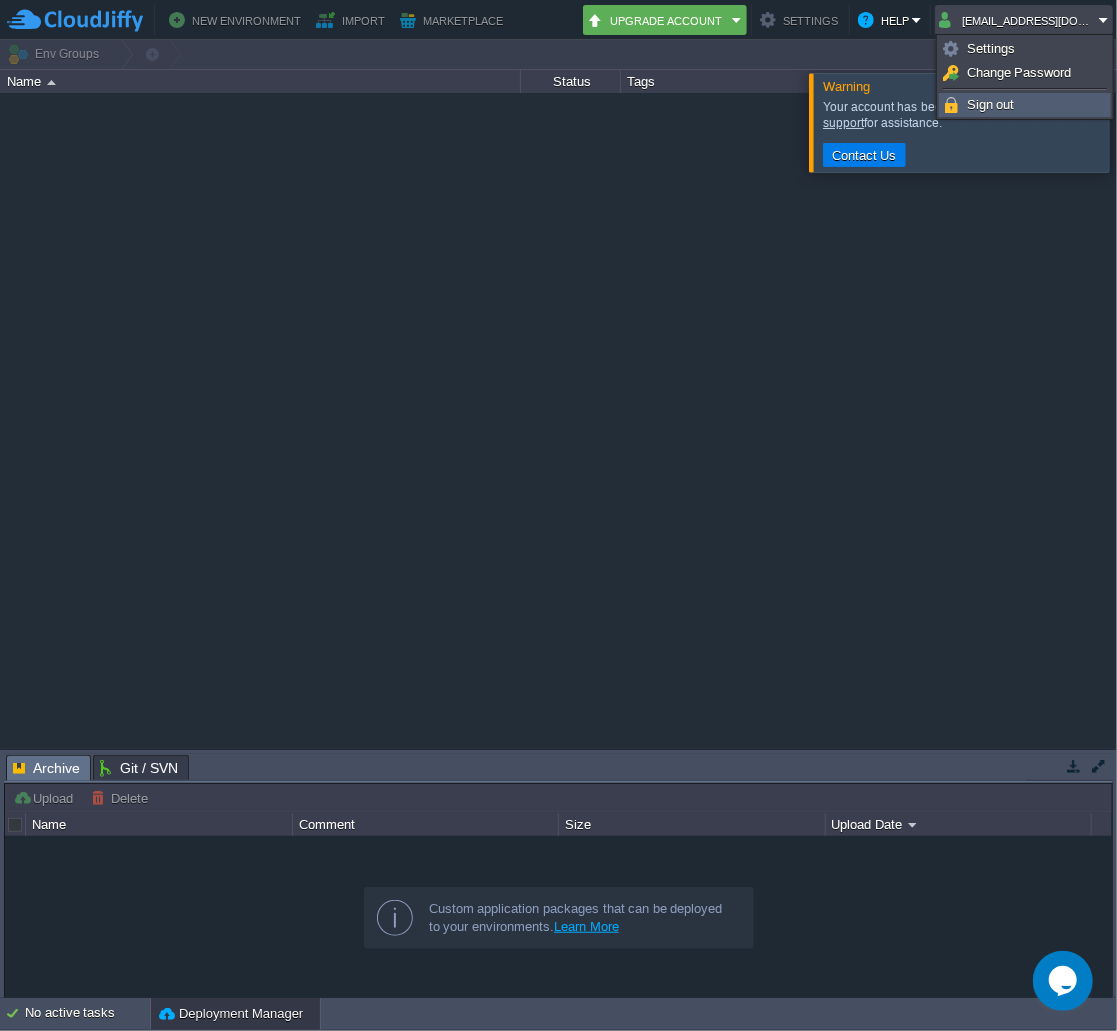 click on "Sign out" at bounding box center [991, 104] 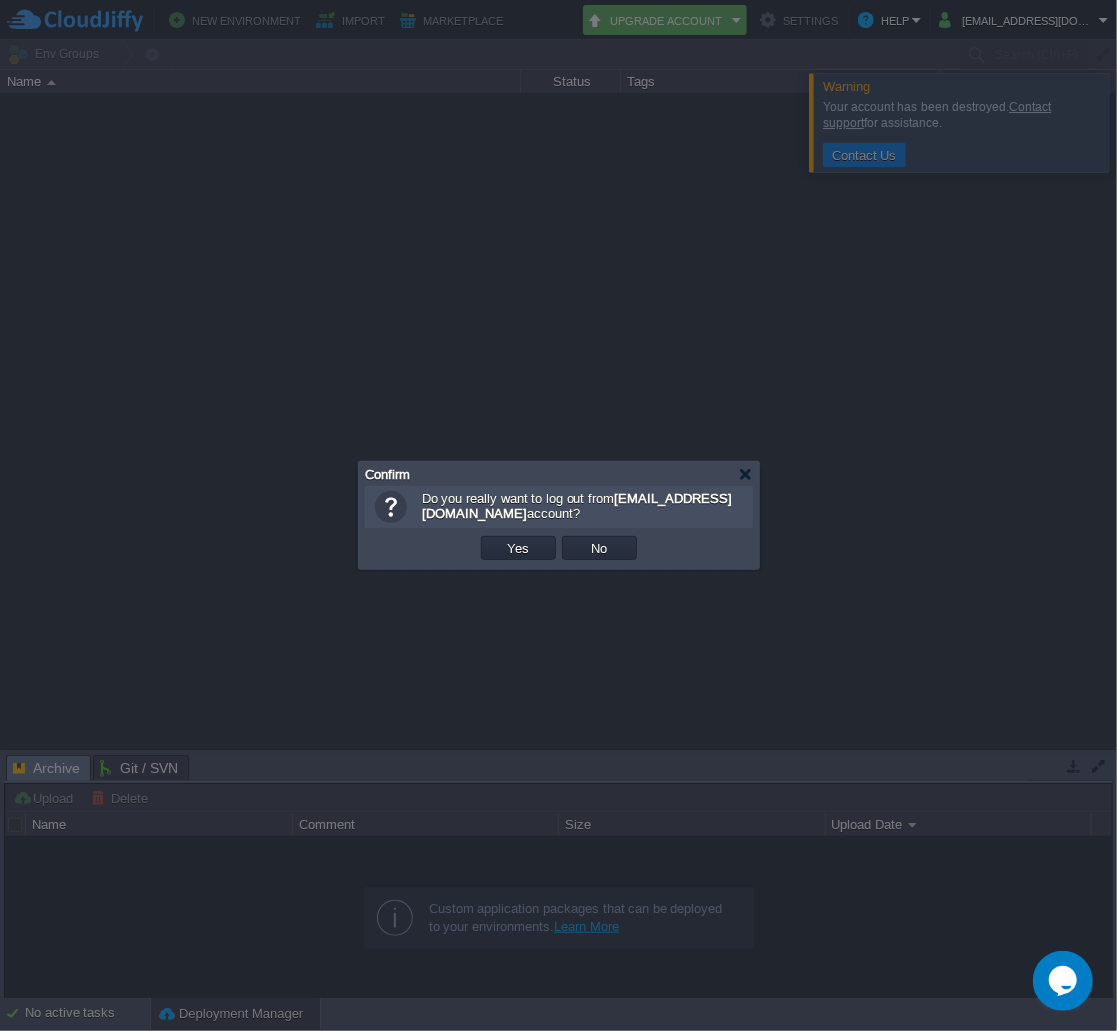 type 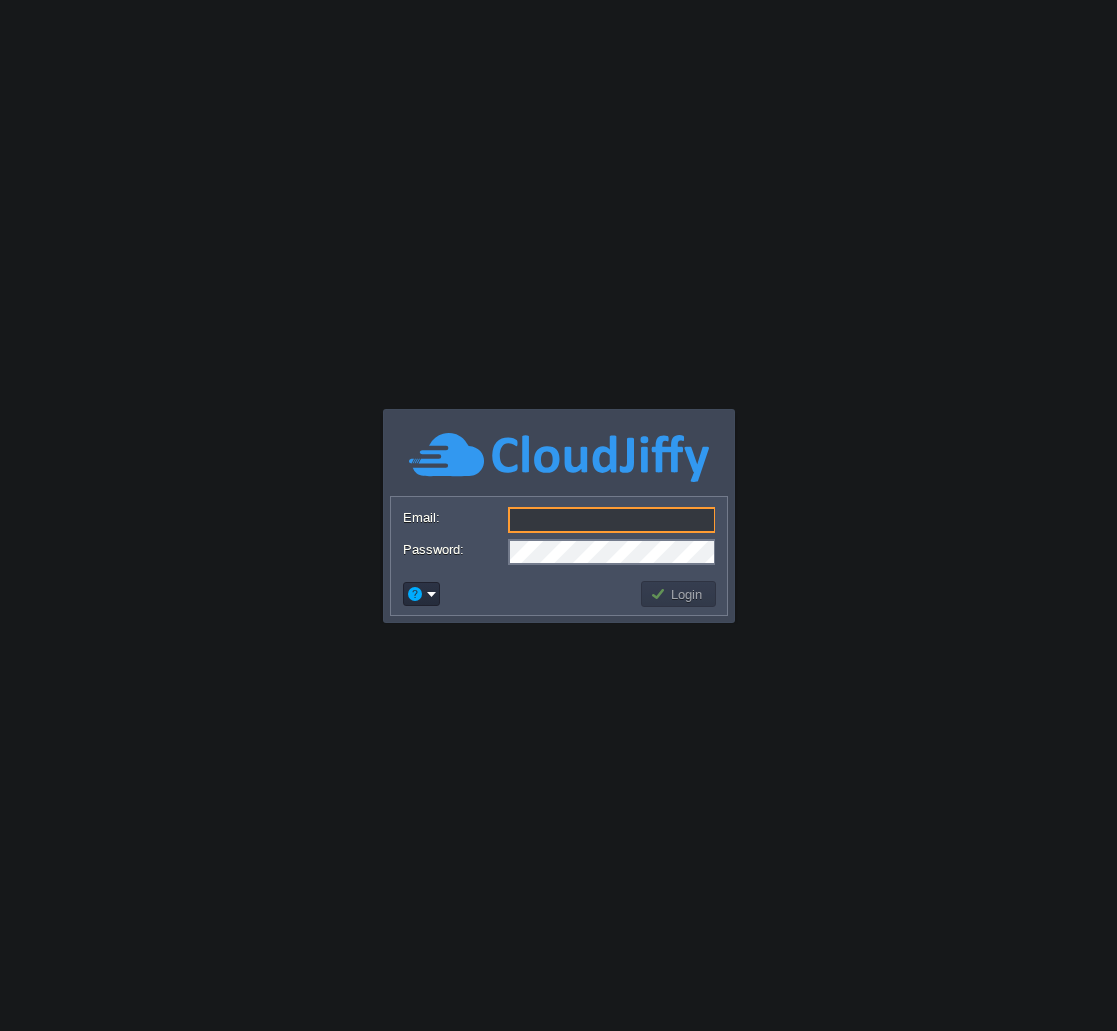 scroll, scrollTop: 0, scrollLeft: 0, axis: both 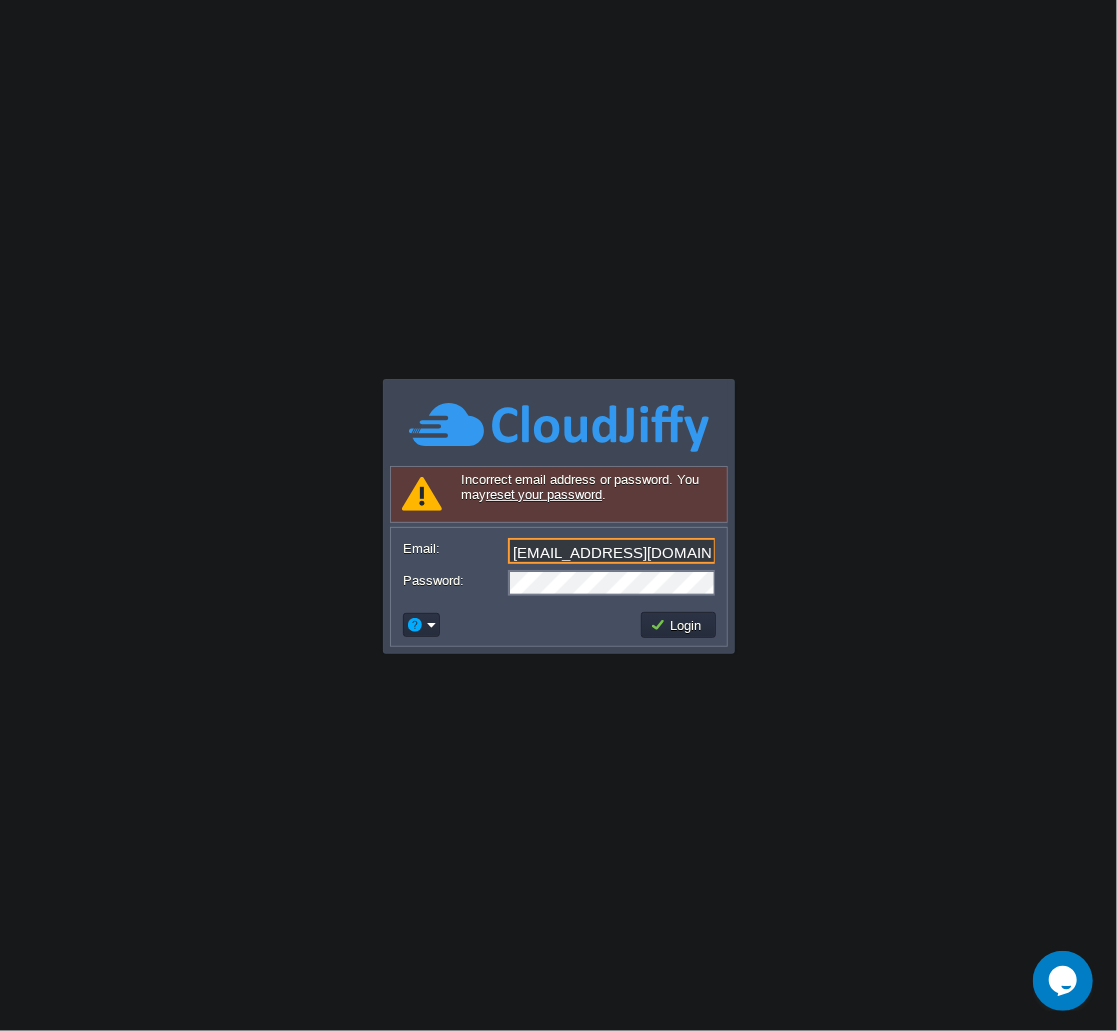 click on "[EMAIL_ADDRESS][DOMAIN_NAME]" at bounding box center [612, 551] 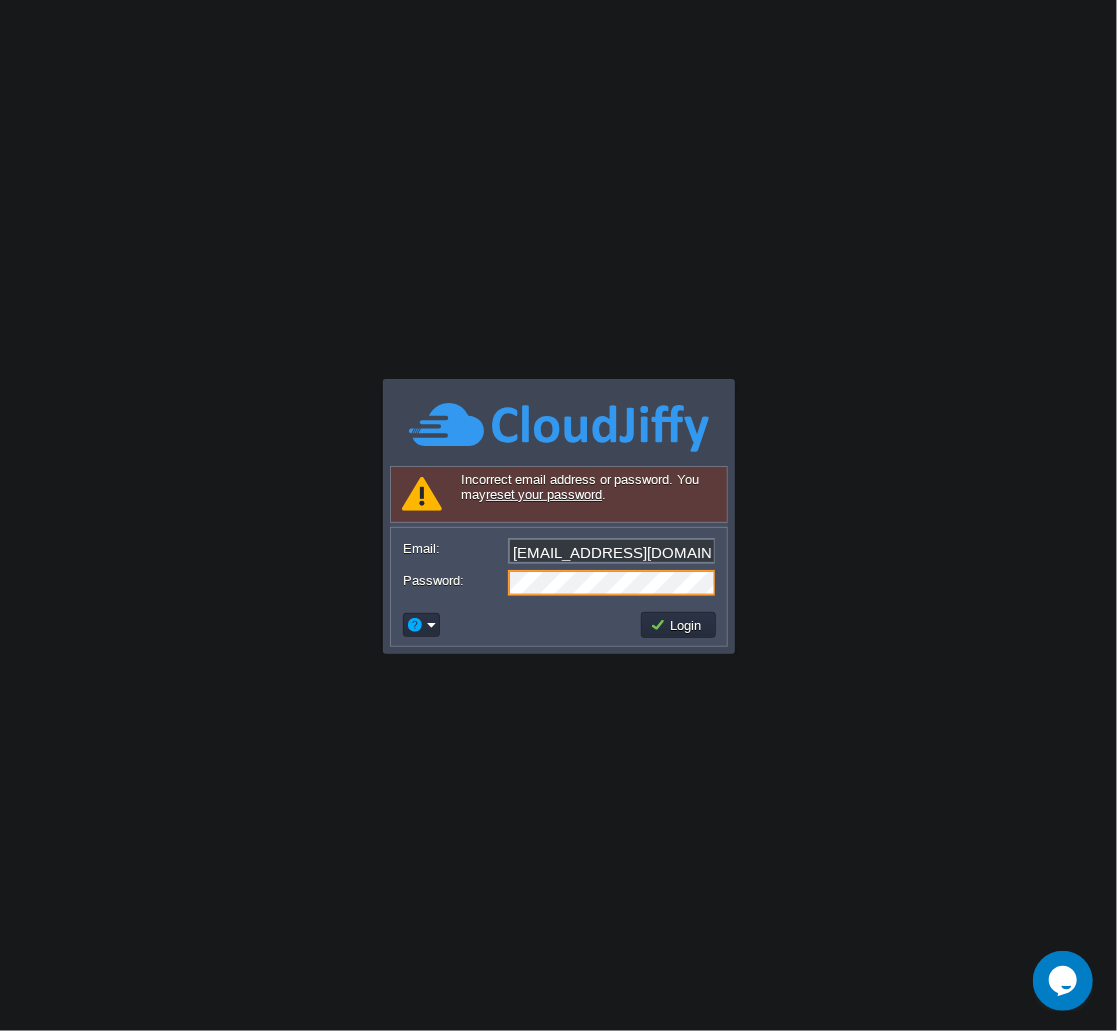 click on "Login" at bounding box center [678, 625] 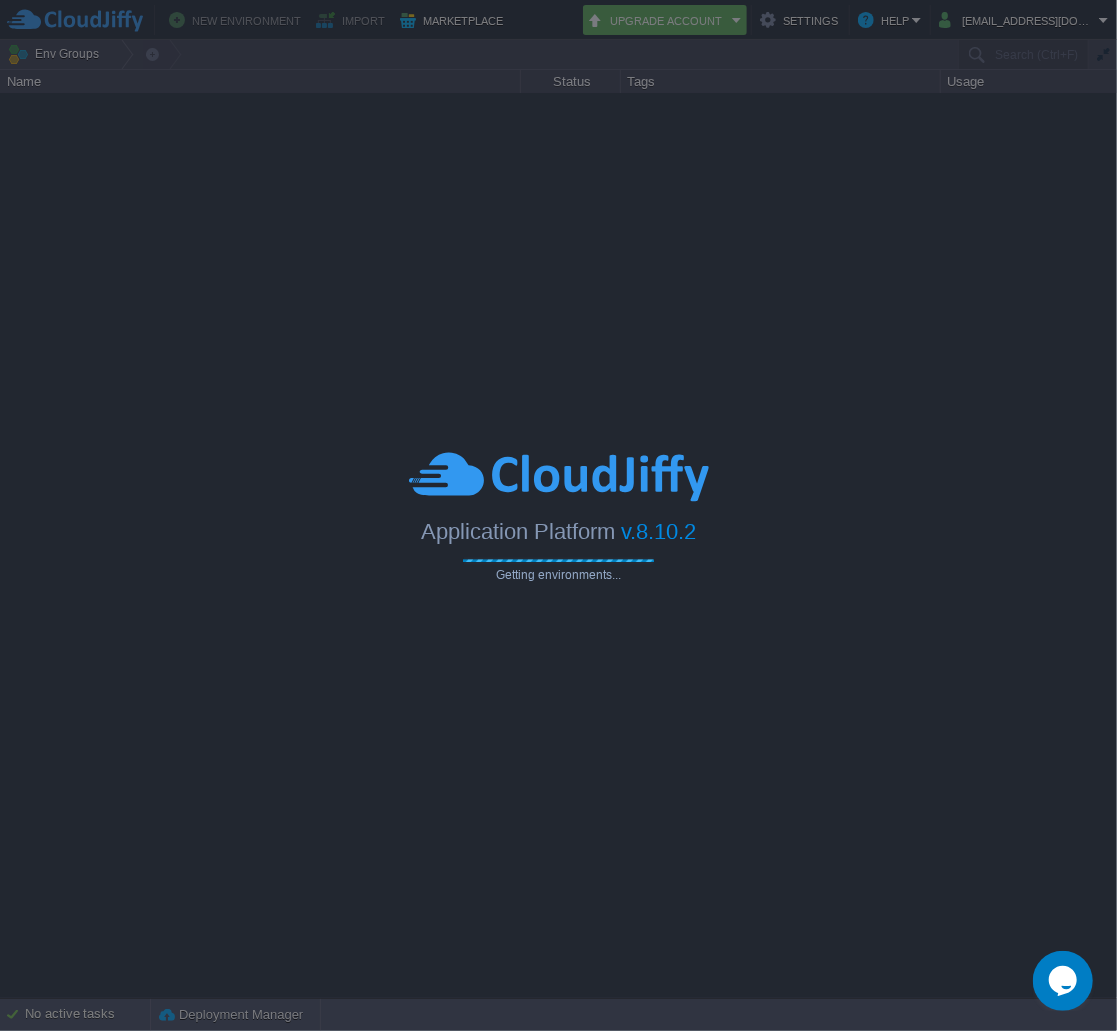 type on "Search (Ctrl+F)" 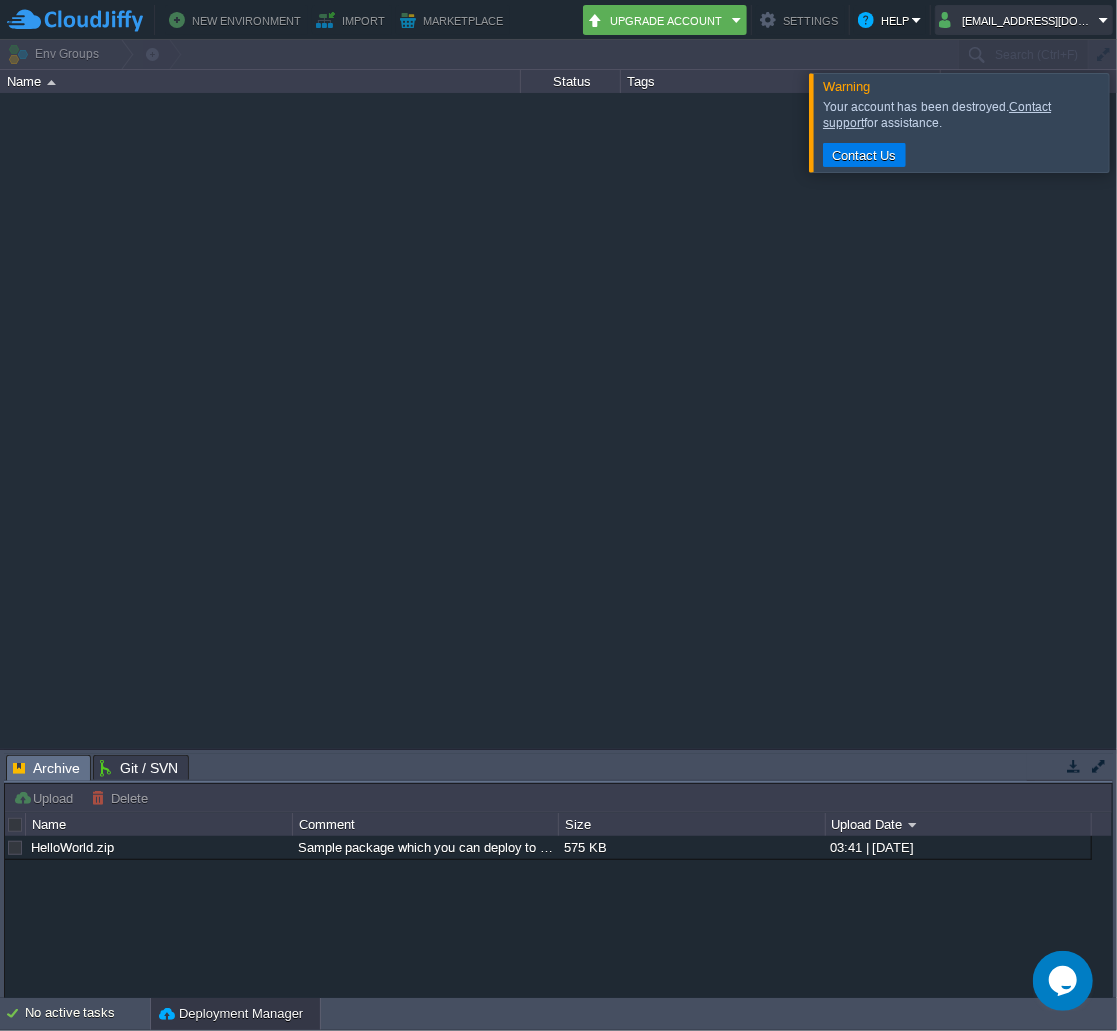 click on "[EMAIL_ADDRESS][DOMAIN_NAME]" at bounding box center (1019, 20) 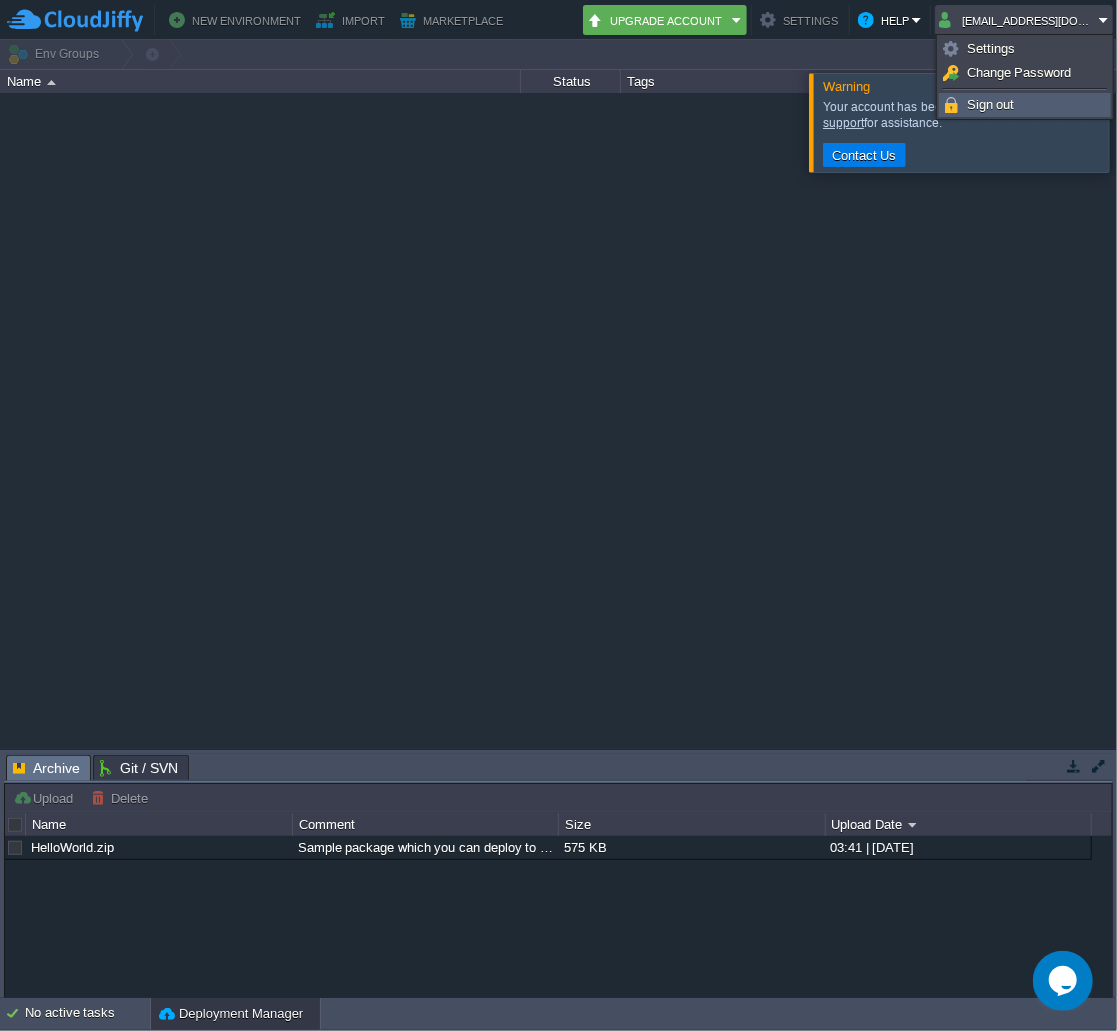 click on "Sign out" at bounding box center (991, 104) 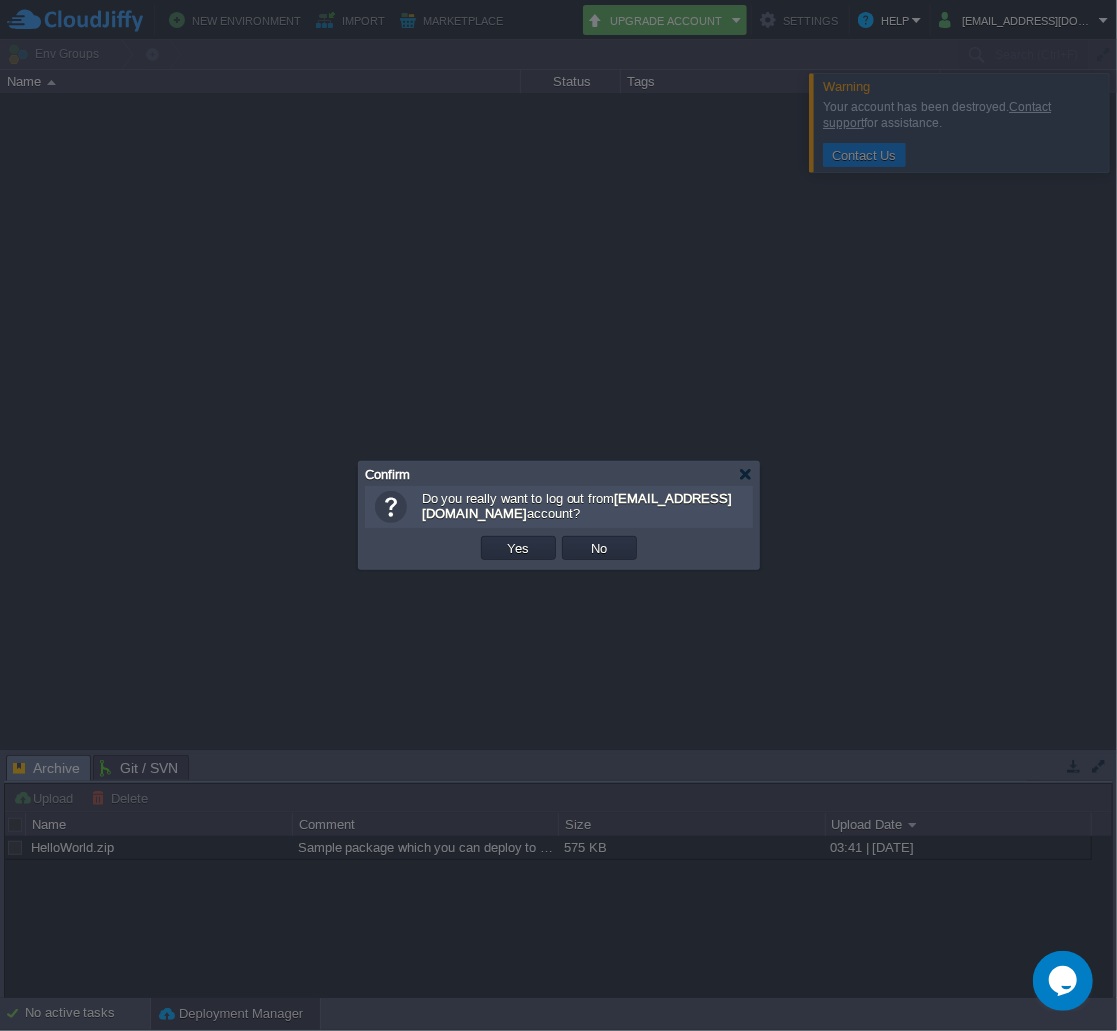 type 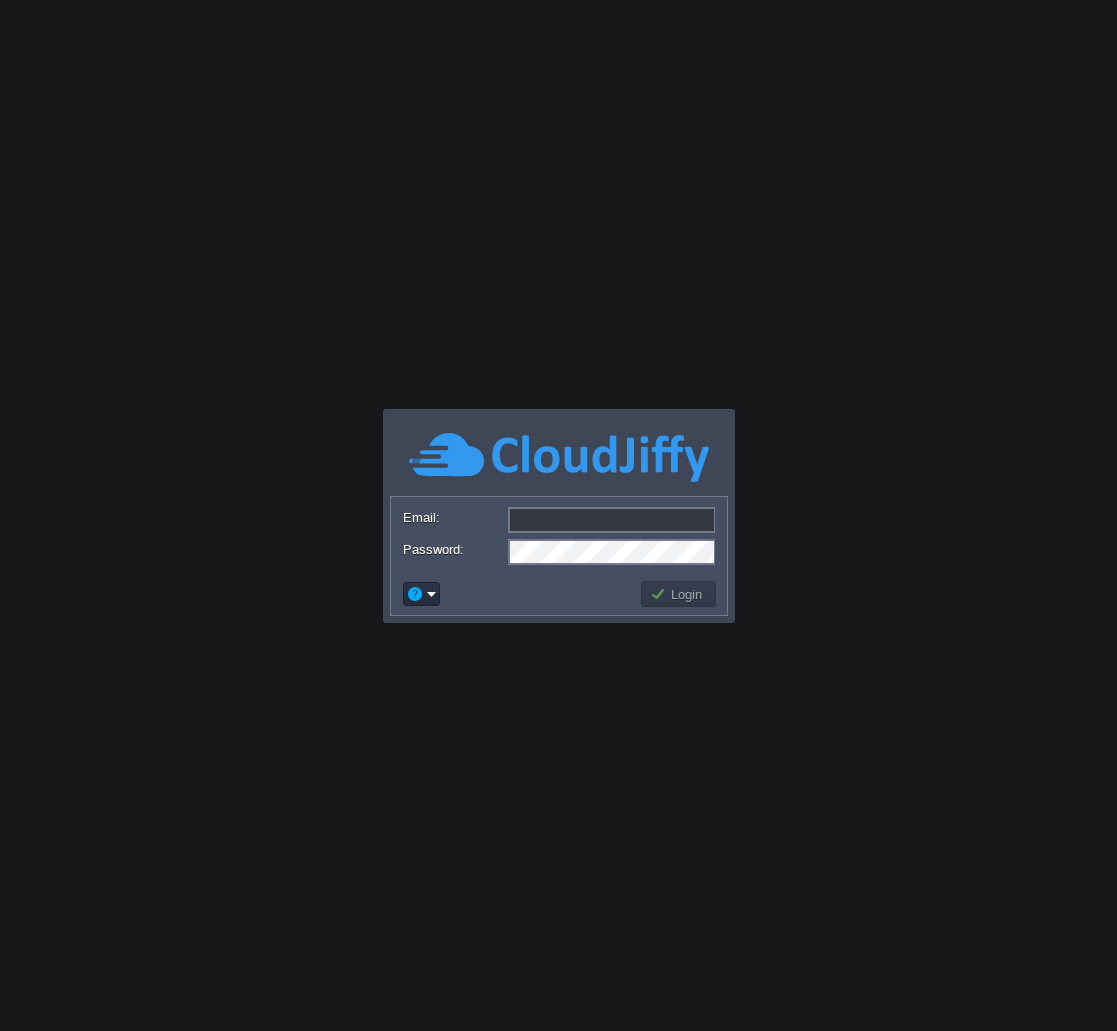 scroll, scrollTop: 0, scrollLeft: 0, axis: both 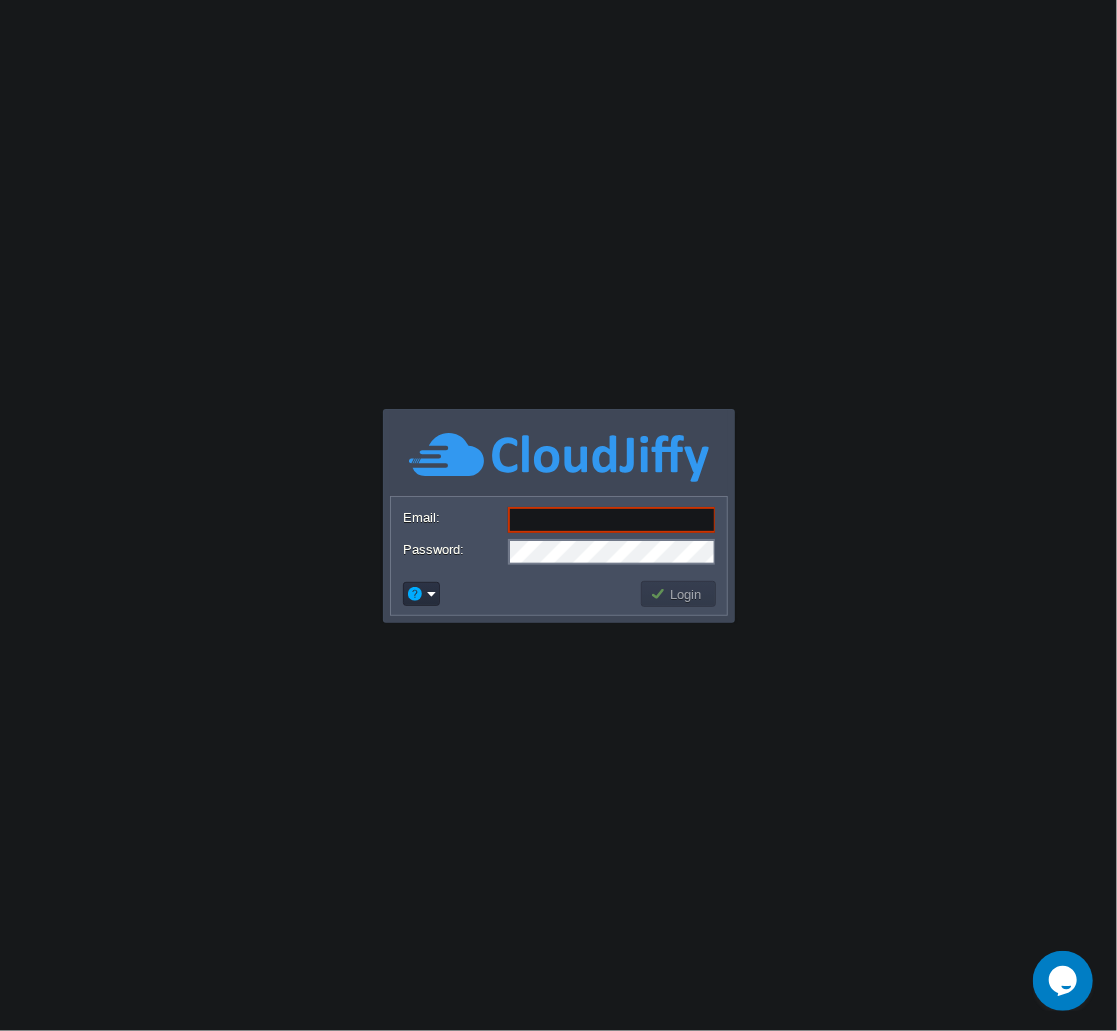 click on "Email:" at bounding box center [612, 520] 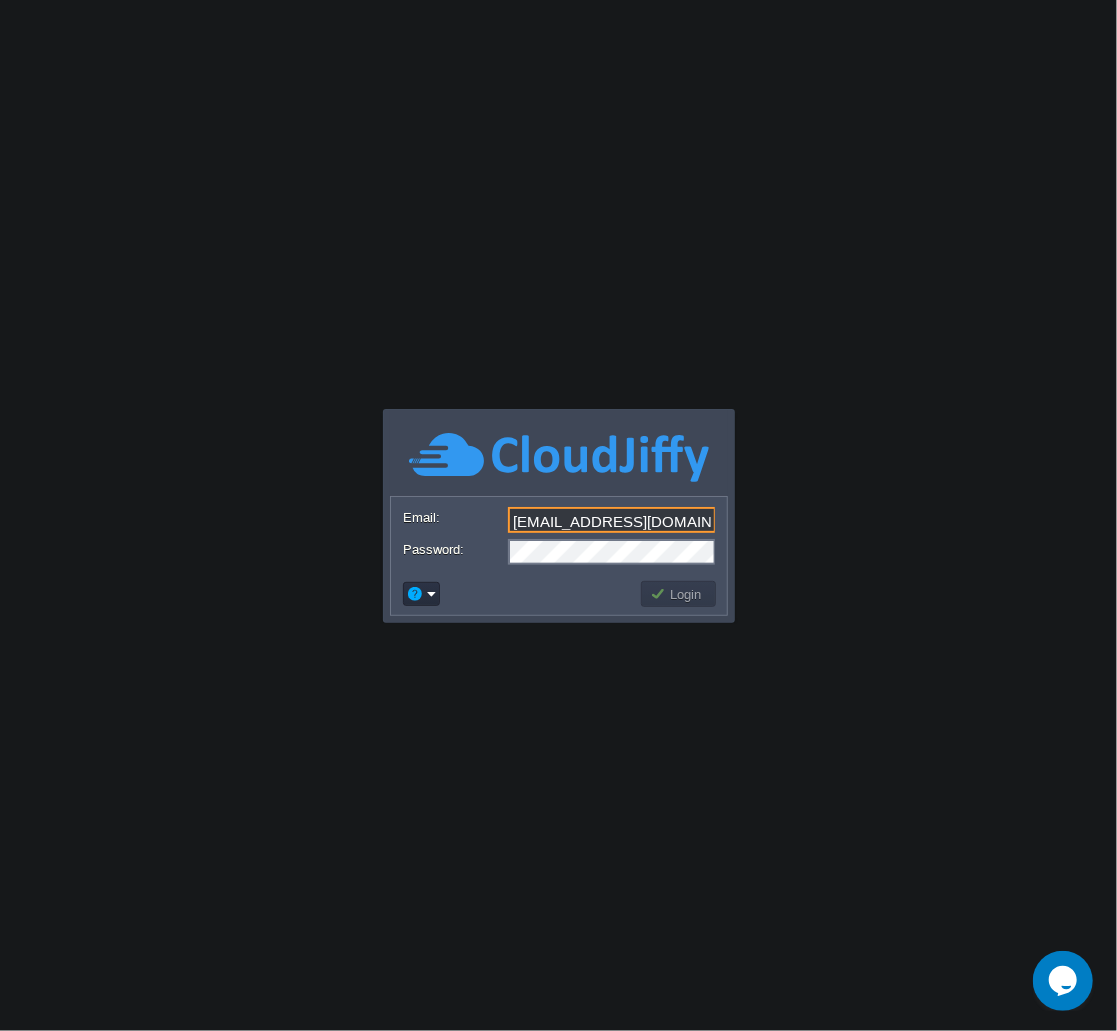 type on "[EMAIL_ADDRESS][DOMAIN_NAME]" 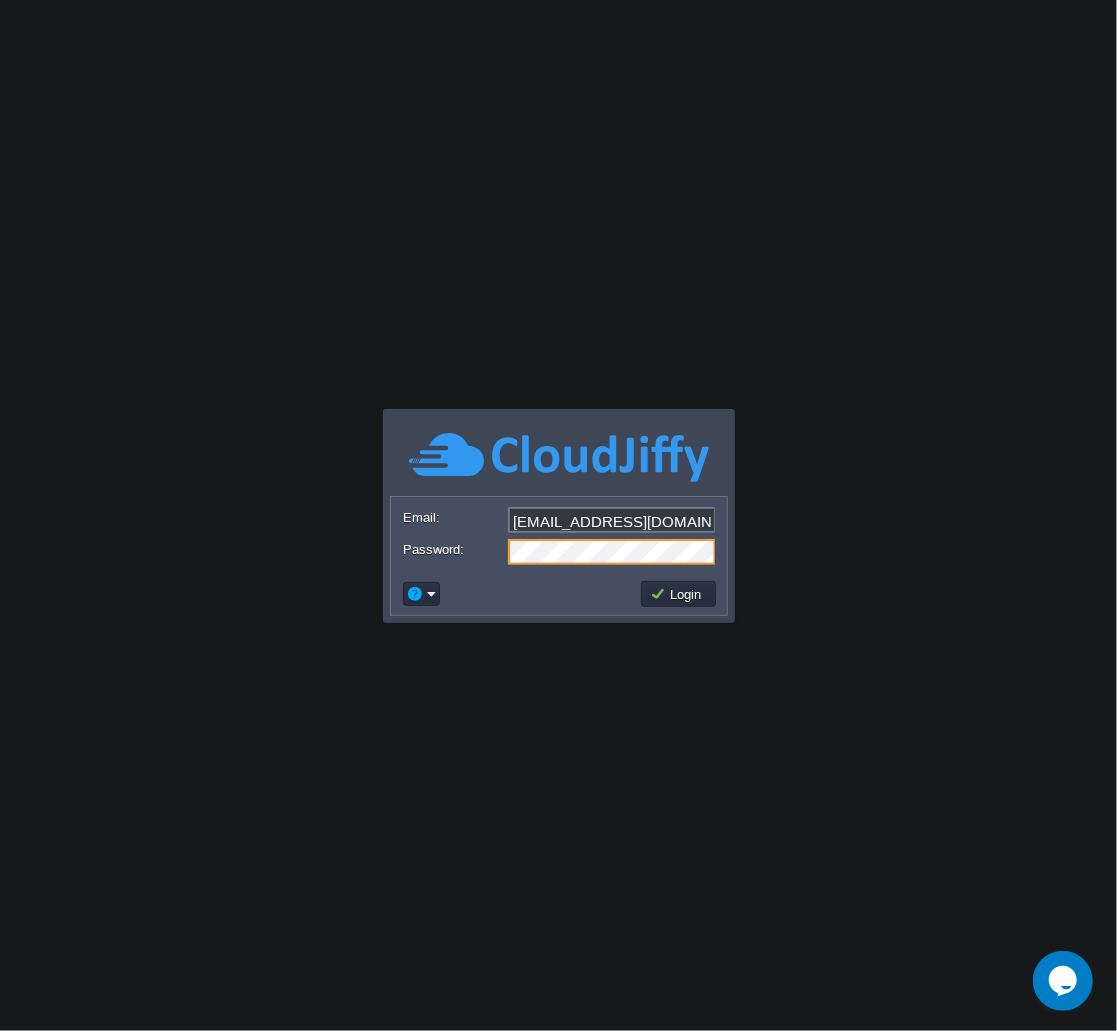 click on "Login" at bounding box center (679, 594) 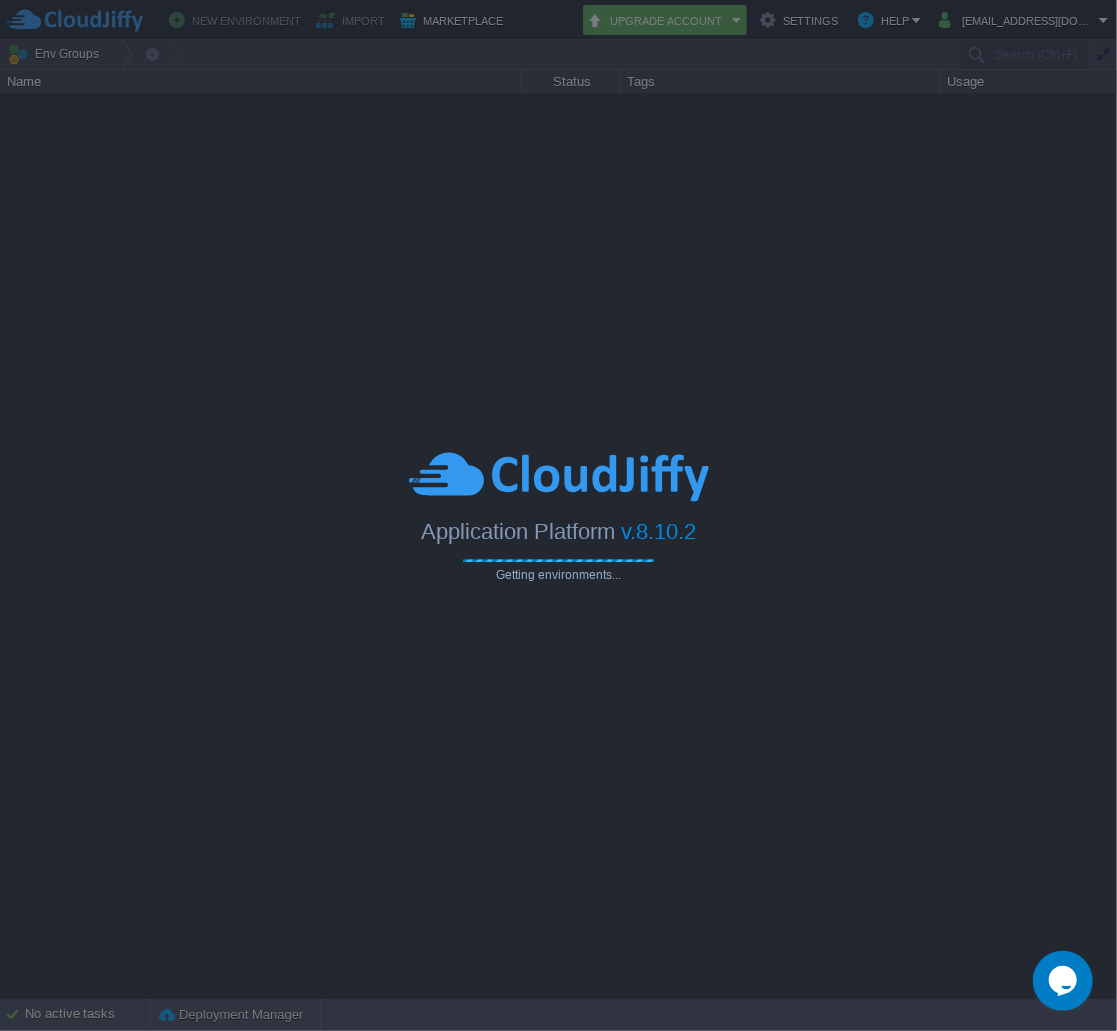 type on "Search (Ctrl+F)" 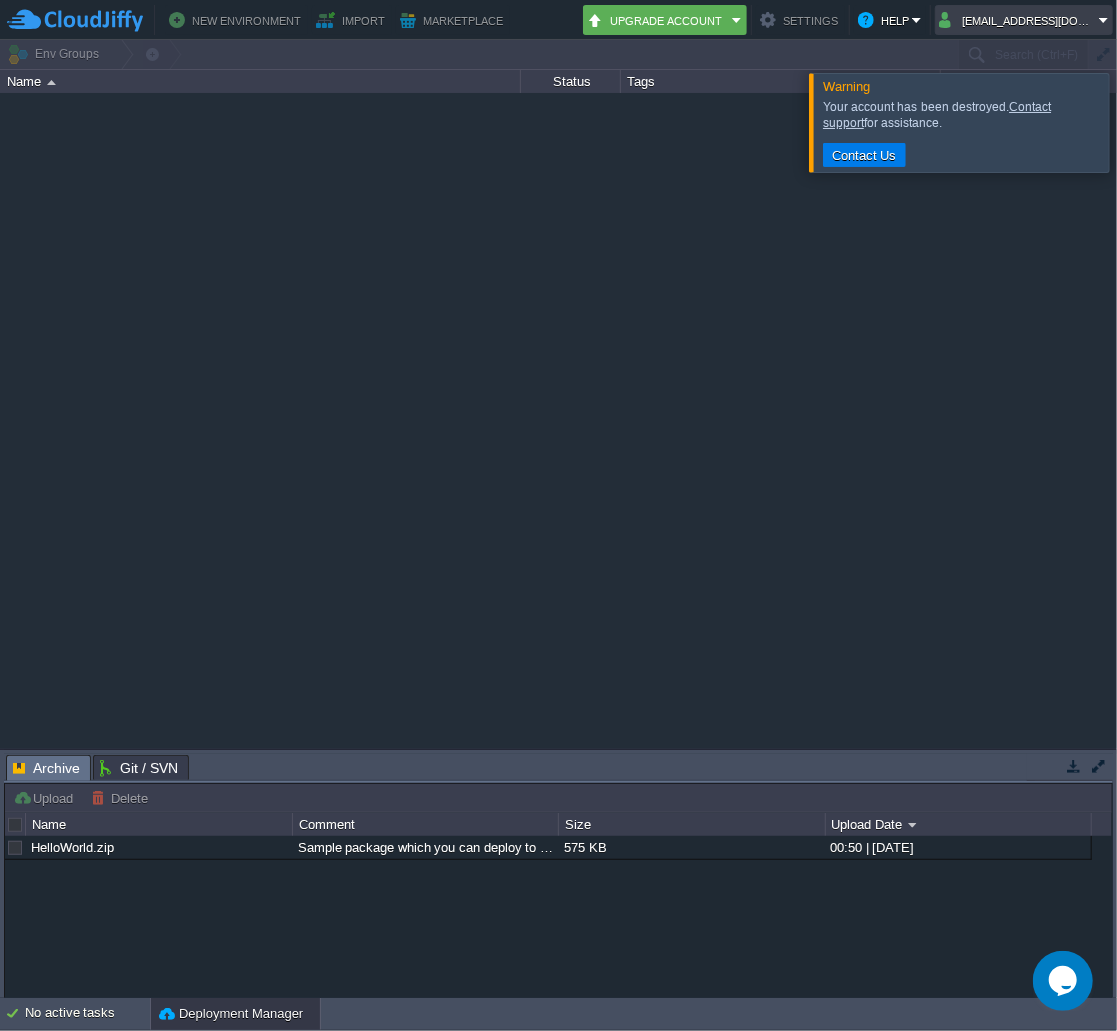 click on "[EMAIL_ADDRESS][DOMAIN_NAME]" at bounding box center (1019, 20) 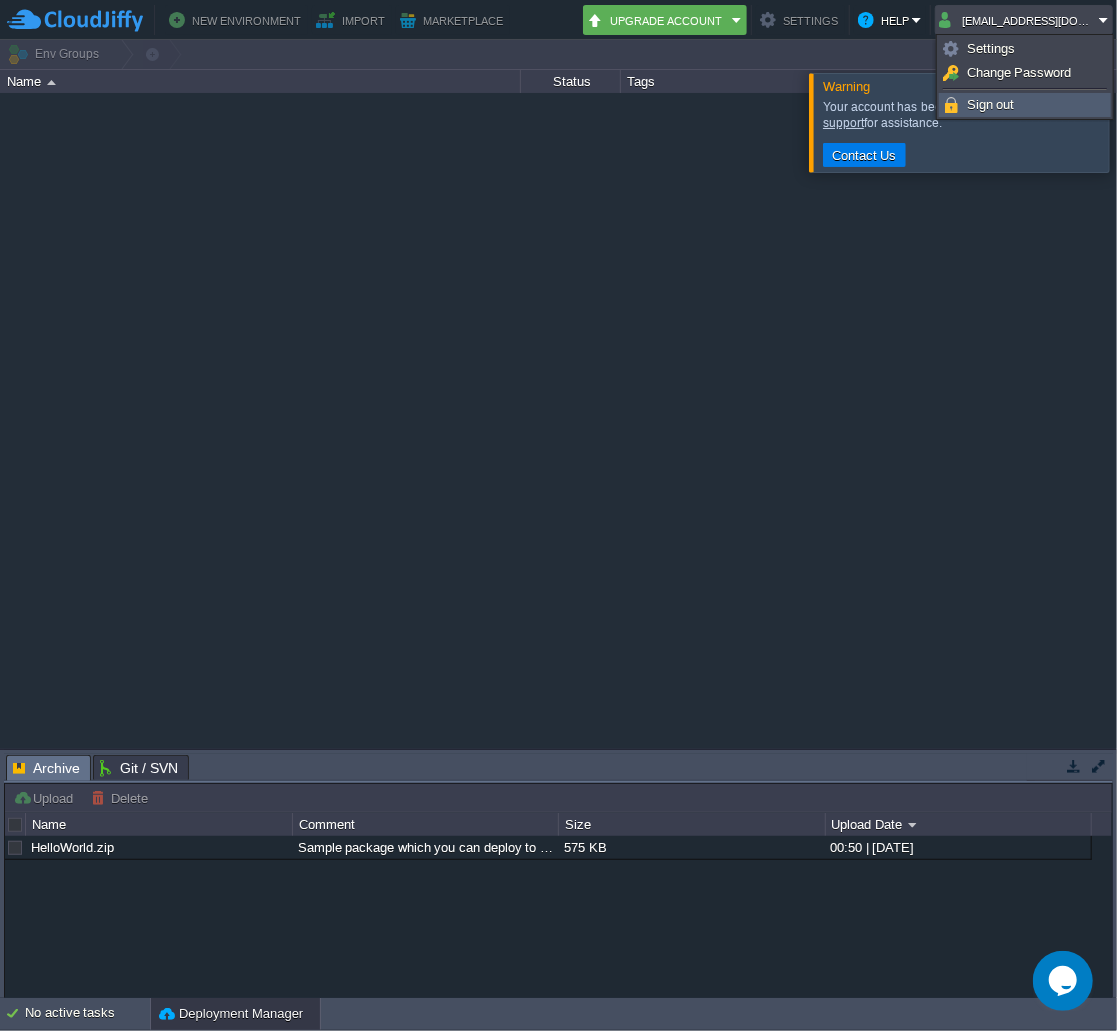 click on "Sign out" at bounding box center [991, 104] 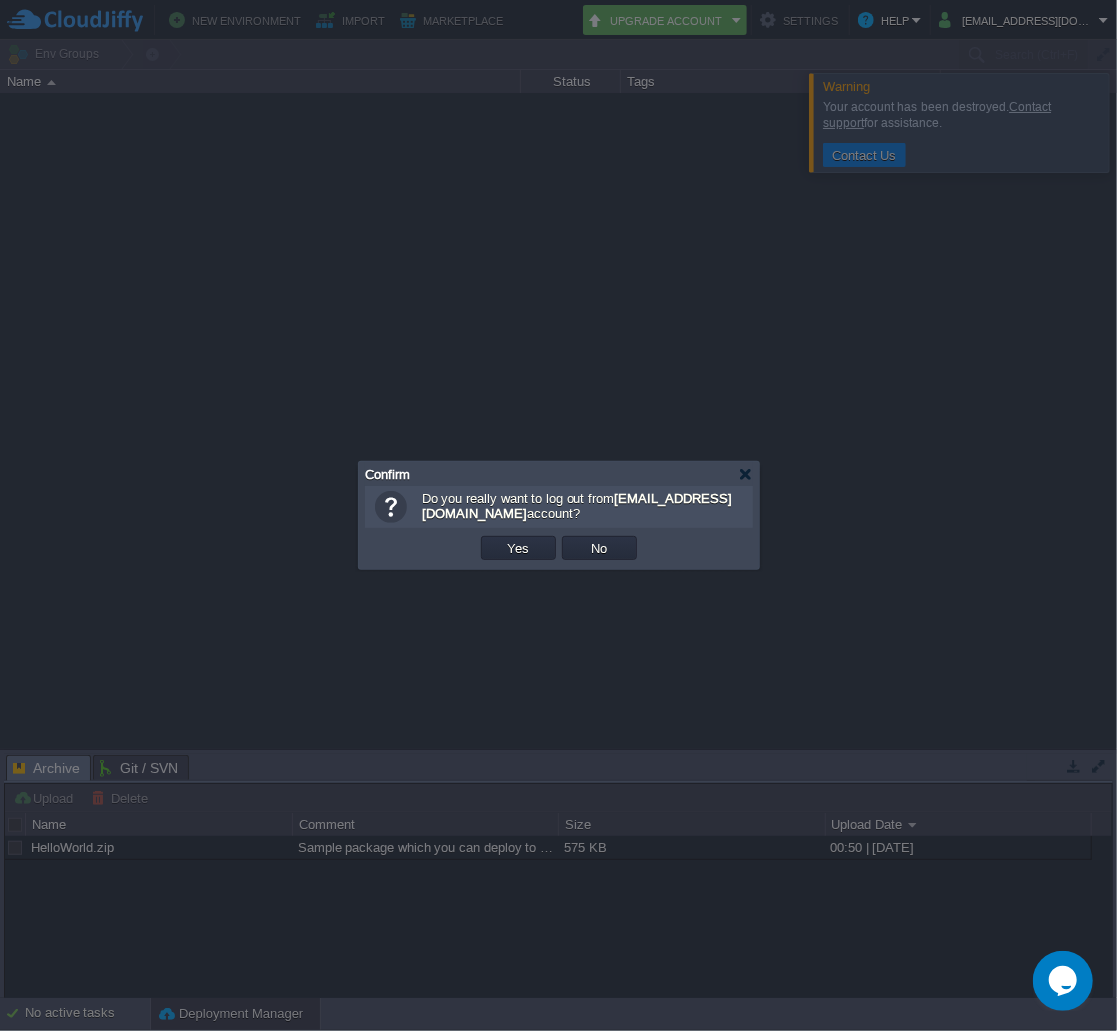 type 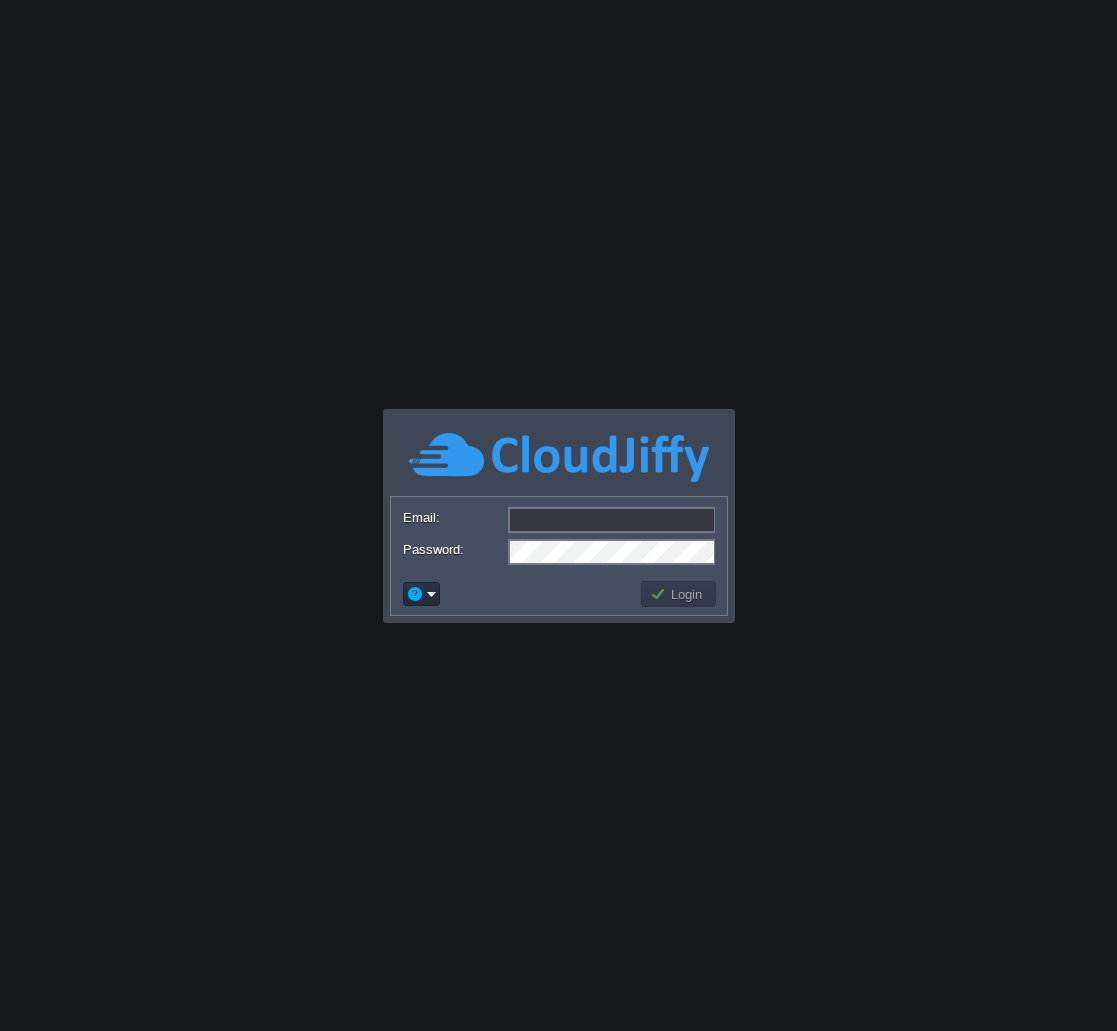 scroll, scrollTop: 0, scrollLeft: 0, axis: both 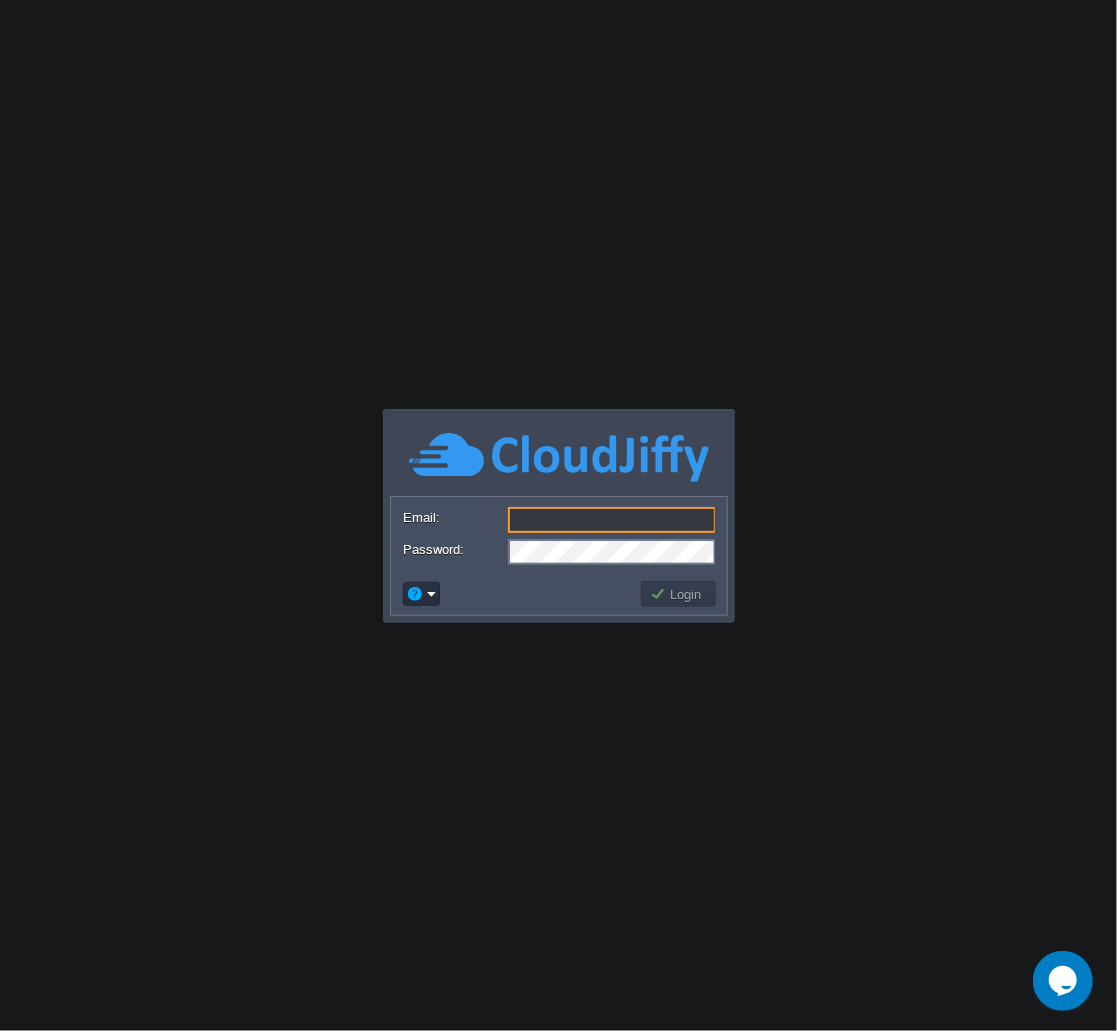 paste on "[EMAIL_ADDRESS][DOMAIN_NAME]" 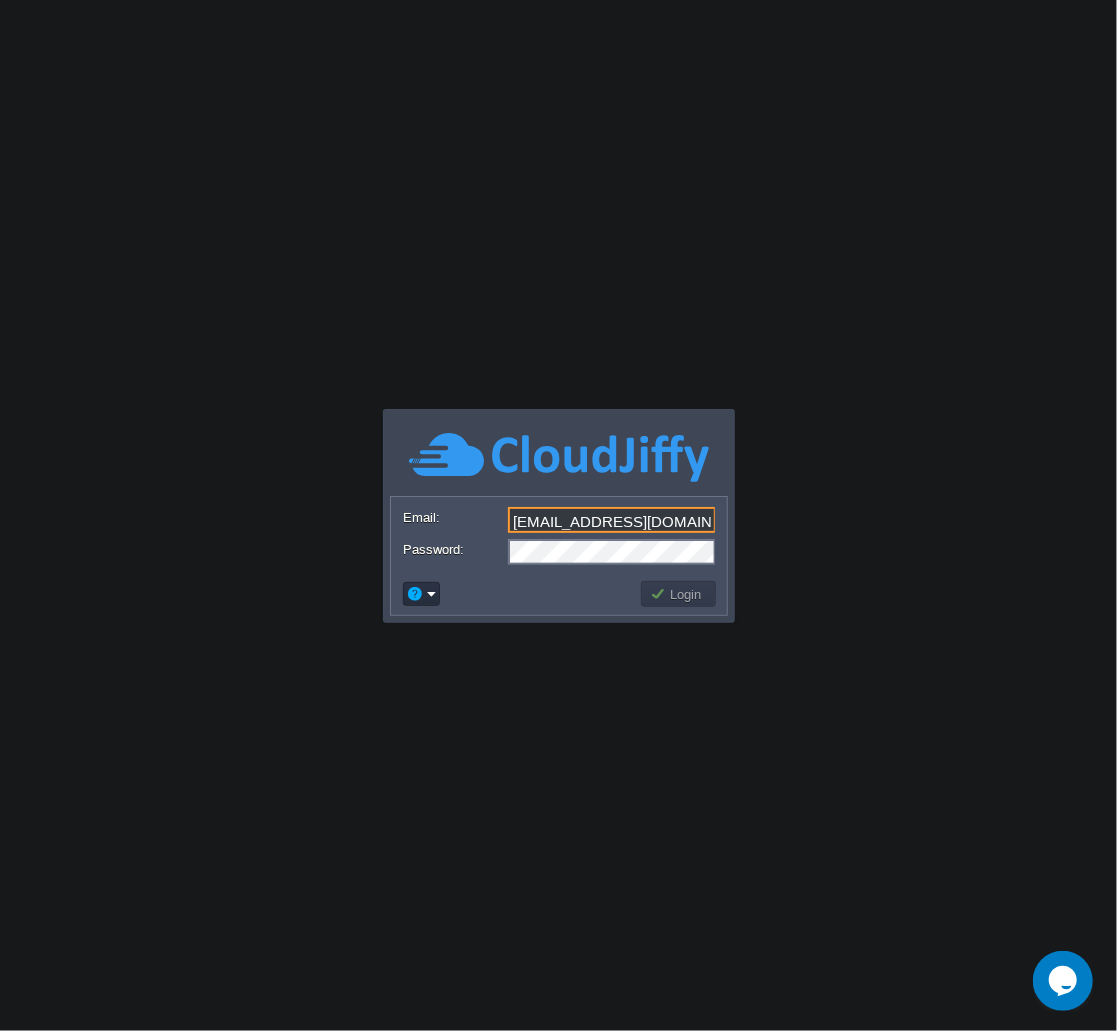 scroll, scrollTop: 0, scrollLeft: 6, axis: horizontal 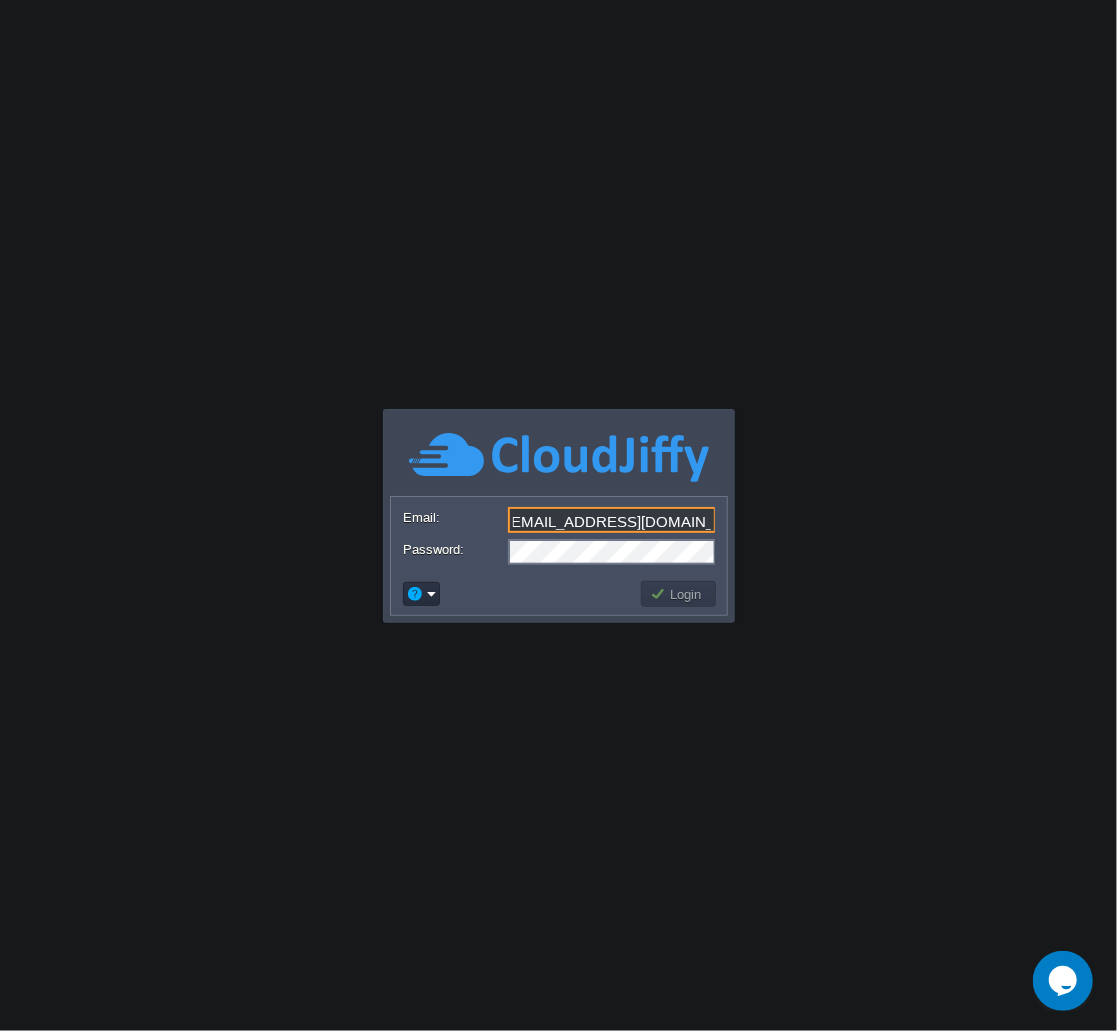 type on "[EMAIL_ADDRESS][DOMAIN_NAME]" 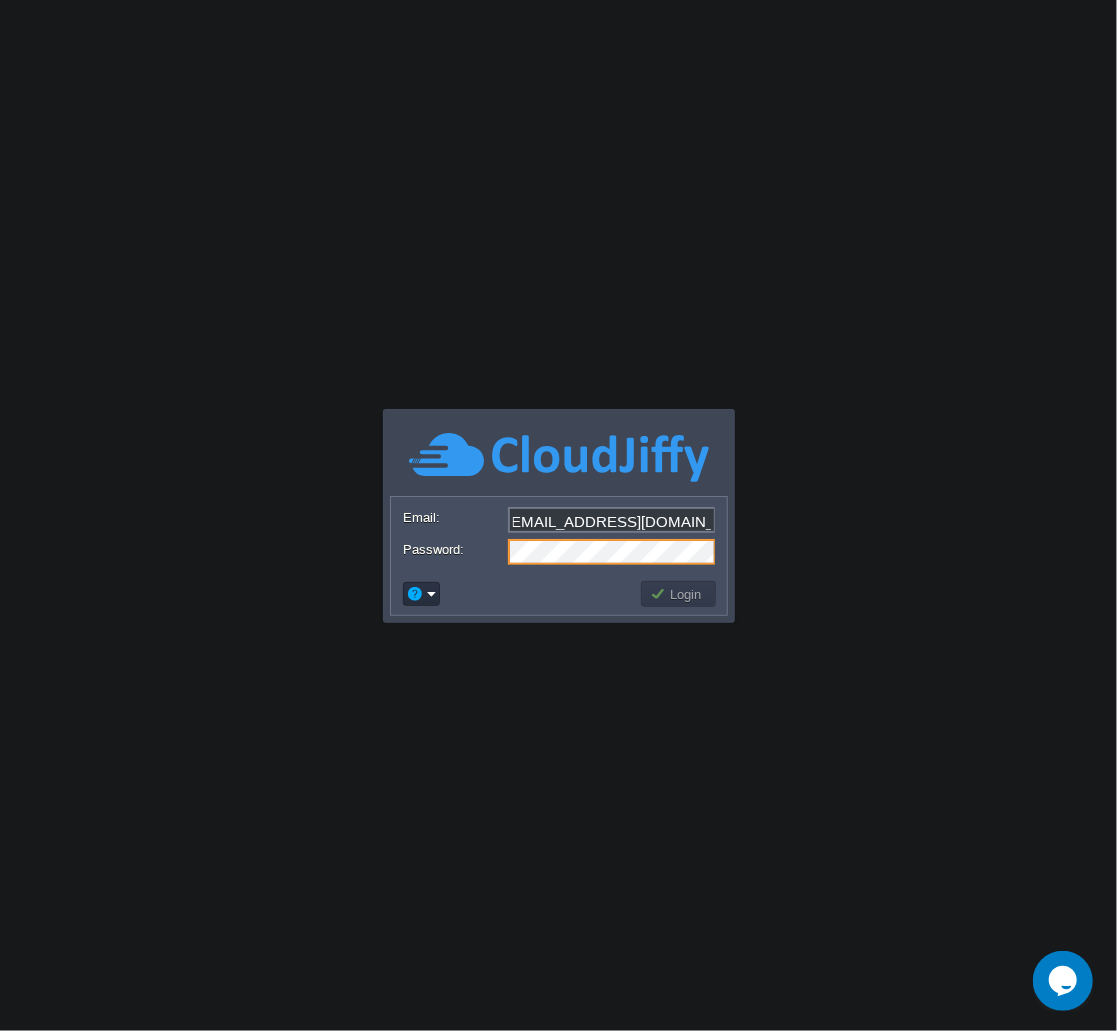 scroll, scrollTop: 0, scrollLeft: 6, axis: horizontal 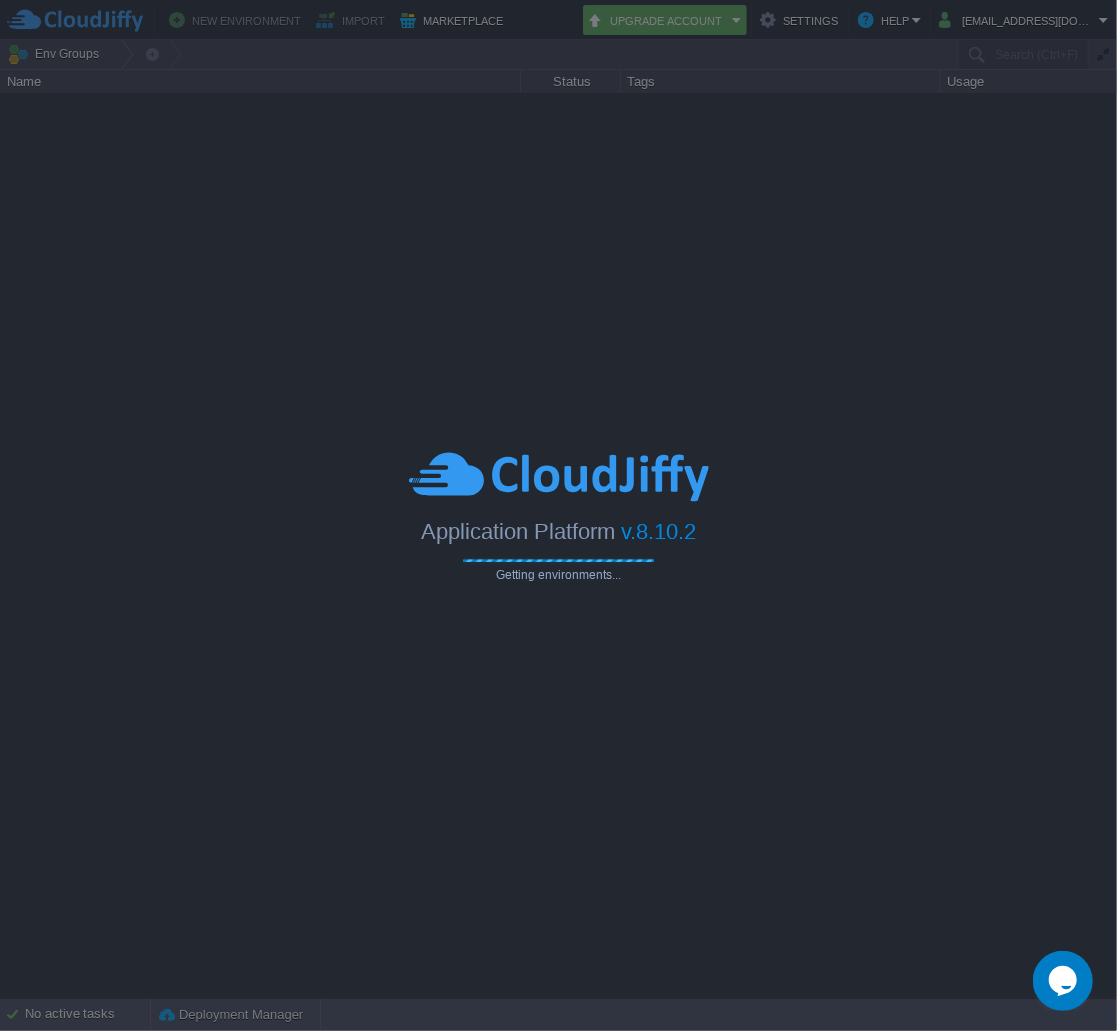 type on "Search (Ctrl+F)" 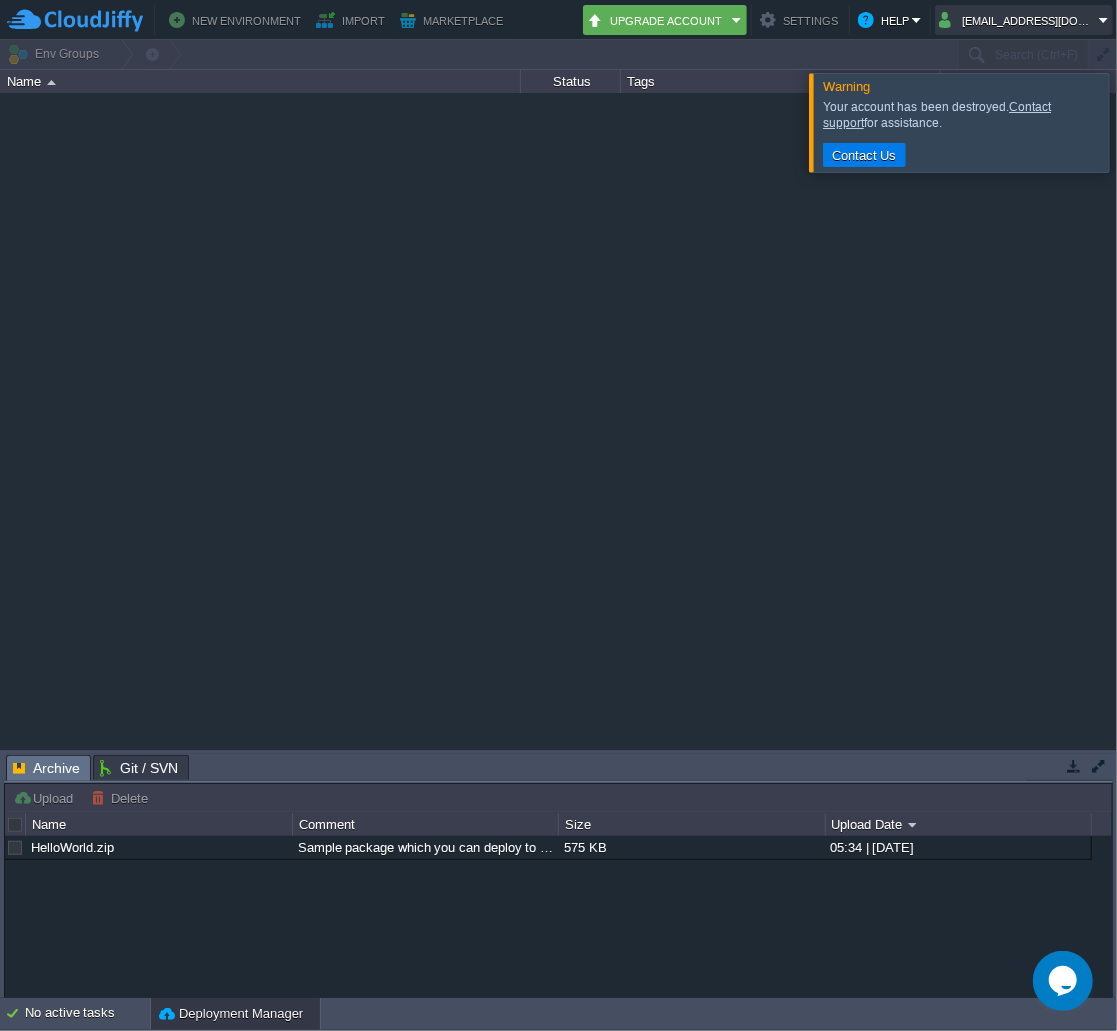 click on "[EMAIL_ADDRESS][DOMAIN_NAME]" at bounding box center [1019, 20] 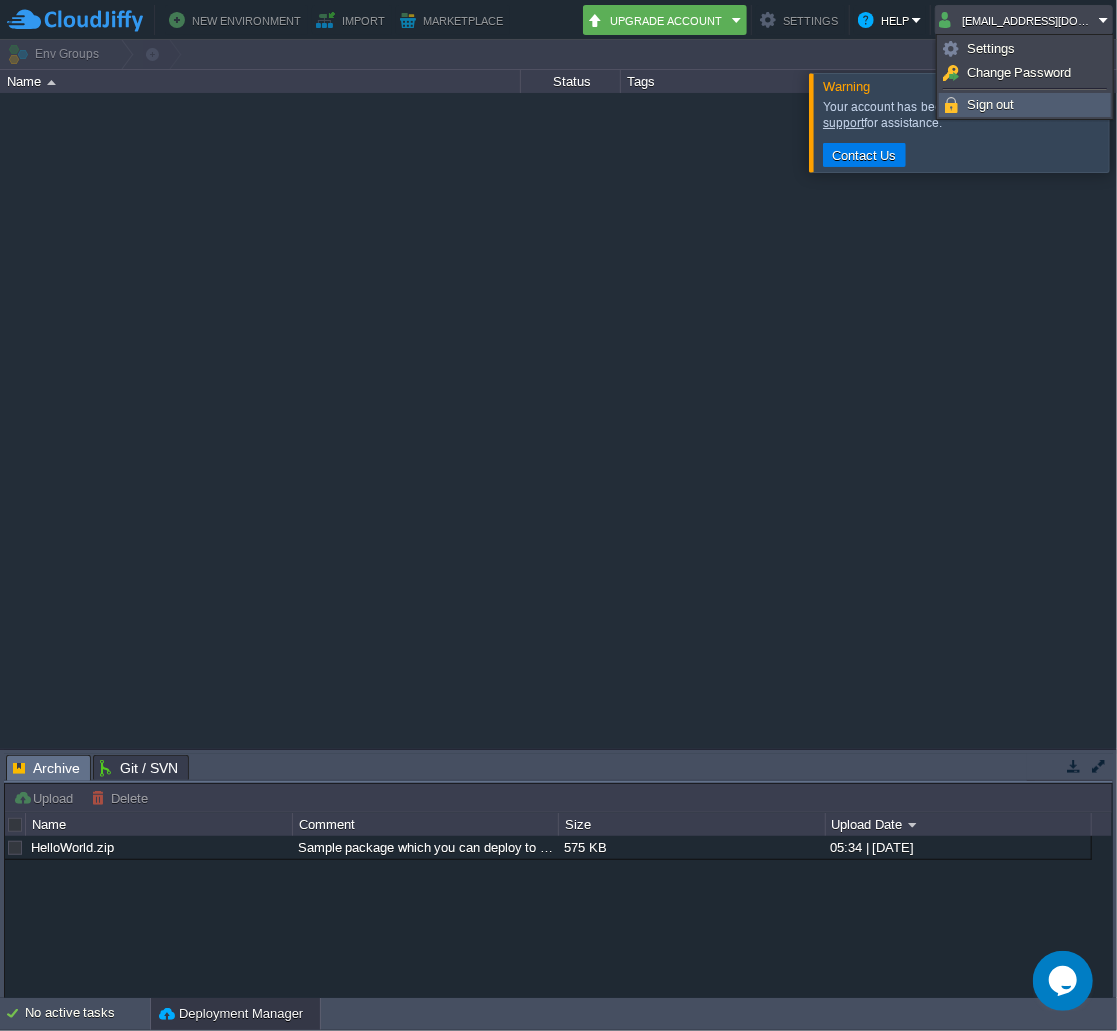click on "Sign out" at bounding box center (1025, 105) 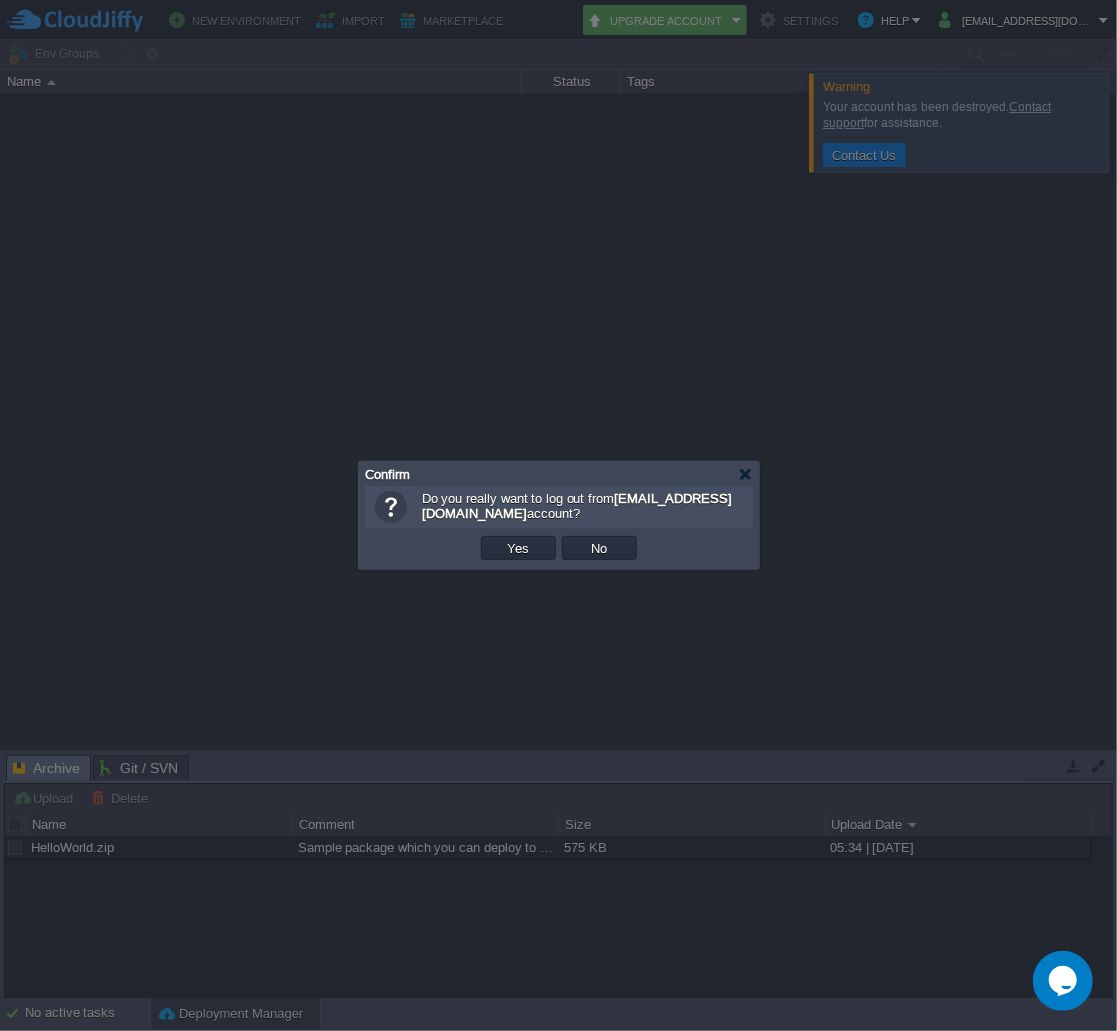 type 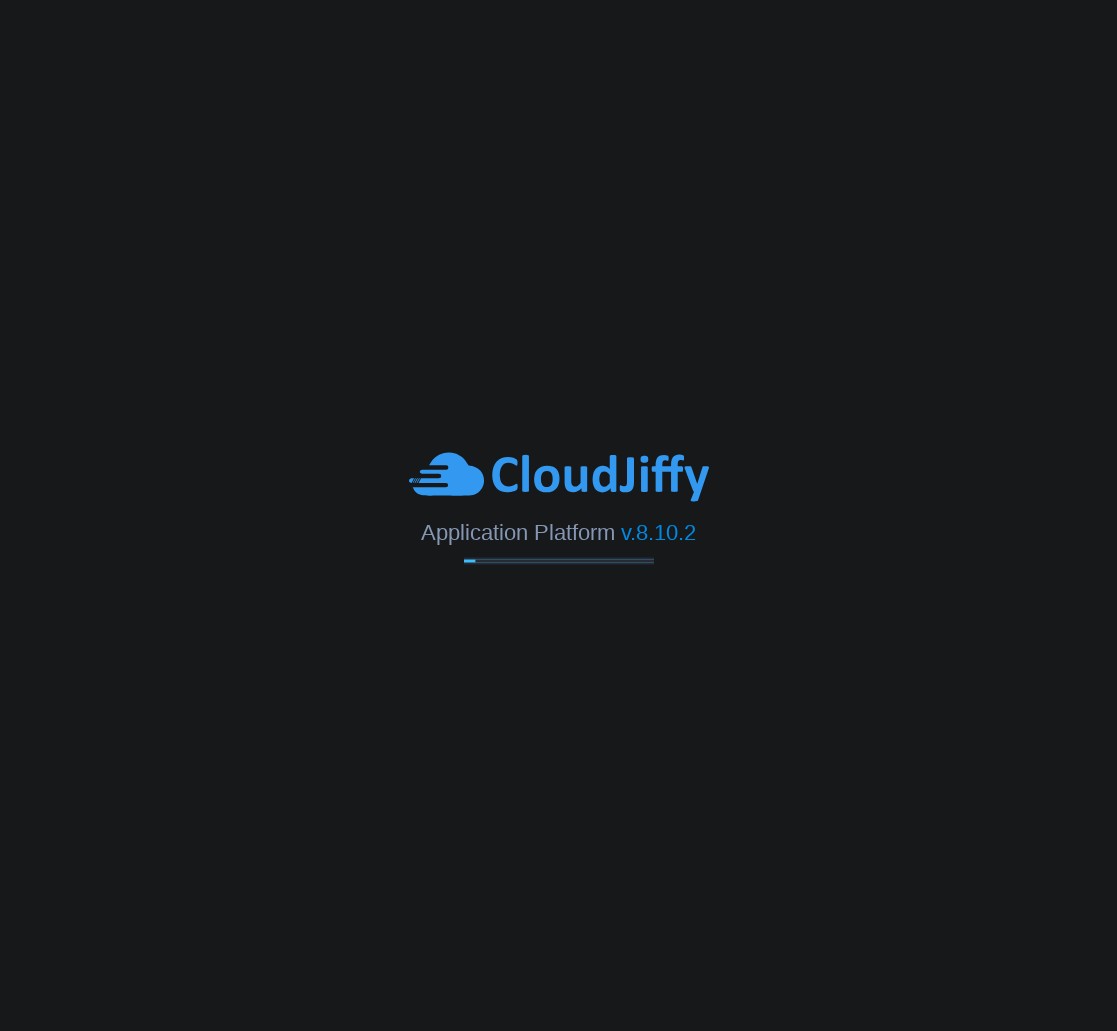 scroll, scrollTop: 0, scrollLeft: 0, axis: both 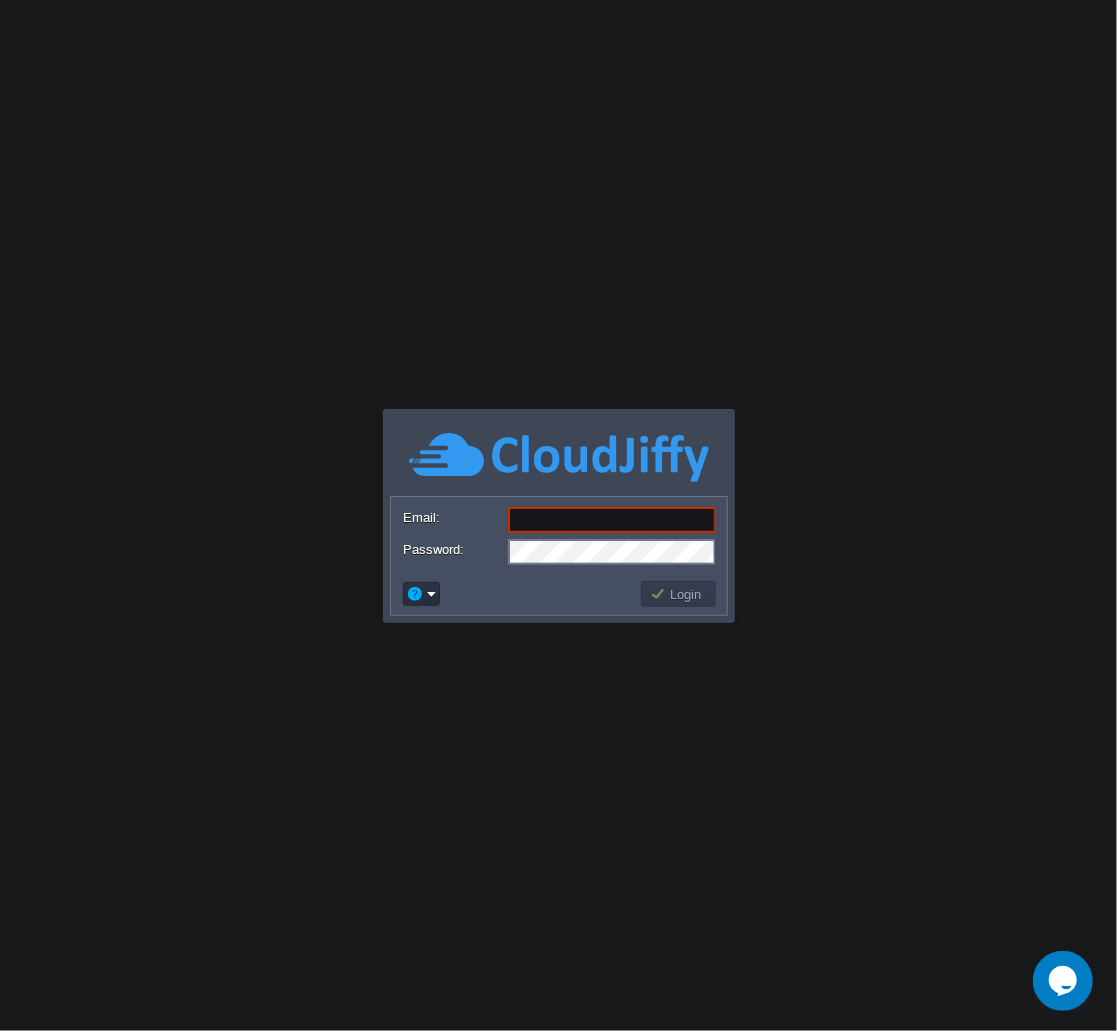 click on "Email:" at bounding box center [612, 520] 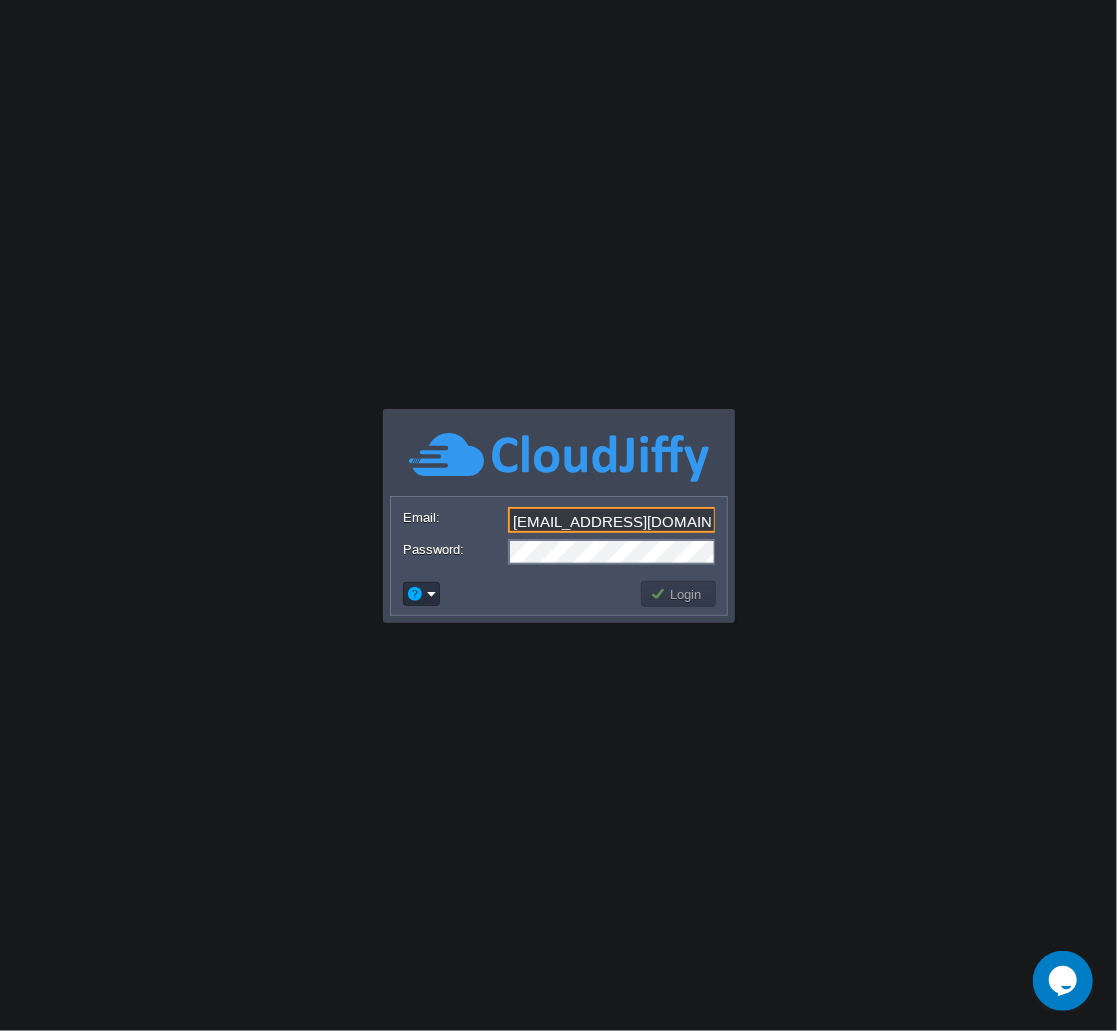 type on "sulissoft@gmail.com" 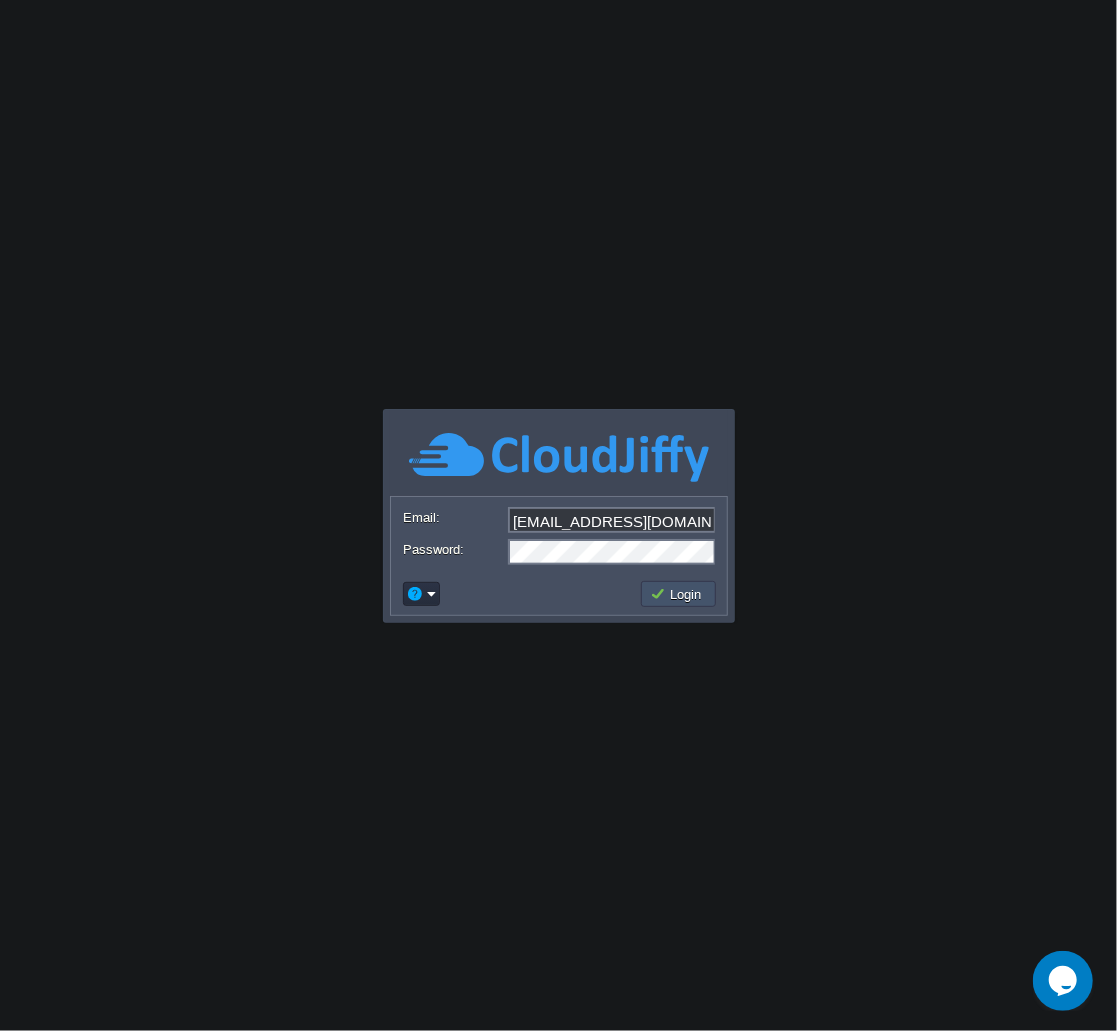 click on "Login" at bounding box center [679, 594] 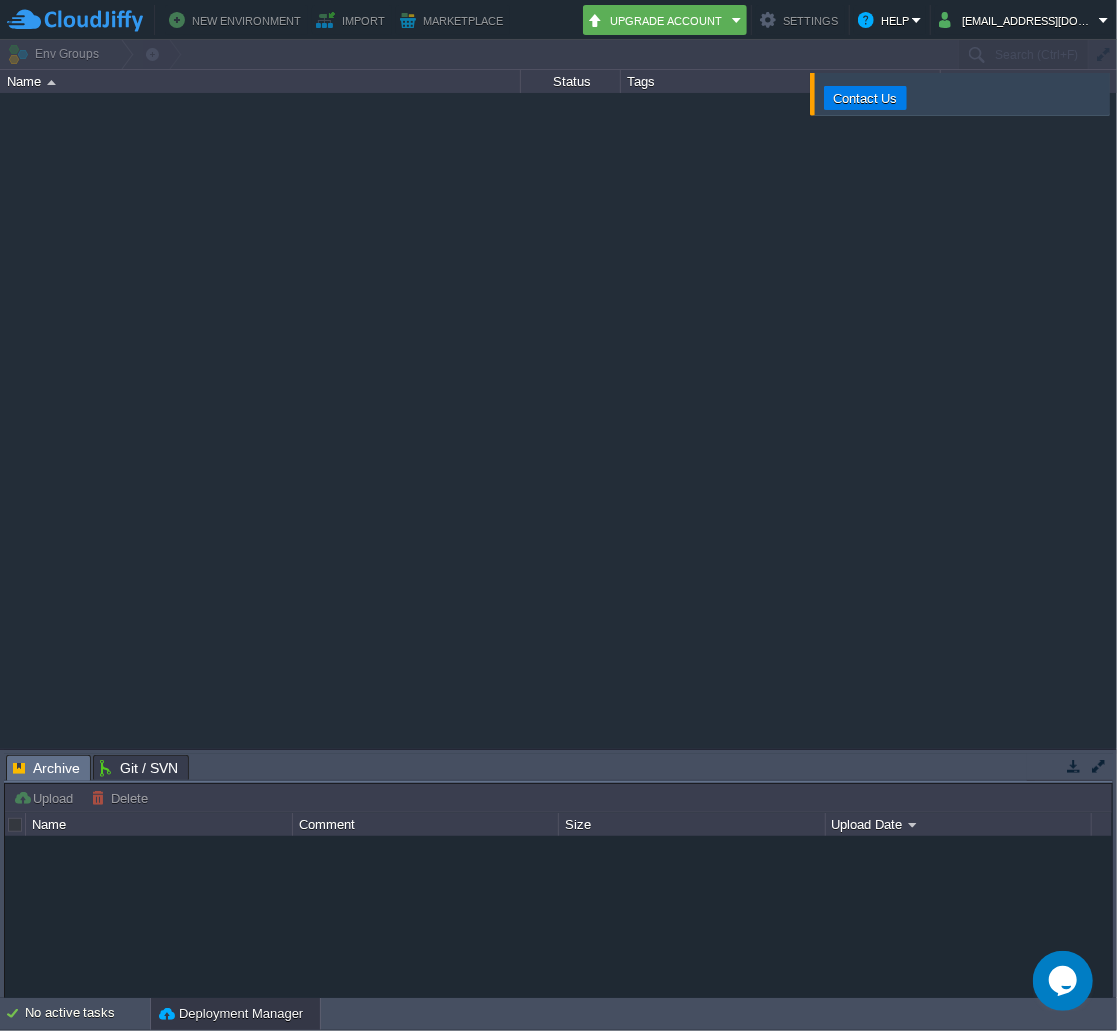 type on "Search (Ctrl+F)" 